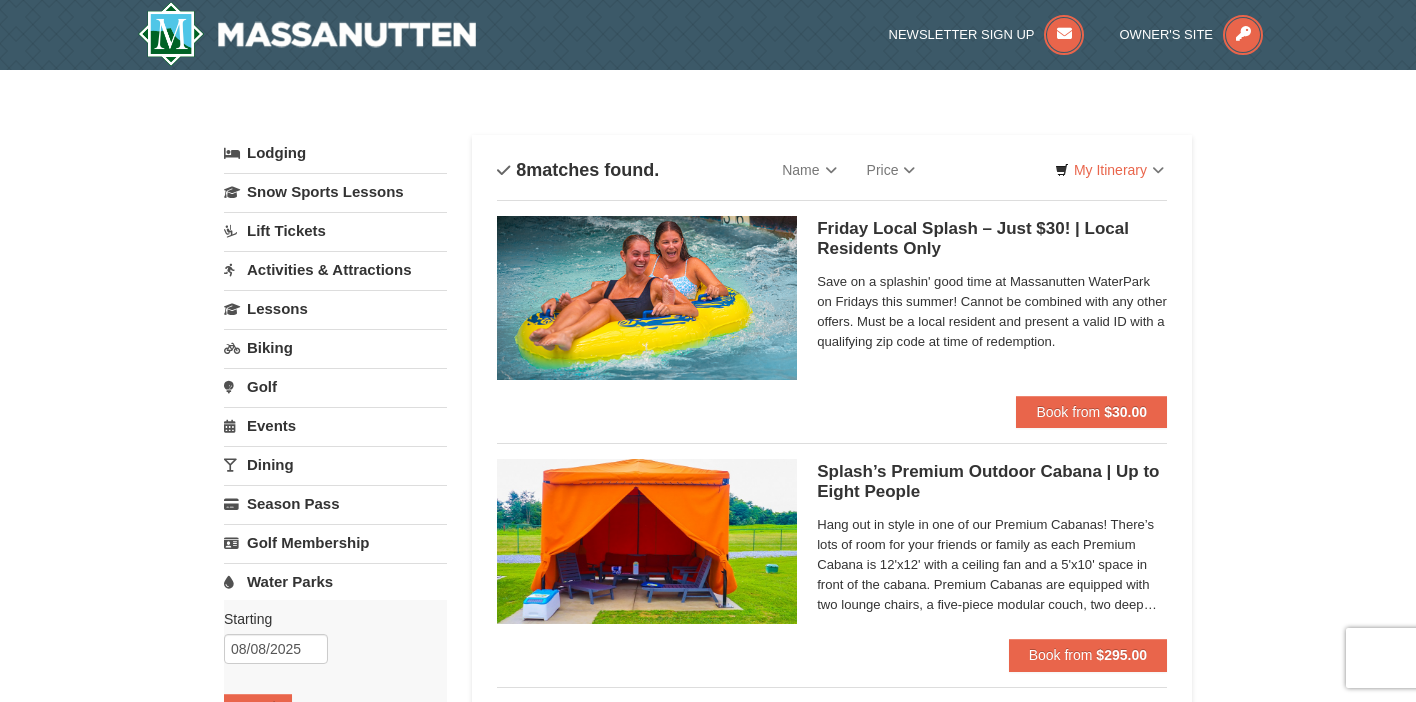 scroll, scrollTop: 0, scrollLeft: 0, axis: both 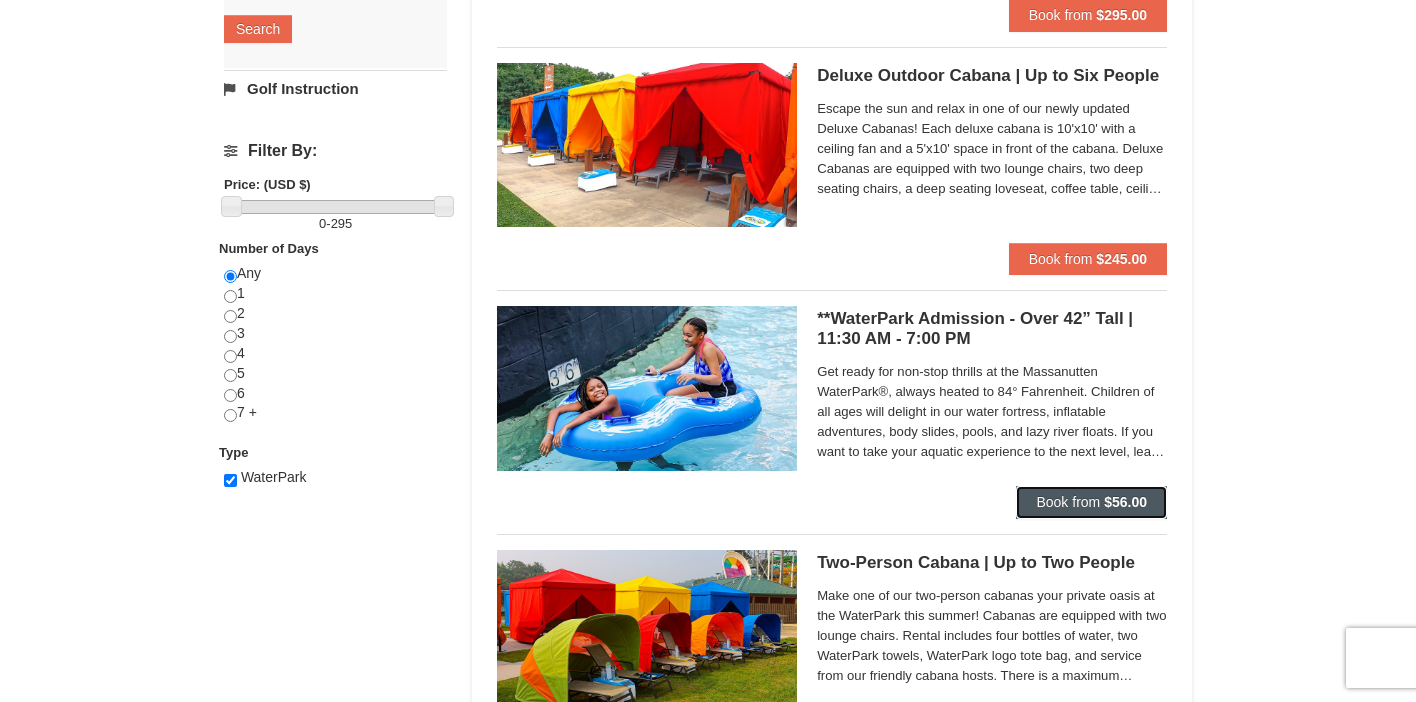 click on "$56.00" at bounding box center (1125, 502) 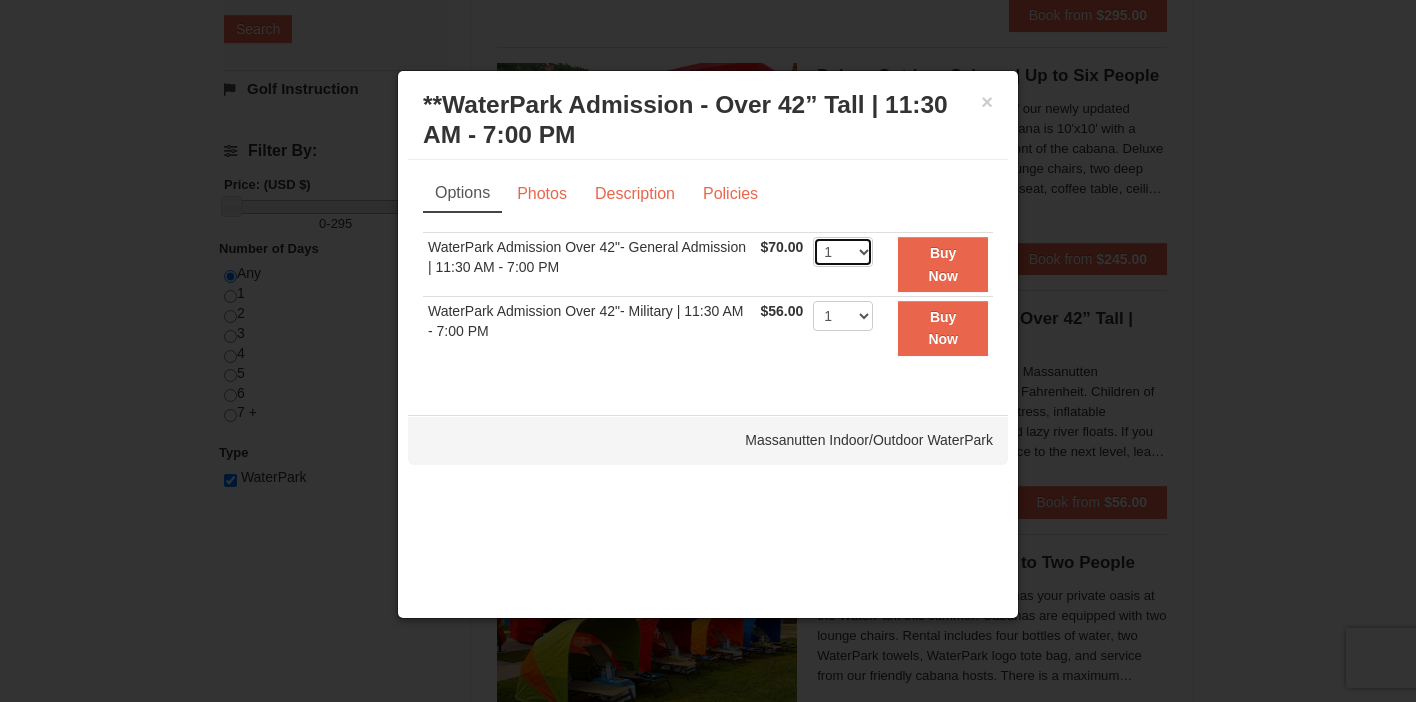 click on "1
2
3
4
5
6
7
8
9
10
11
12
13
14
15
16
17
18
19
20
21 22" at bounding box center [843, 252] 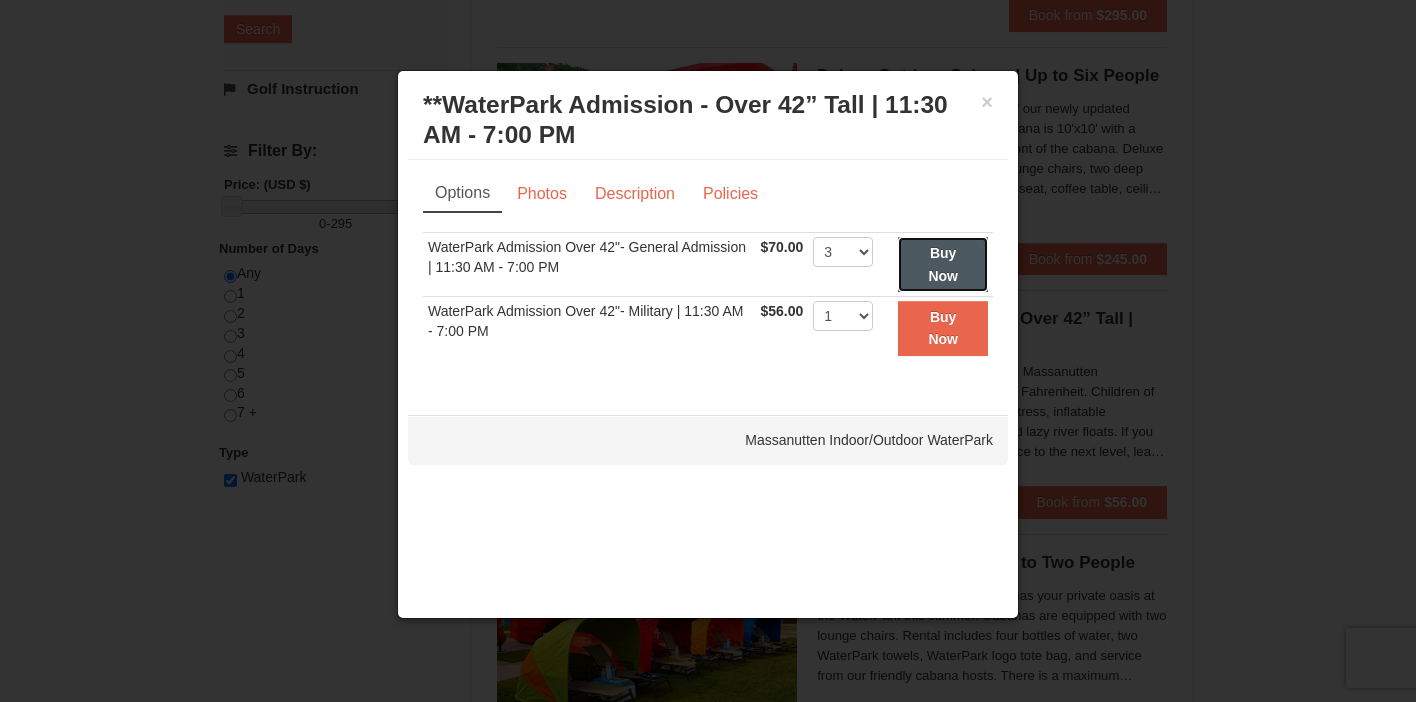 click on "Buy Now" at bounding box center (943, 264) 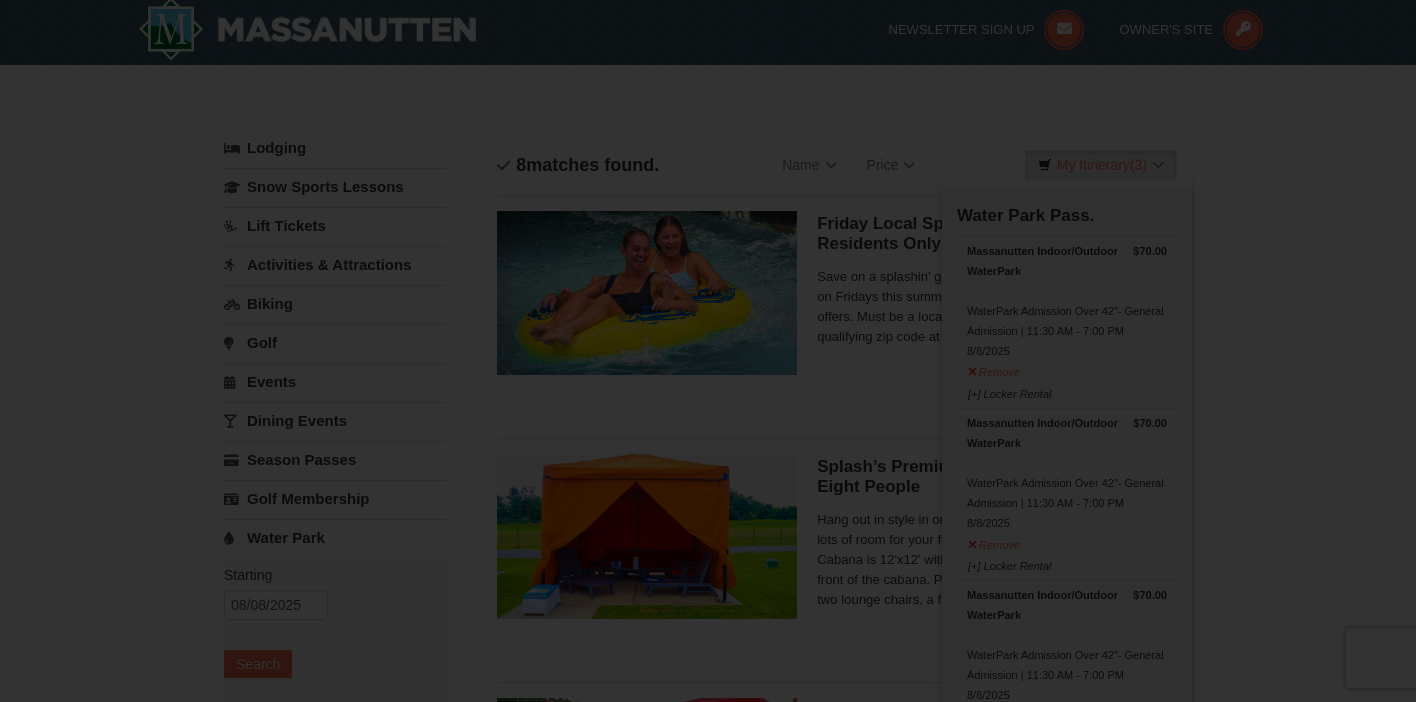 scroll, scrollTop: 6, scrollLeft: 0, axis: vertical 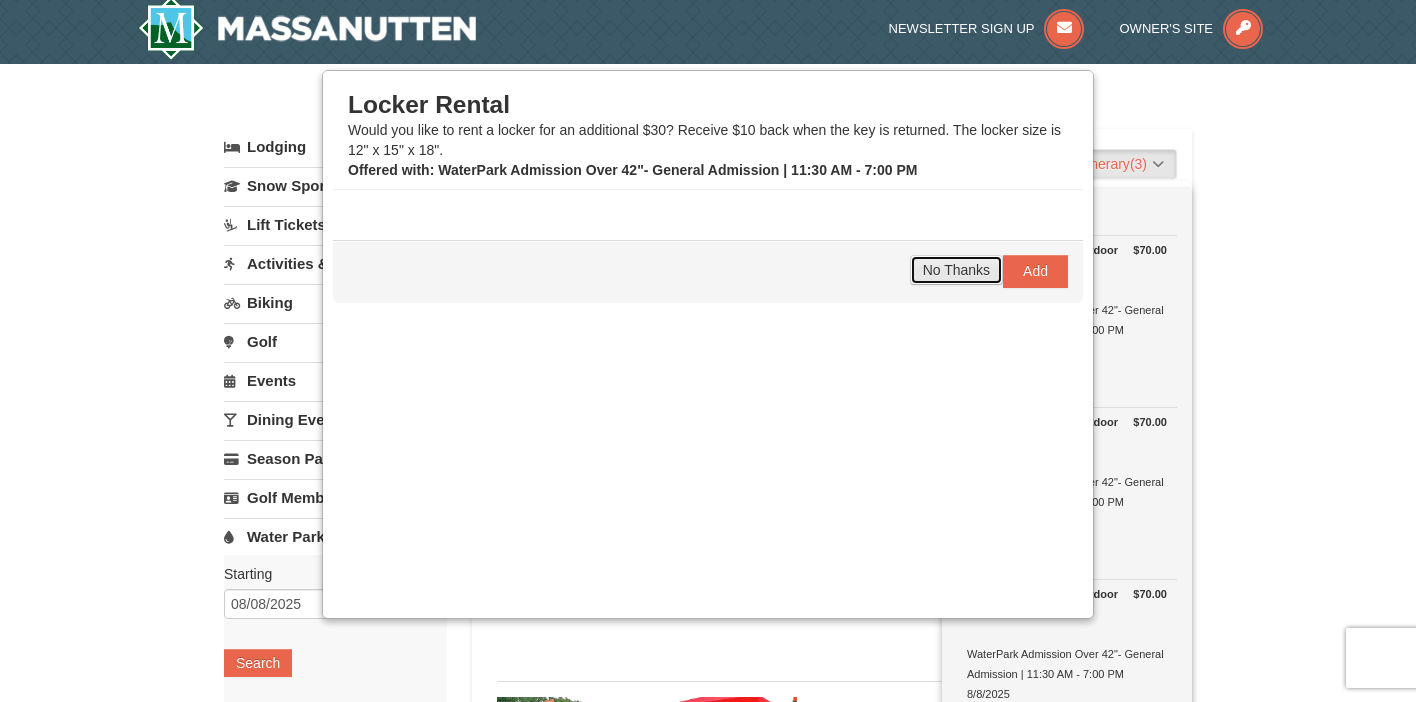 click on "No Thanks" at bounding box center [956, 270] 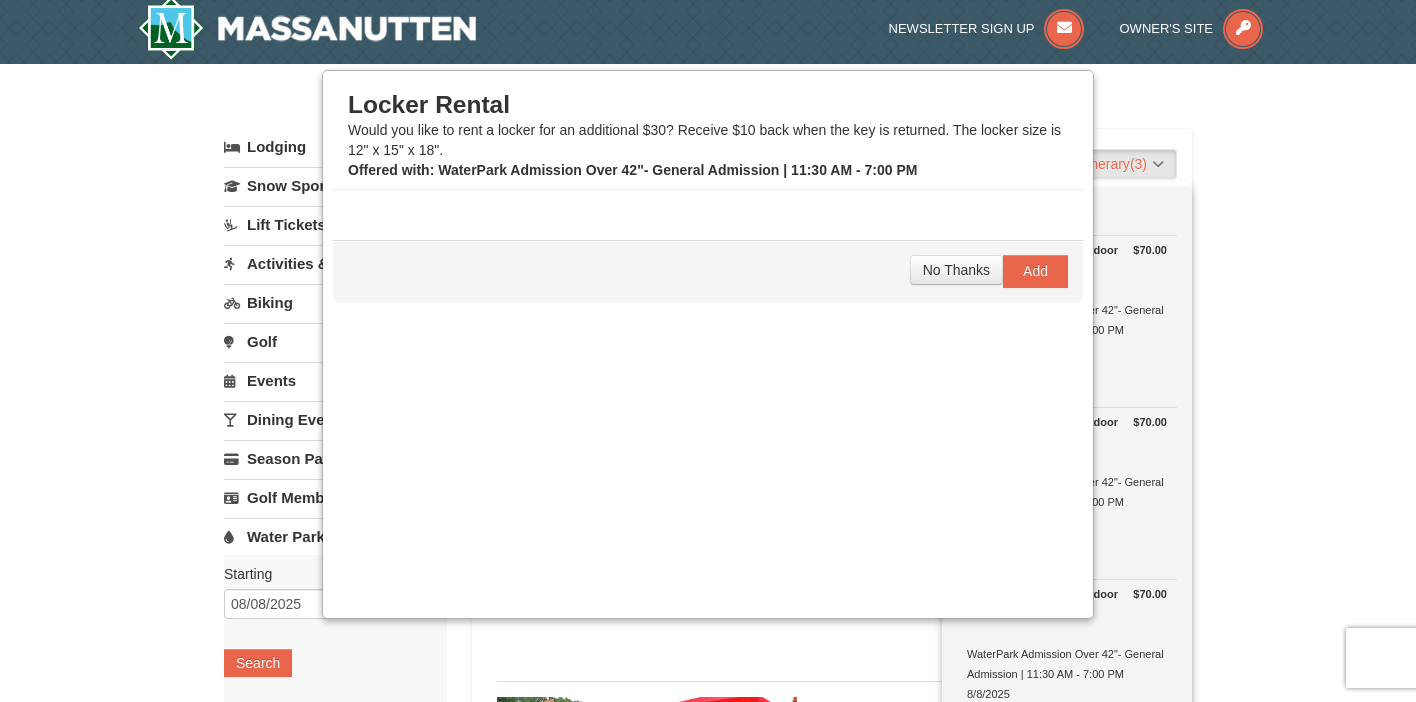 click on "Water Park Pass." at bounding box center (1067, 211) 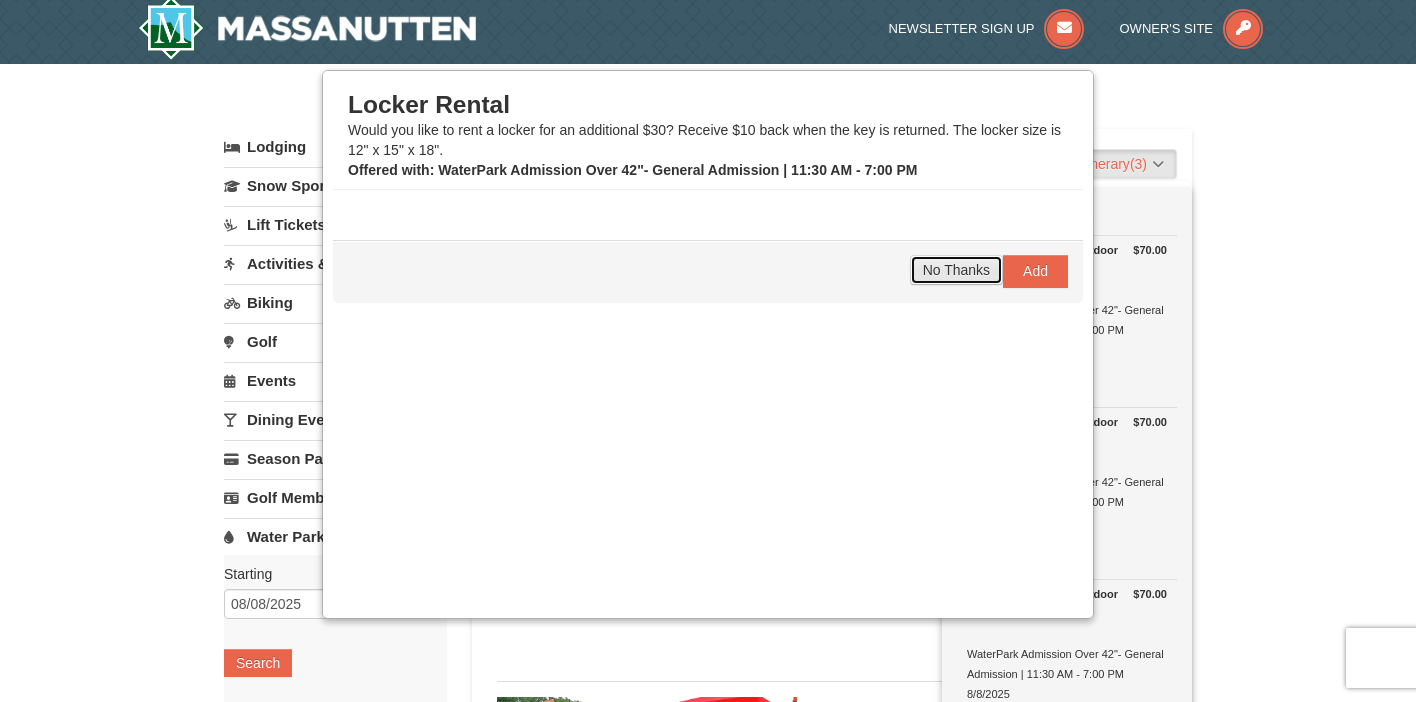 click on "No Thanks" at bounding box center (956, 270) 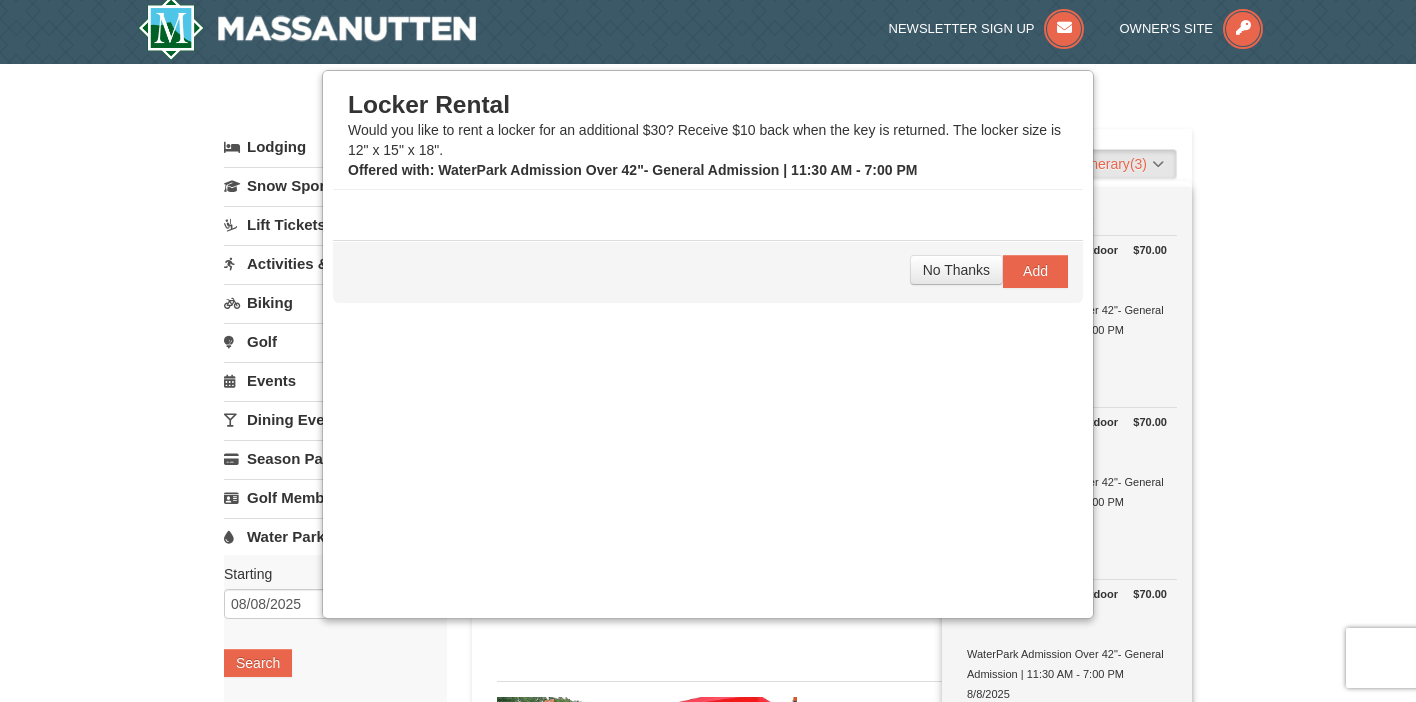 click on "×
Categories
List
Filter
My Itinerary (3)
Check Out Now
Water Park Pass.
$70.00
Massanutten Indoor/Outdoor WaterPark
WaterPark Admission Over 42"- General Admission | 11:30 AM - 7:00 PM
8/8/2025
$70.00" at bounding box center (708, 1130) 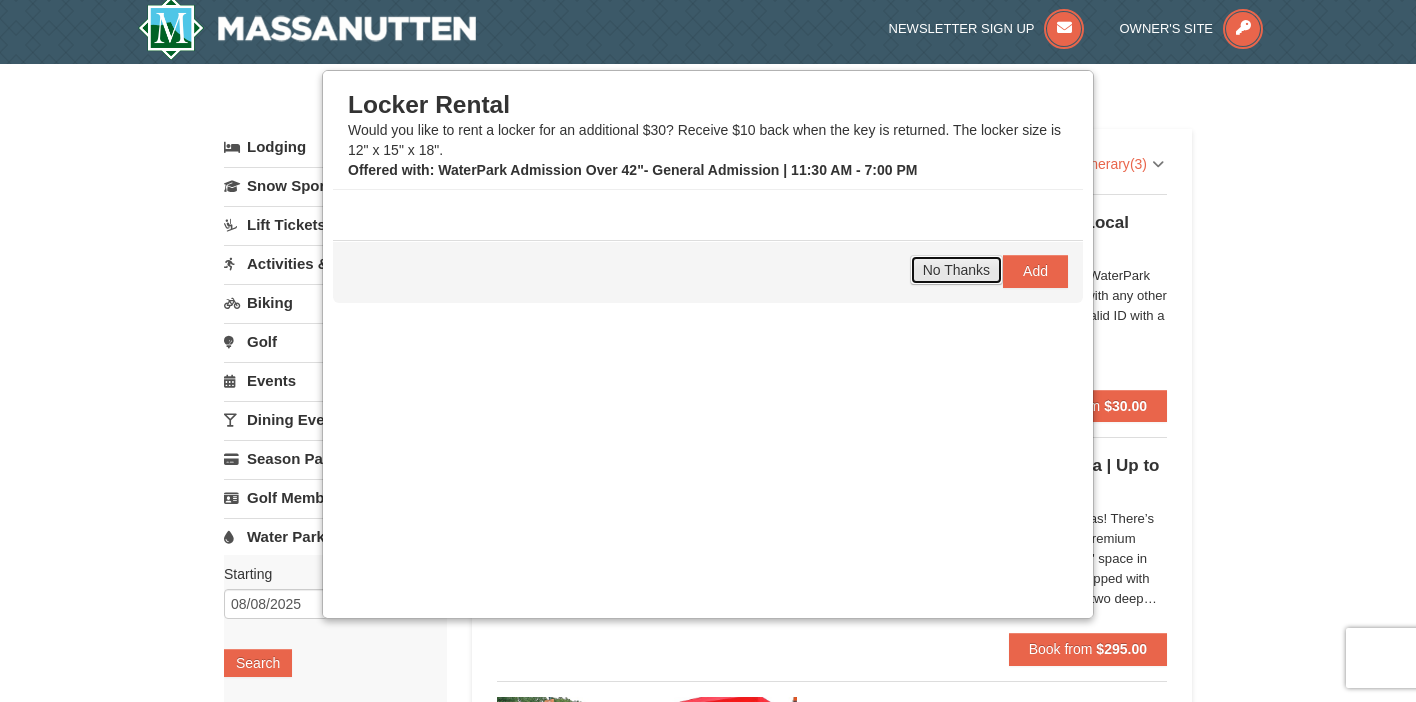 click on "No Thanks" at bounding box center [956, 270] 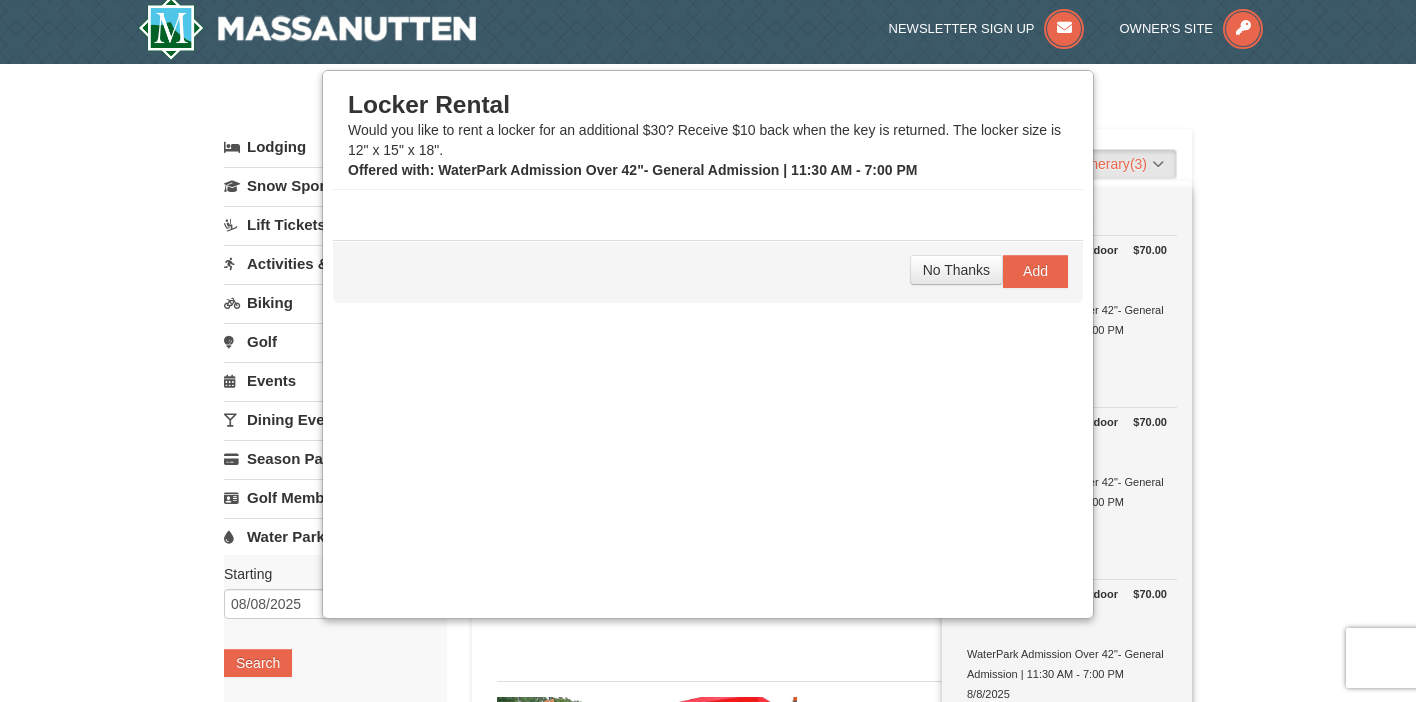 click on "×
Categories
List
Filter
My Itinerary (3)
Check Out Now
Water Park Pass.
$70.00
Massanutten Indoor/Outdoor WaterPark
WaterPark Admission Over 42"- General Admission | 11:30 AM - 7:00 PM
8/8/2025
$70.00" at bounding box center (708, 1130) 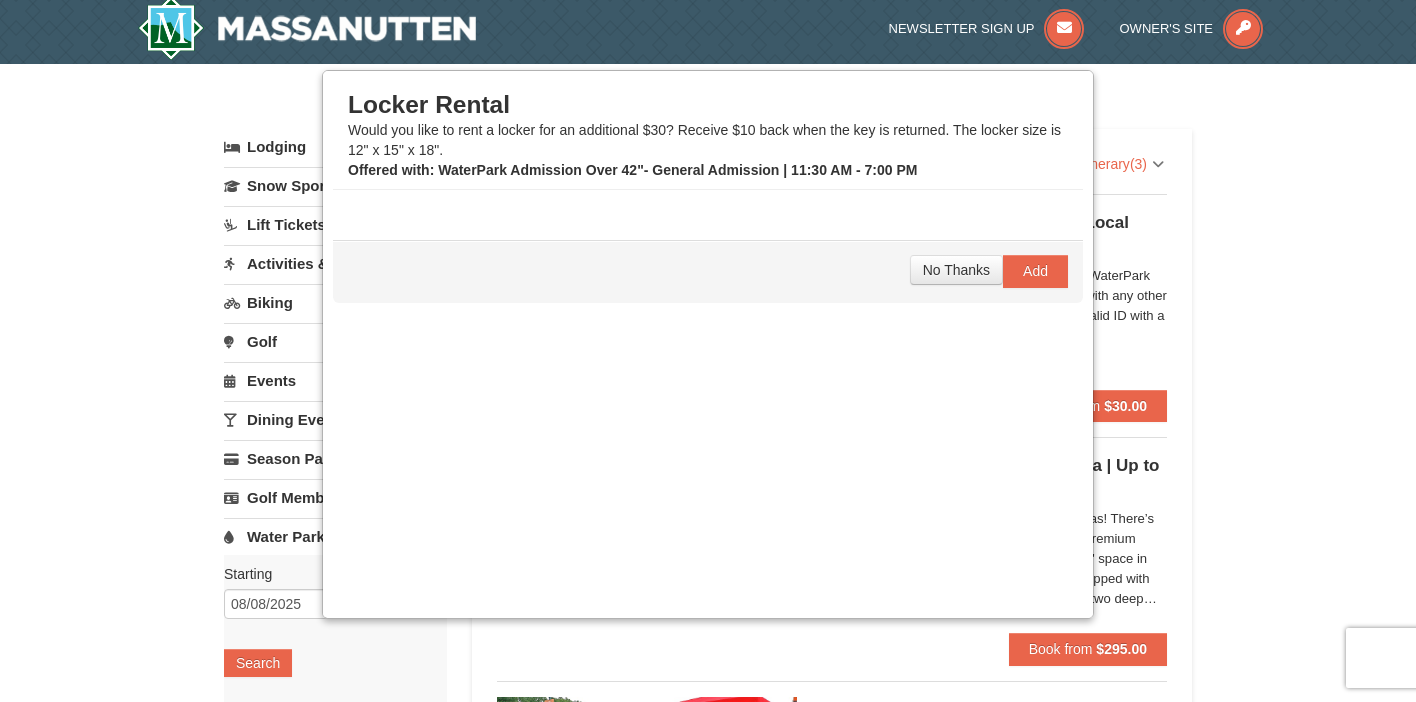 click on "×
Categories
List
Filter
My Itinerary (3)
Check Out Now
Water Park Pass.
$70.00
Massanutten Indoor/Outdoor WaterPark
WaterPark Admission Over 42"- General Admission | 11:30 AM - 7:00 PM
8/8/2025
$70.00" at bounding box center [708, 1130] 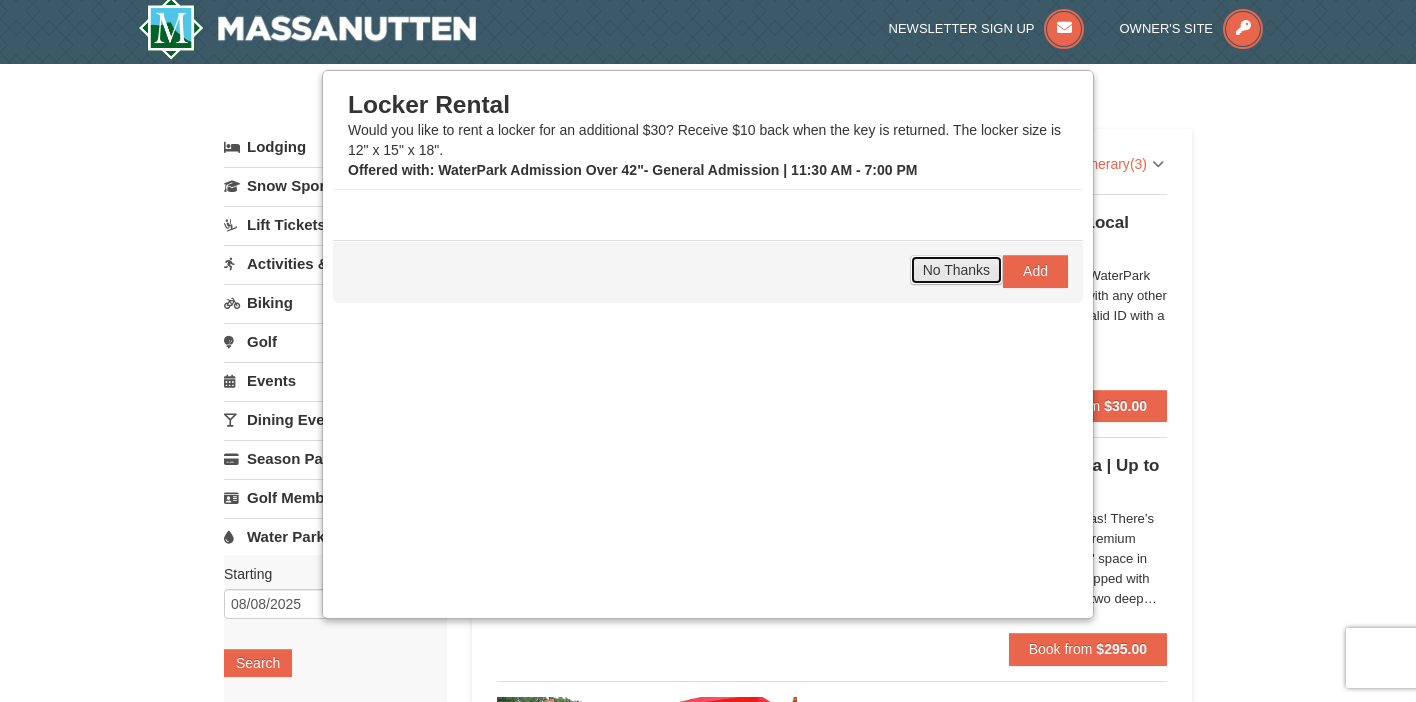 click on "No Thanks" at bounding box center [956, 270] 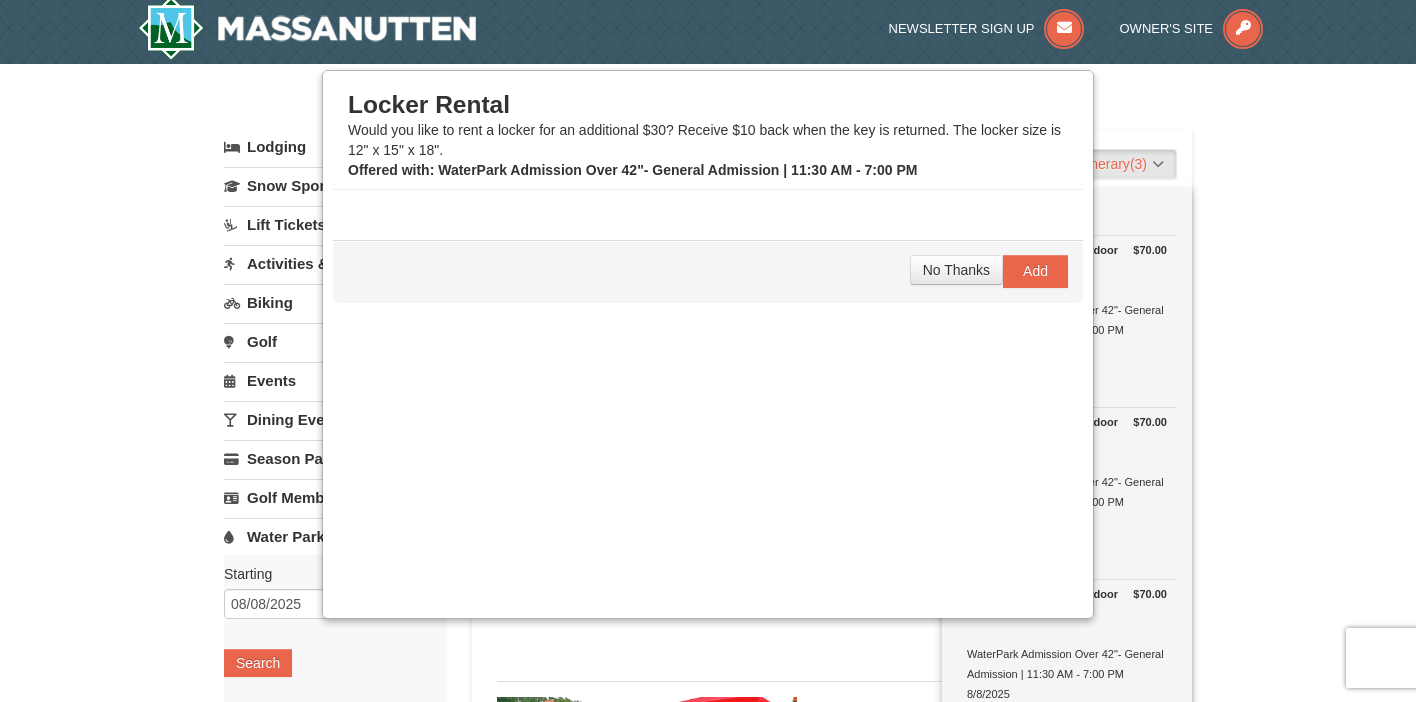 click on "Massanutten Indoor/Outdoor WaterPark
WaterPark Admission Over 42"- General Admission | 11:30 AM - 7:00 PM
8/8/2025" at bounding box center (1067, 300) 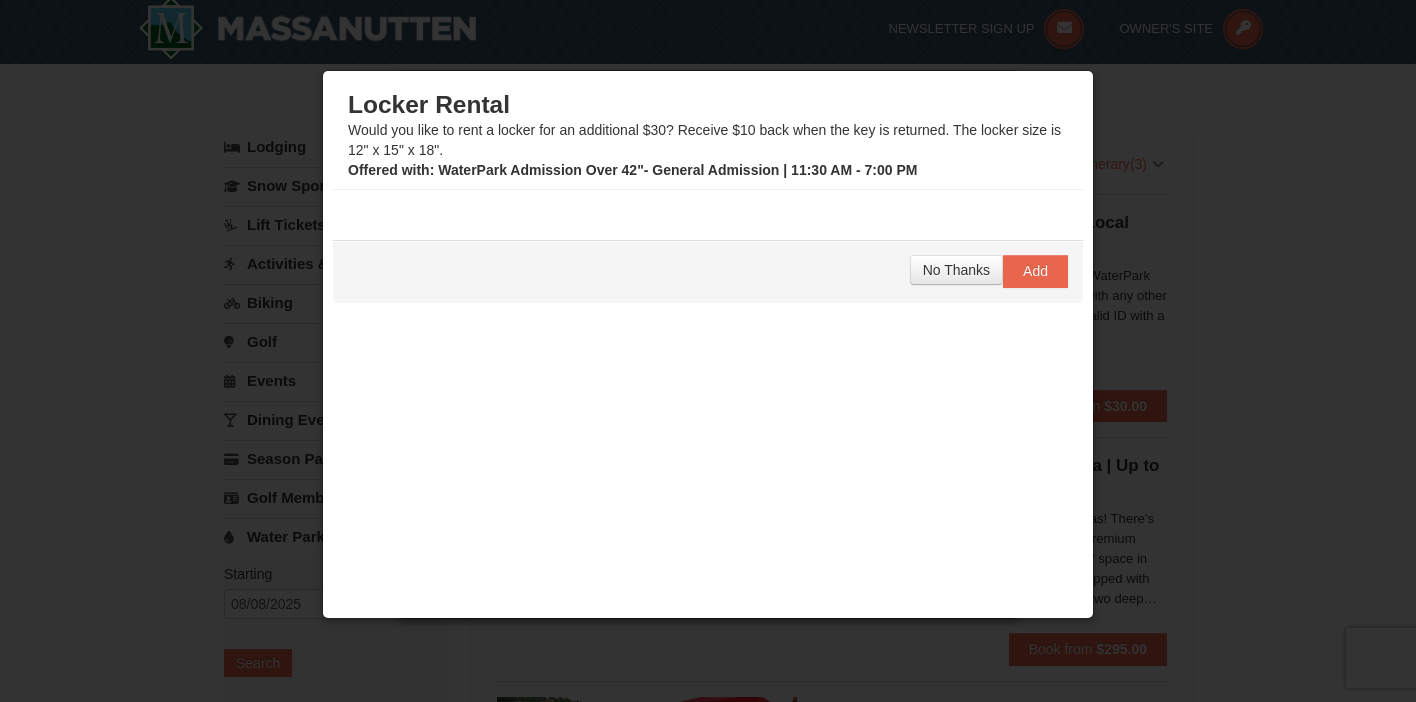 click at bounding box center [708, 351] 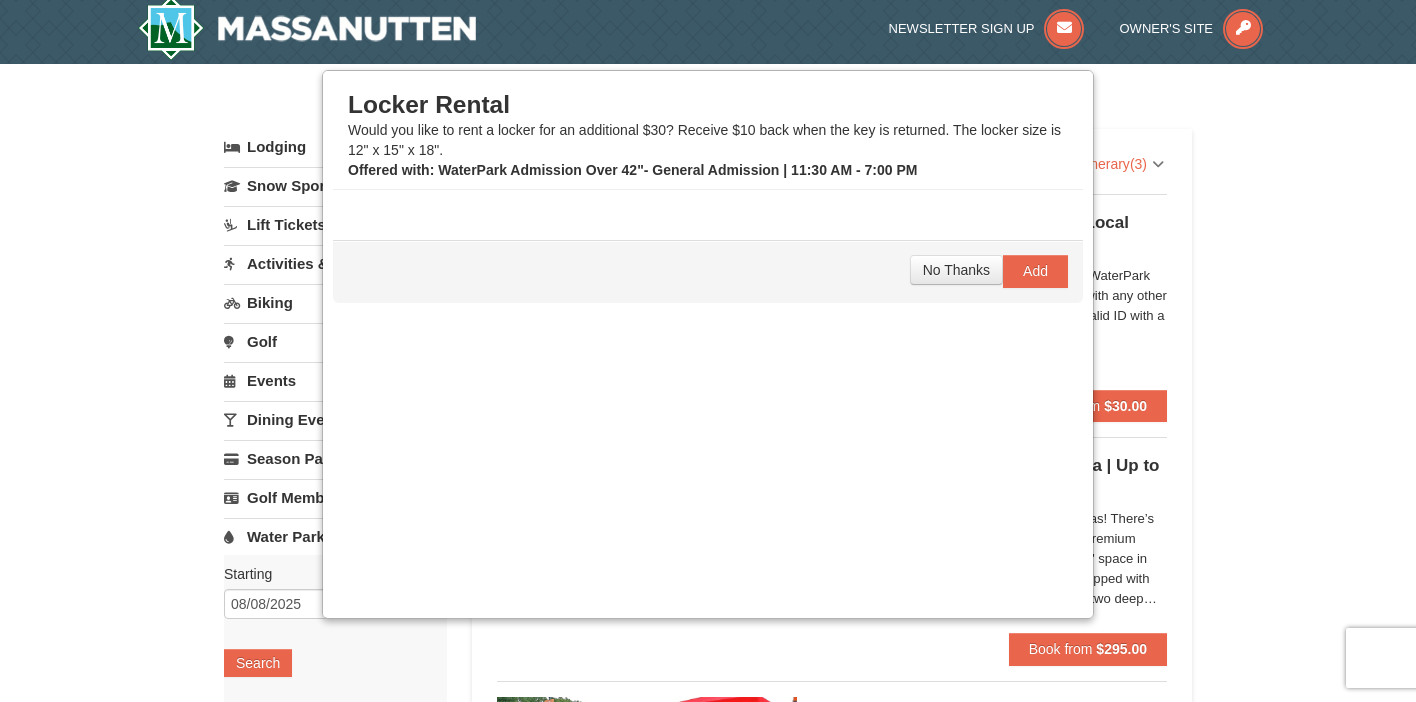 click on "×
Categories
List
Filter
My Itinerary (3)
Check Out Now
Water Park Pass.
$70.00
Massanutten Indoor/Outdoor WaterPark
WaterPark Admission Over 42"- General Admission | 11:30 AM - 7:00 PM
8/8/2025
$70.00" at bounding box center [708, 1130] 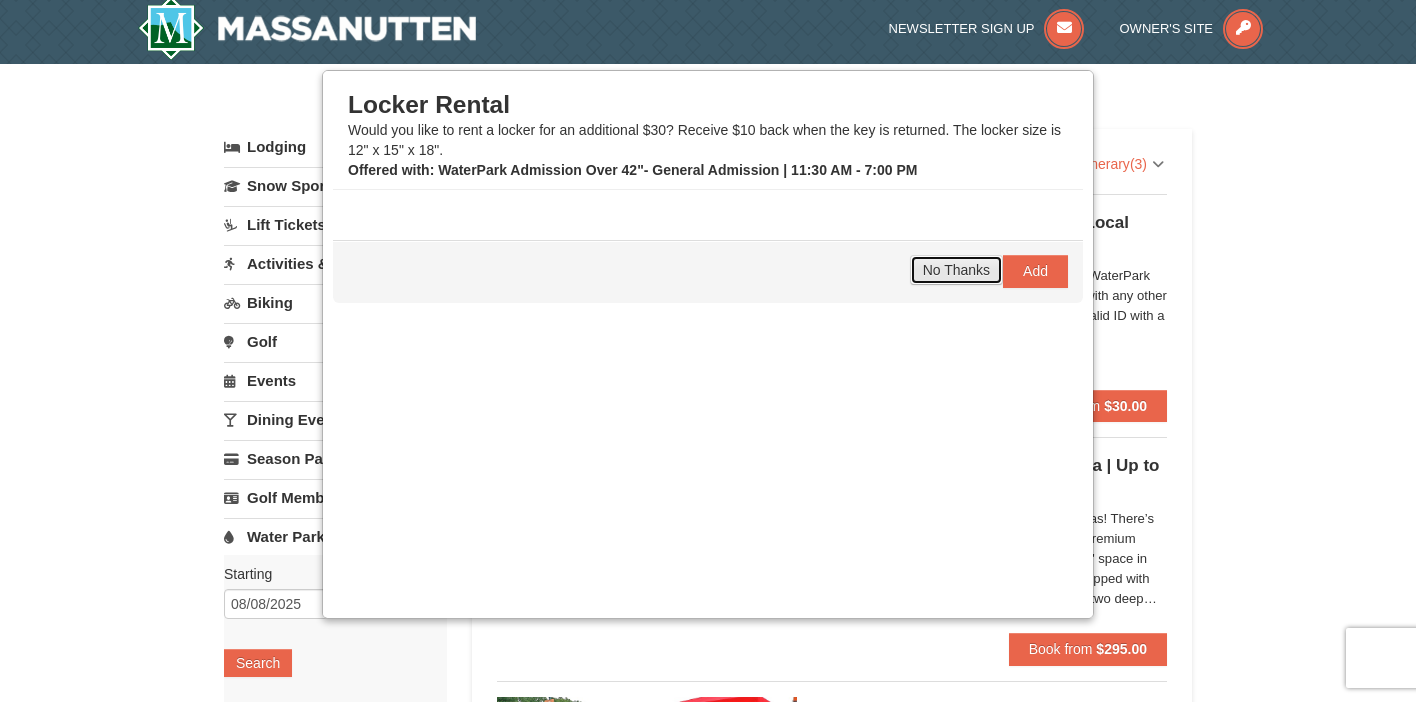 click on "No Thanks" at bounding box center [956, 270] 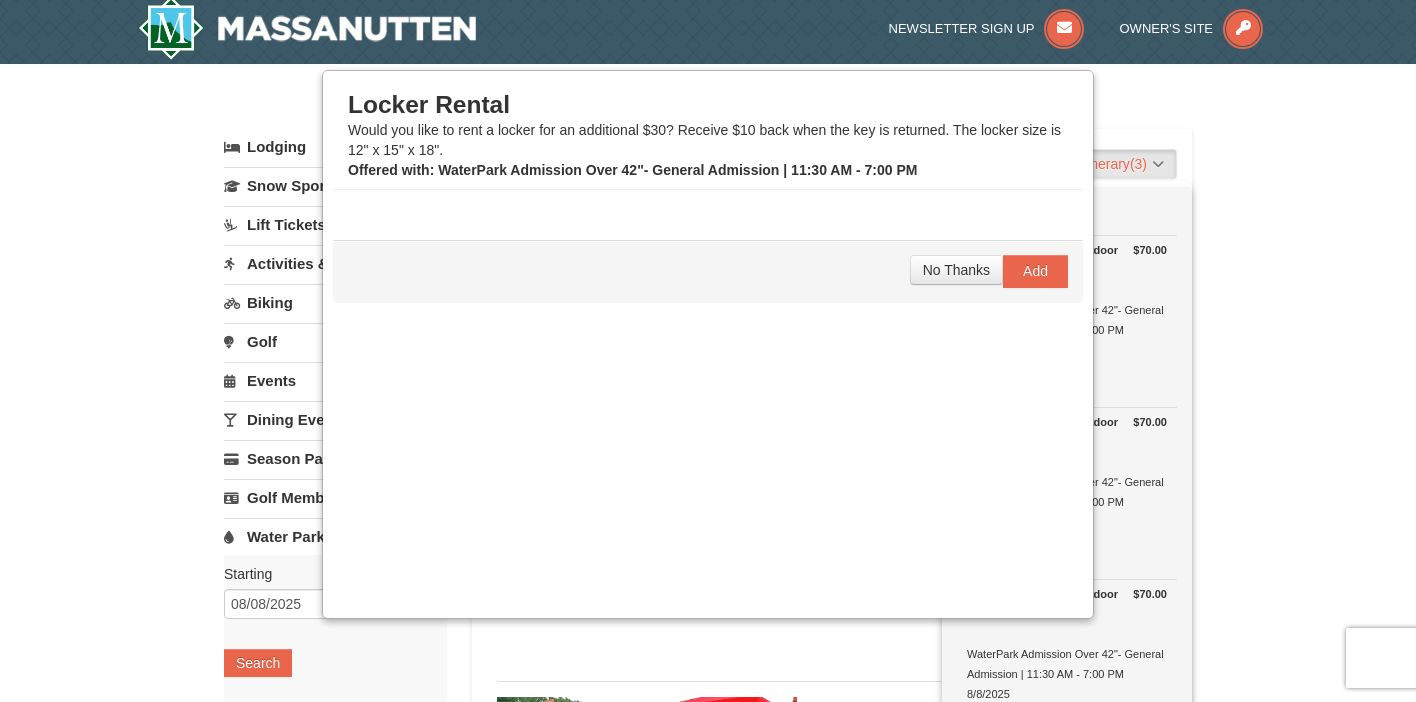 drag, startPoint x: 950, startPoint y: 101, endPoint x: 793, endPoint y: 92, distance: 157.25775 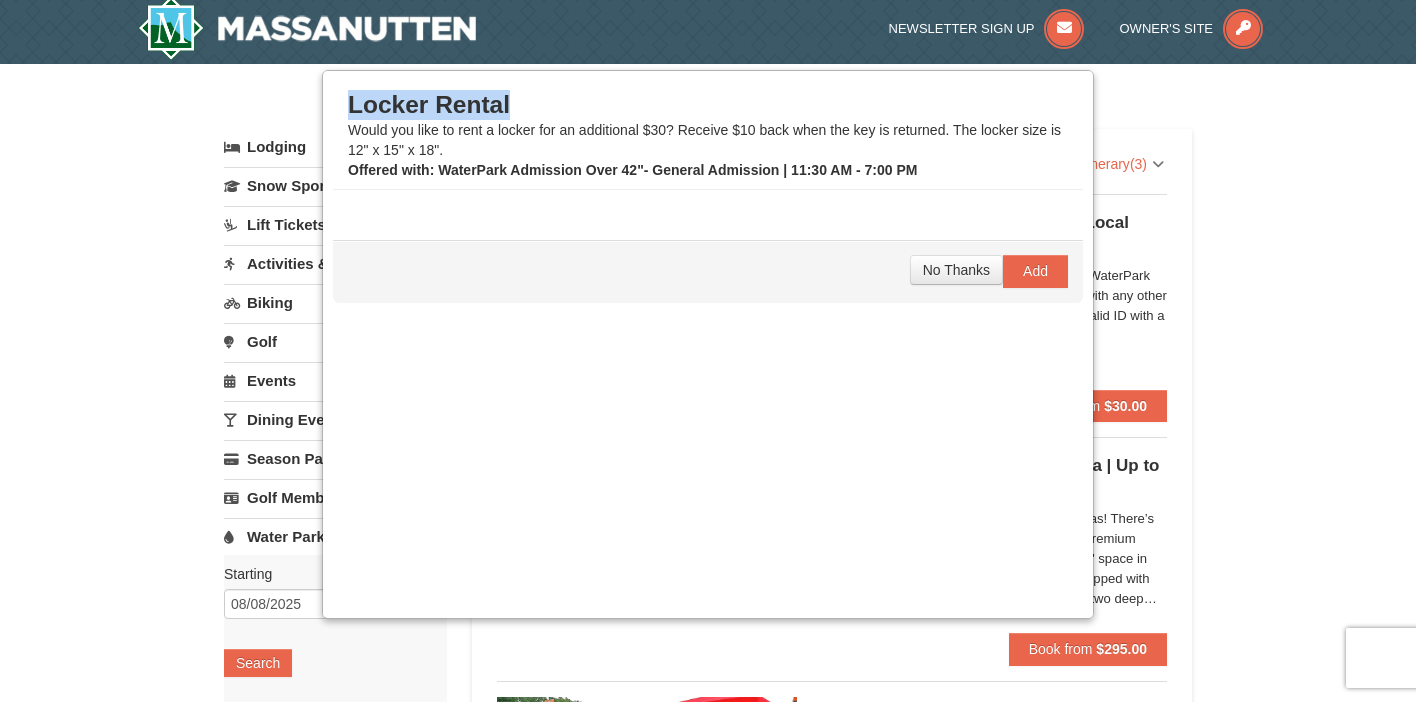 drag, startPoint x: 698, startPoint y: 90, endPoint x: 557, endPoint y: 87, distance: 141.0319 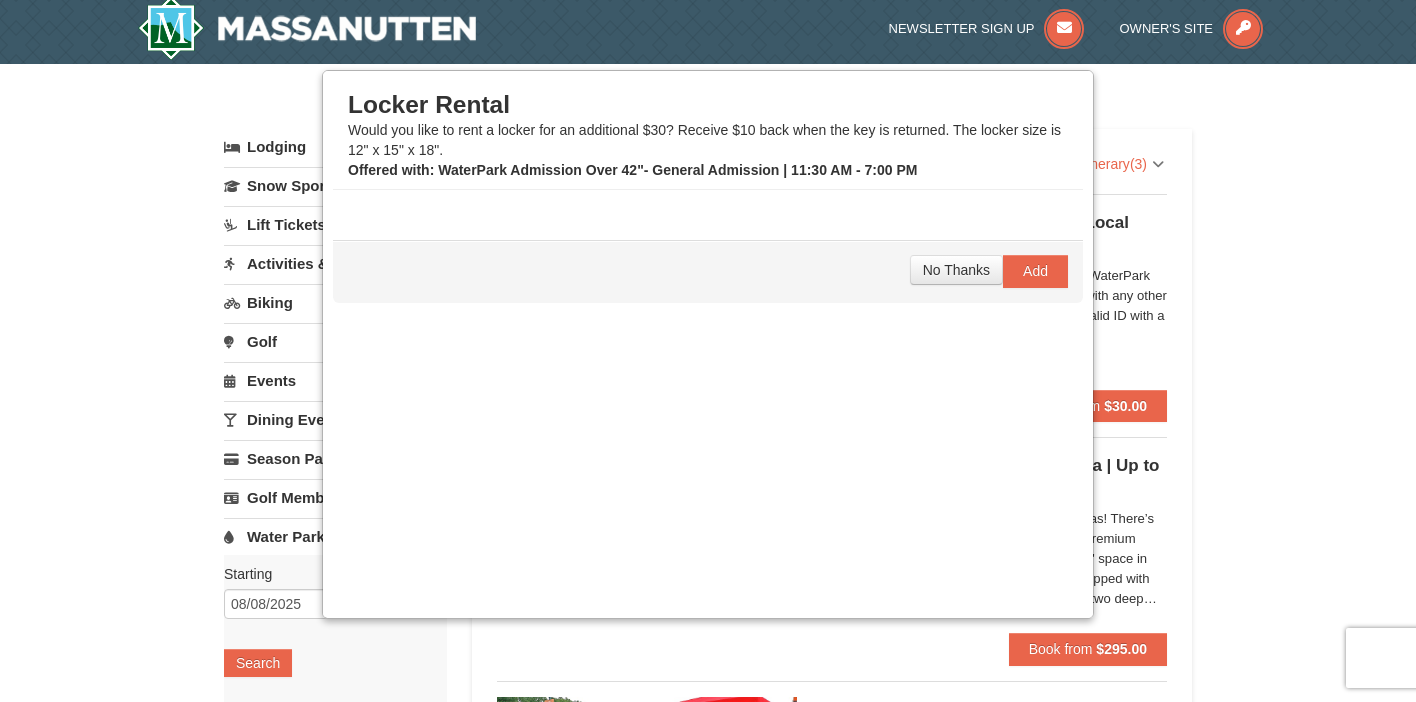 click on "No Thanks Add" at bounding box center [708, 271] 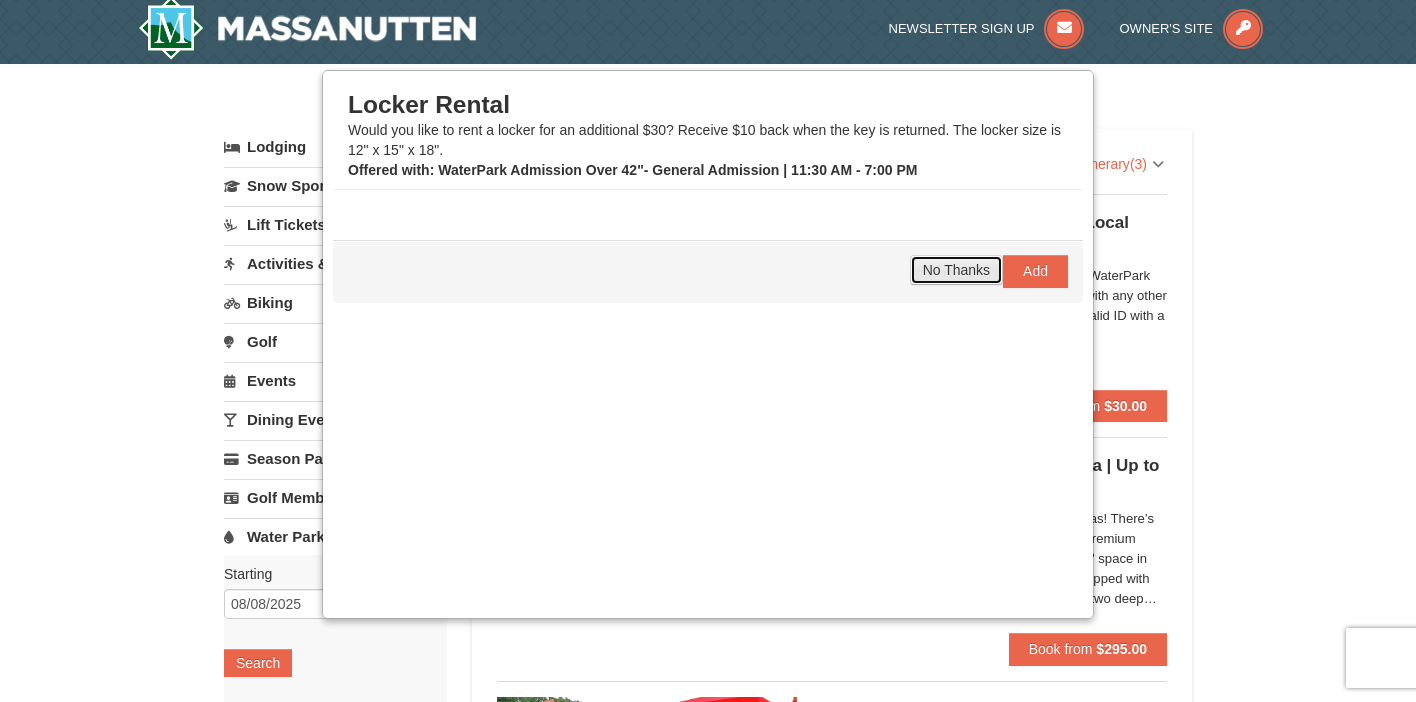 click on "No Thanks" at bounding box center [956, 270] 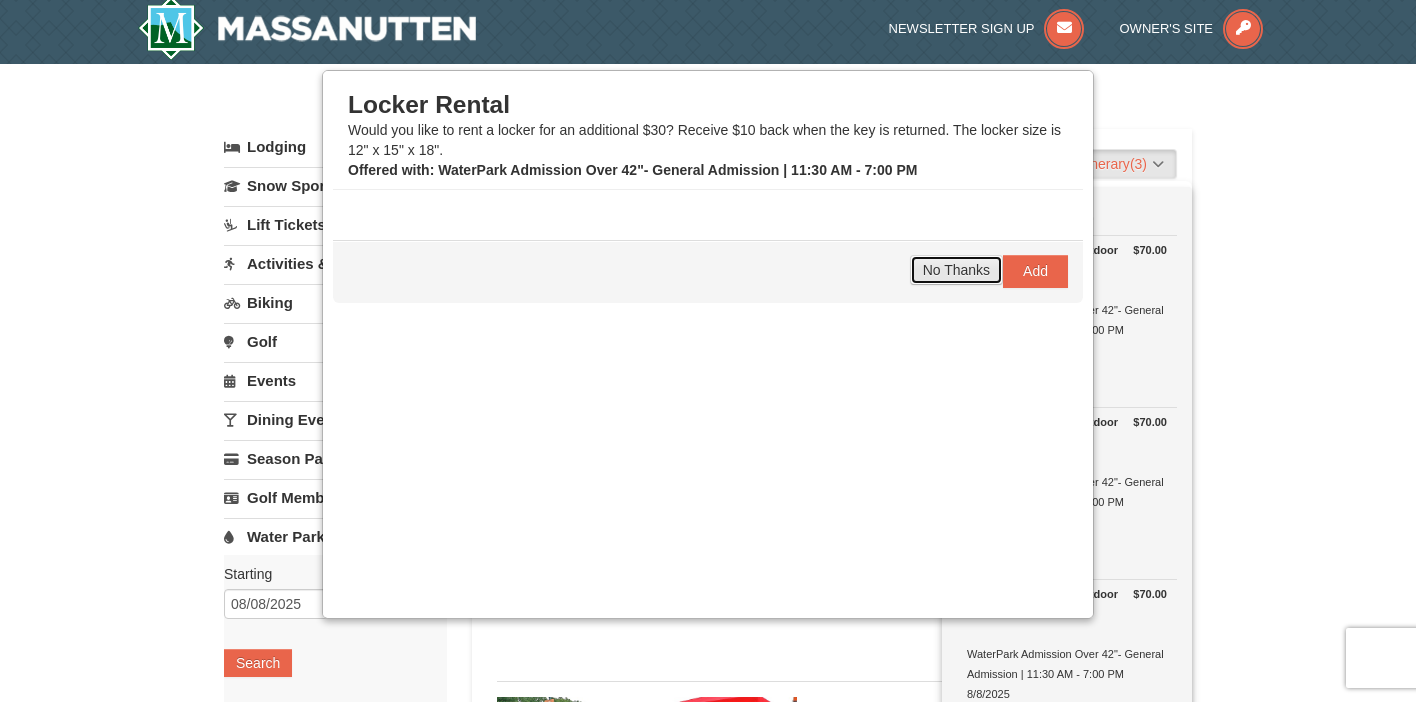 click on "No Thanks" at bounding box center [956, 270] 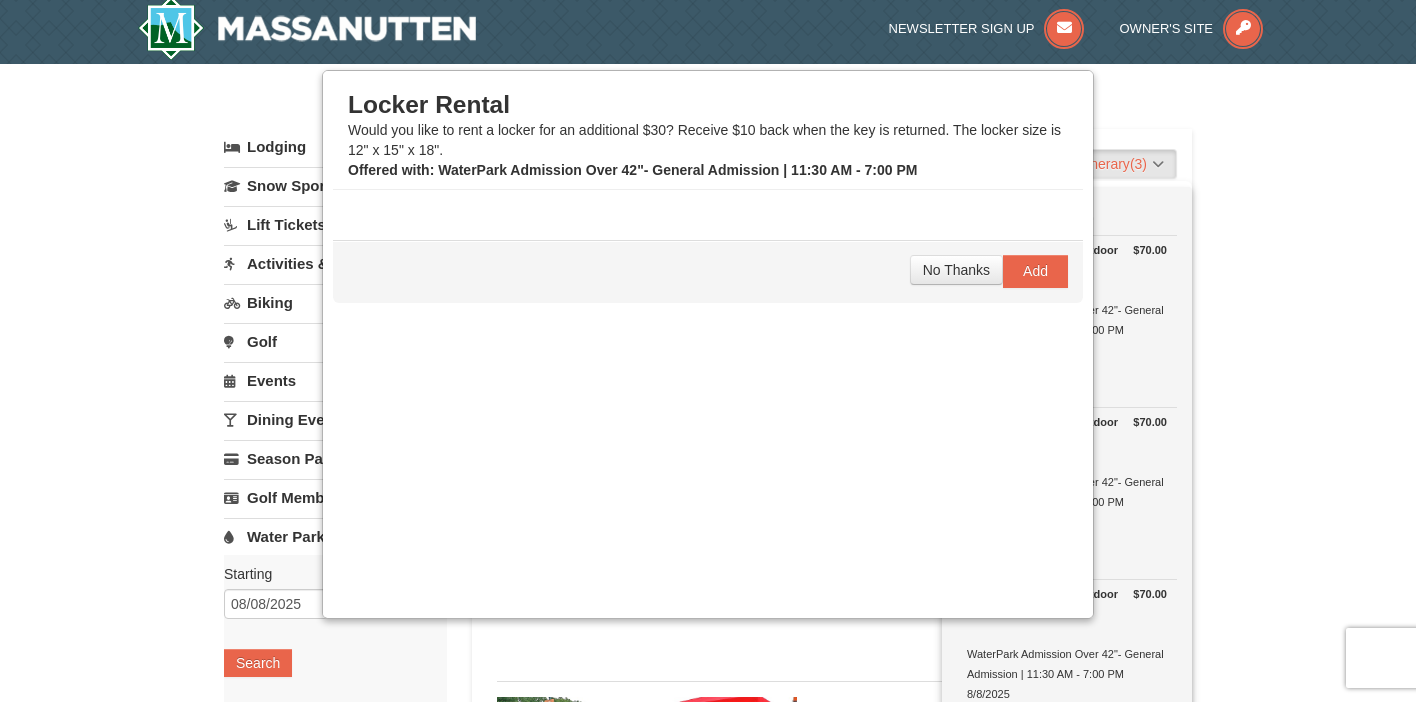 click on "×
Categories
List
Filter
My Itinerary (3)
Check Out Now
Water Park Pass.
$70.00
Massanutten Indoor/Outdoor WaterPark
WaterPark Admission Over 42"- General Admission | 11:30 AM - 7:00 PM
8/8/2025
$70.00" at bounding box center (708, 1130) 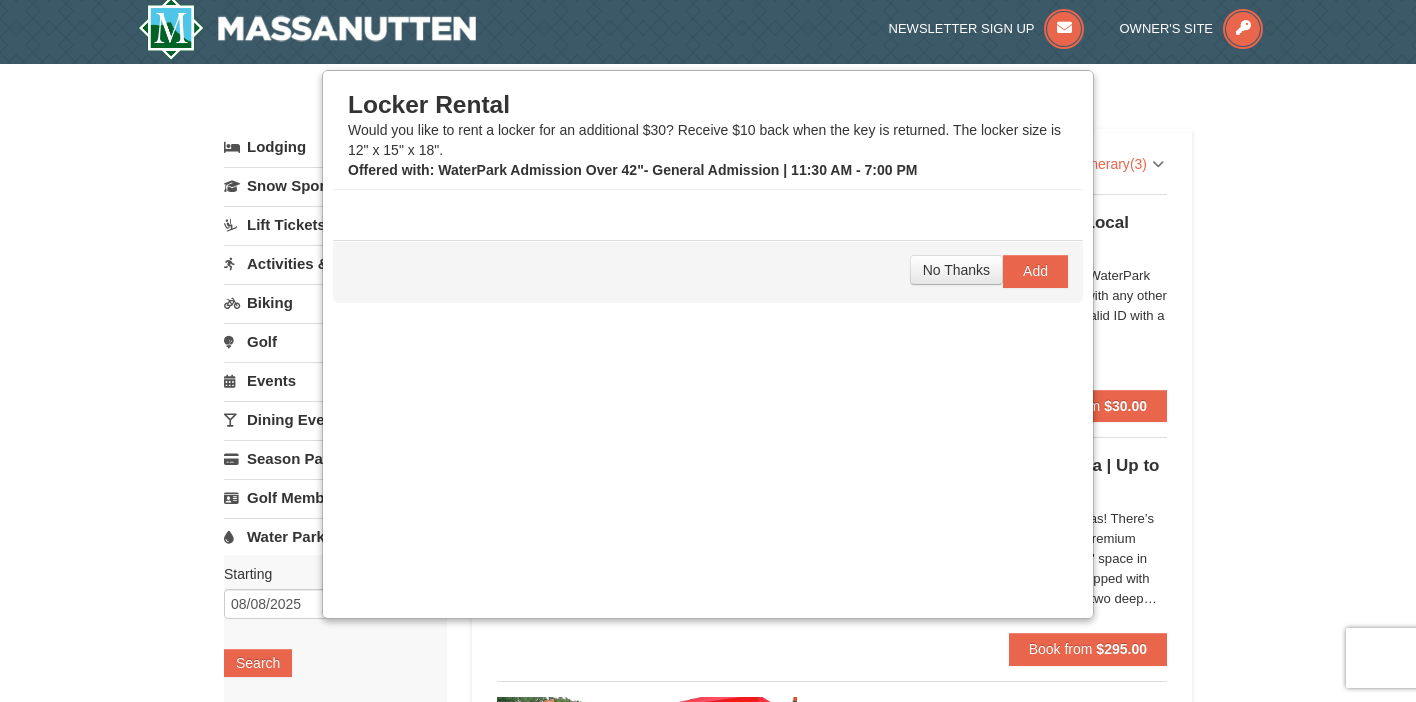 click on "×
Categories
List
Filter
My Itinerary (3)
Check Out Now
Water Park Pass.
$70.00
Massanutten Indoor/Outdoor WaterPark
WaterPark Admission Over 42"- General Admission | 11:30 AM - 7:00 PM
8/8/2025
$70.00" at bounding box center [708, 1130] 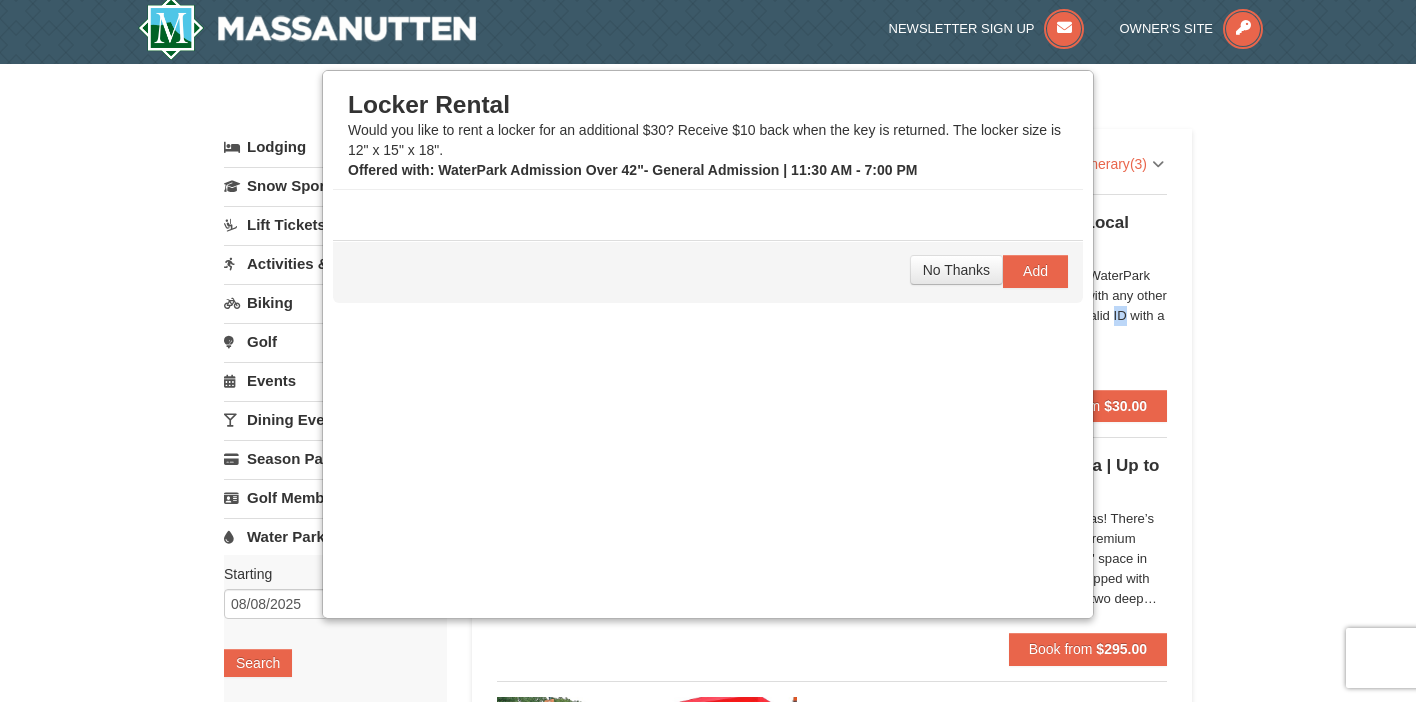 click on "×
Categories
List
Filter
My Itinerary (3)
Check Out Now
Water Park Pass.
$70.00
Massanutten Indoor/Outdoor WaterPark
WaterPark Admission Over 42"- General Admission | 11:30 AM - 7:00 PM
8/8/2025
$70.00" at bounding box center (708, 1130) 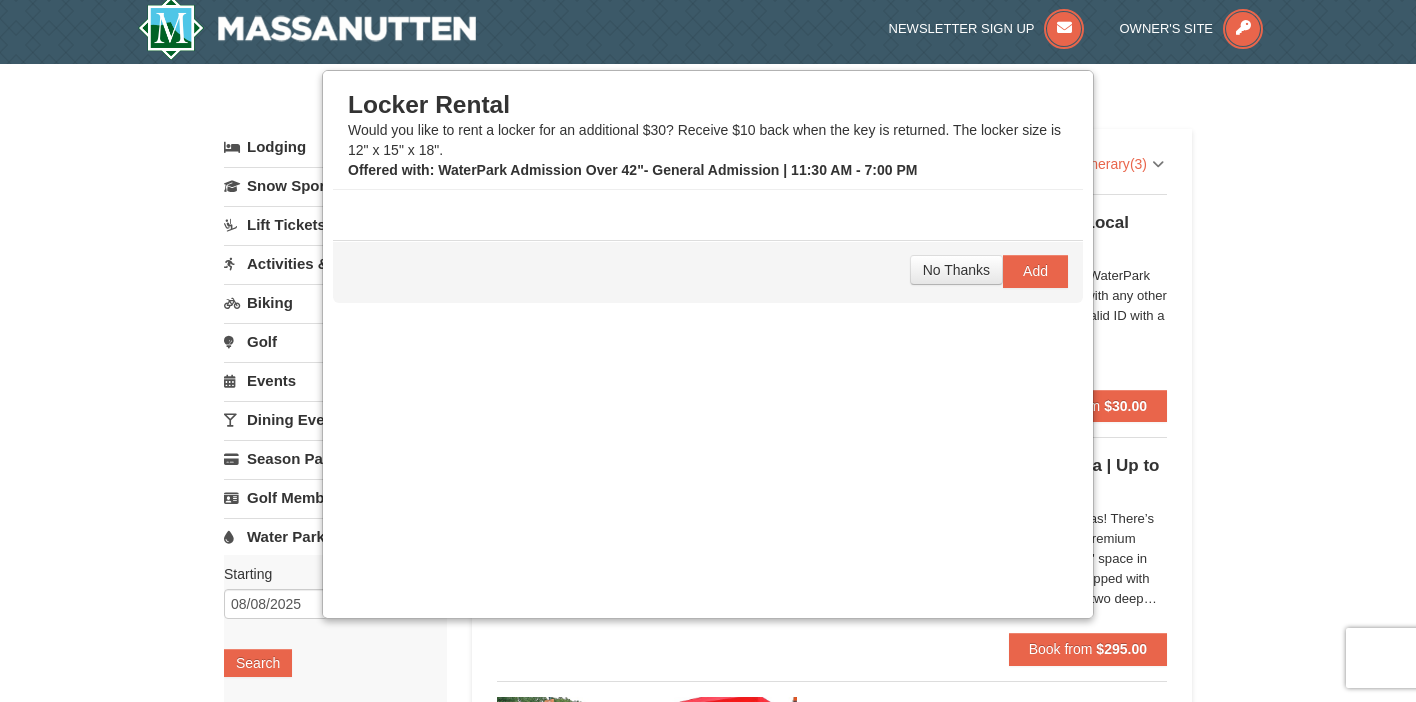 click on "Sort By
Name
Name (A to Z)
Name (Z to A)
Price
Price (Low to High)
Price (High to Low)
Search Progress
8  matches found.
We are sorry!" at bounding box center (832, 1140) 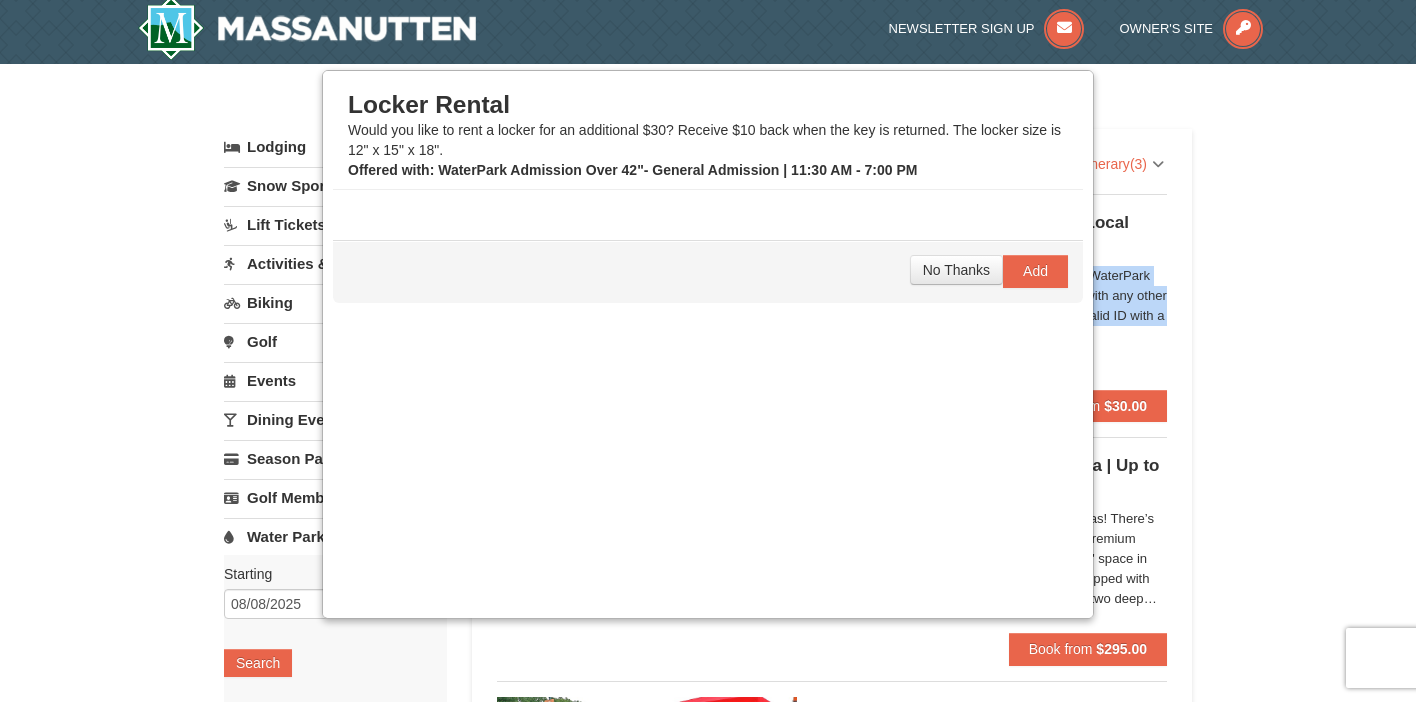 click on "Sort By
Name
Name (A to Z)
Name (Z to A)
Price
Price (Low to High)
Price (High to Low)
Search Progress
8  matches found.
We are sorry!" at bounding box center [832, 1140] 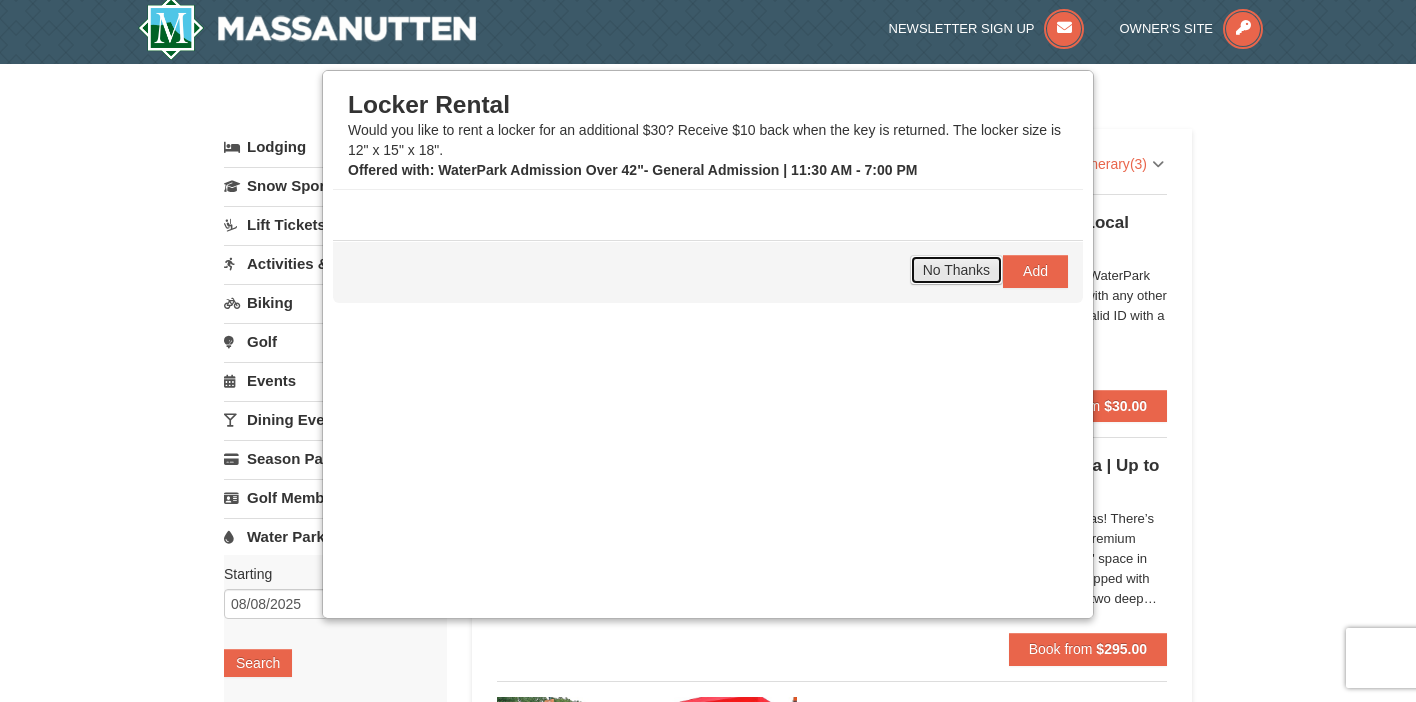 click on "No Thanks" at bounding box center (956, 270) 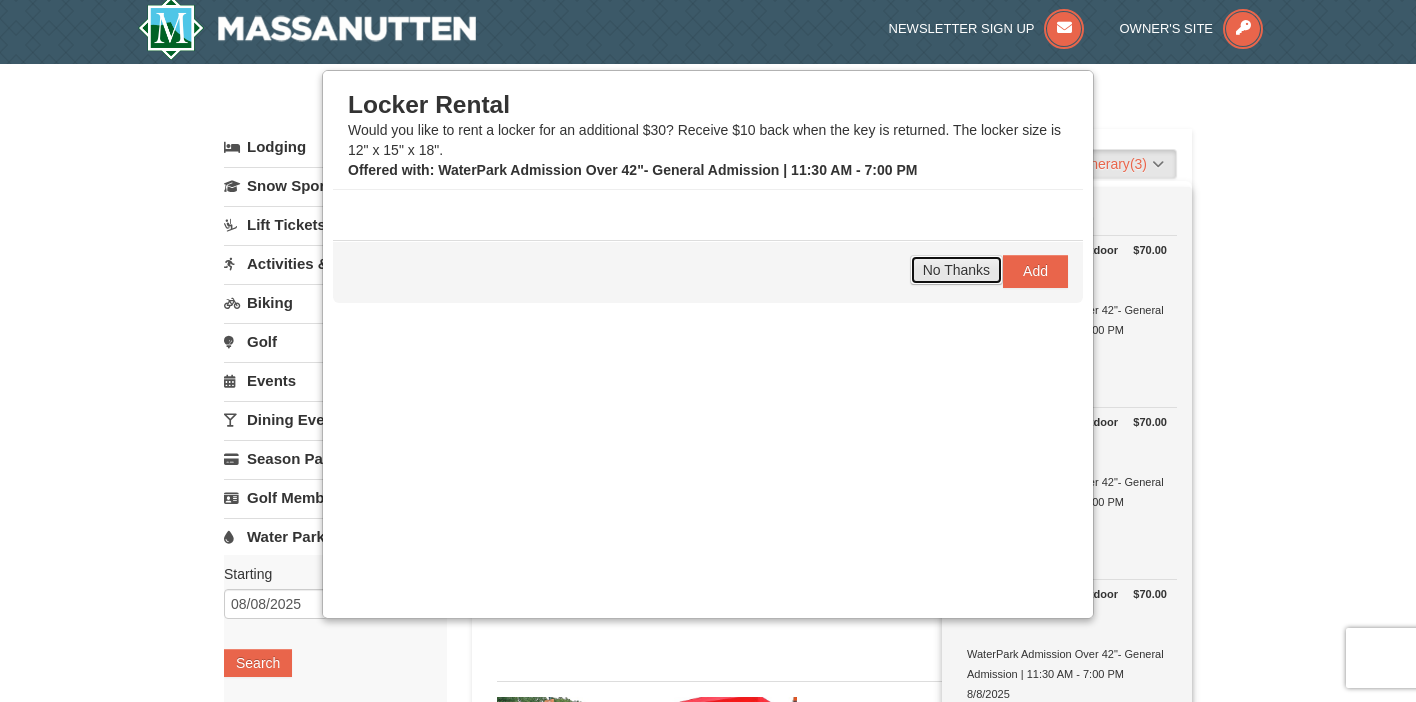 click on "No Thanks" at bounding box center [956, 270] 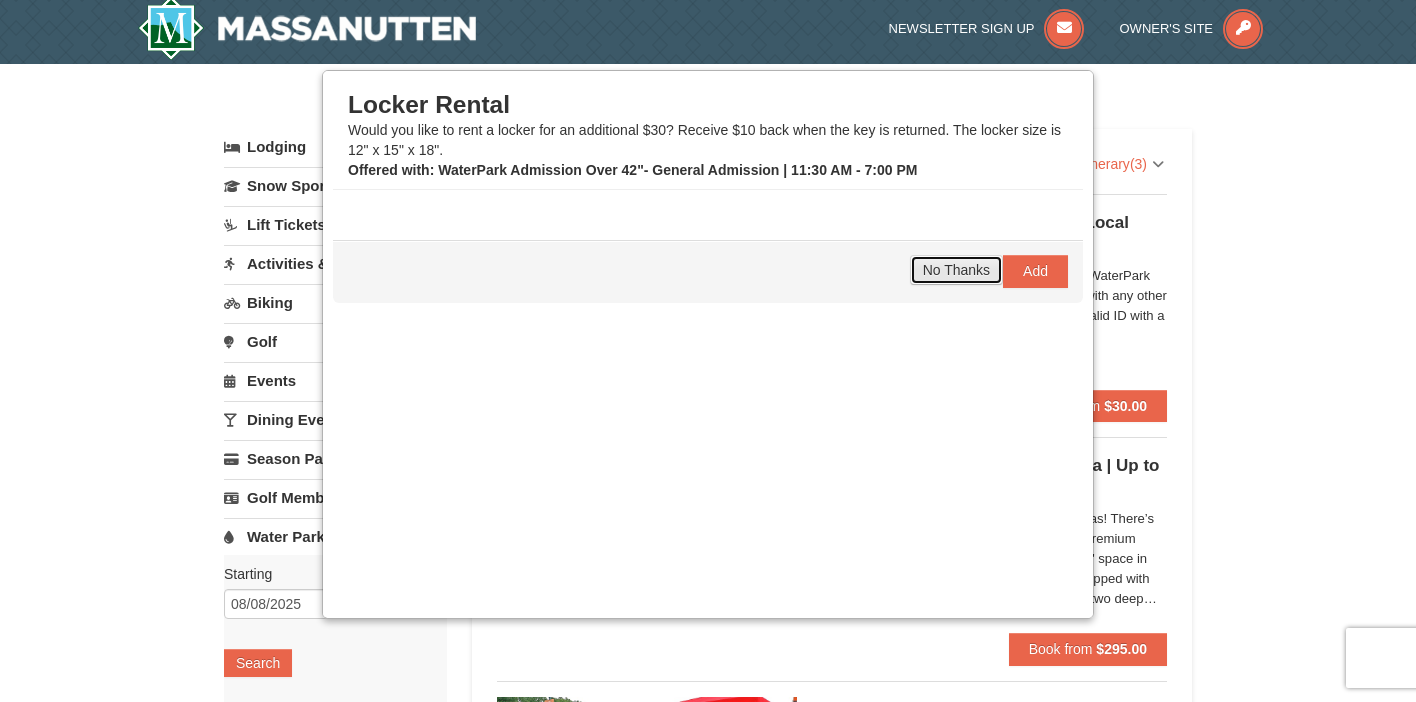 click on "No Thanks" at bounding box center [956, 270] 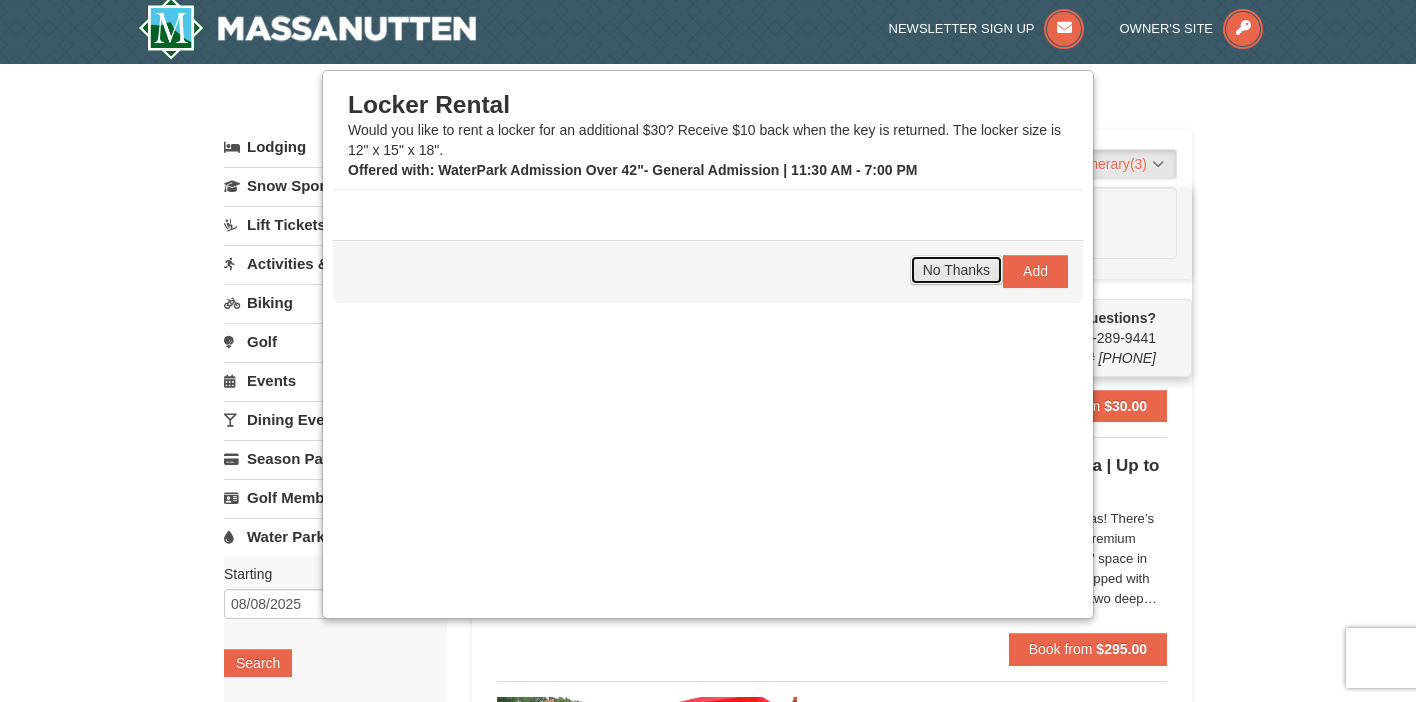 click on "No Thanks" at bounding box center [956, 270] 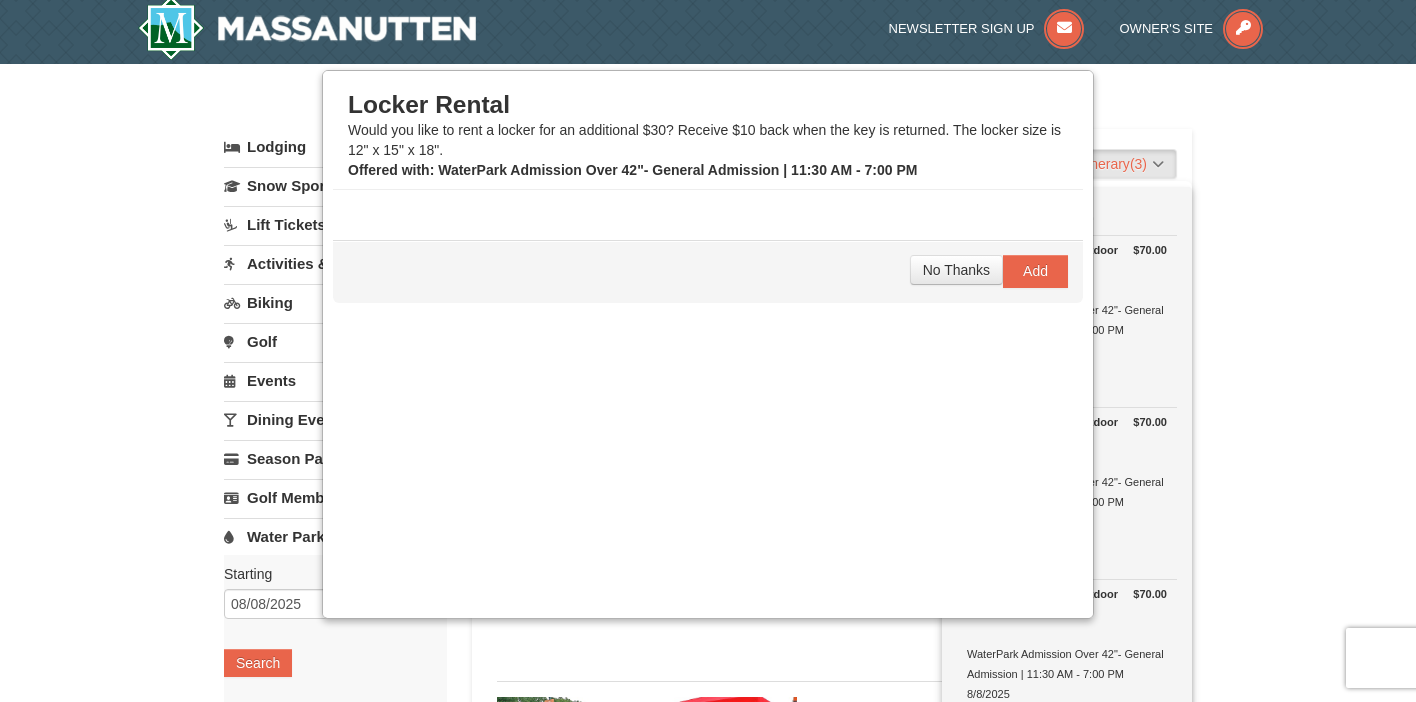 drag, startPoint x: 1240, startPoint y: 377, endPoint x: 1235, endPoint y: 391, distance: 14.866069 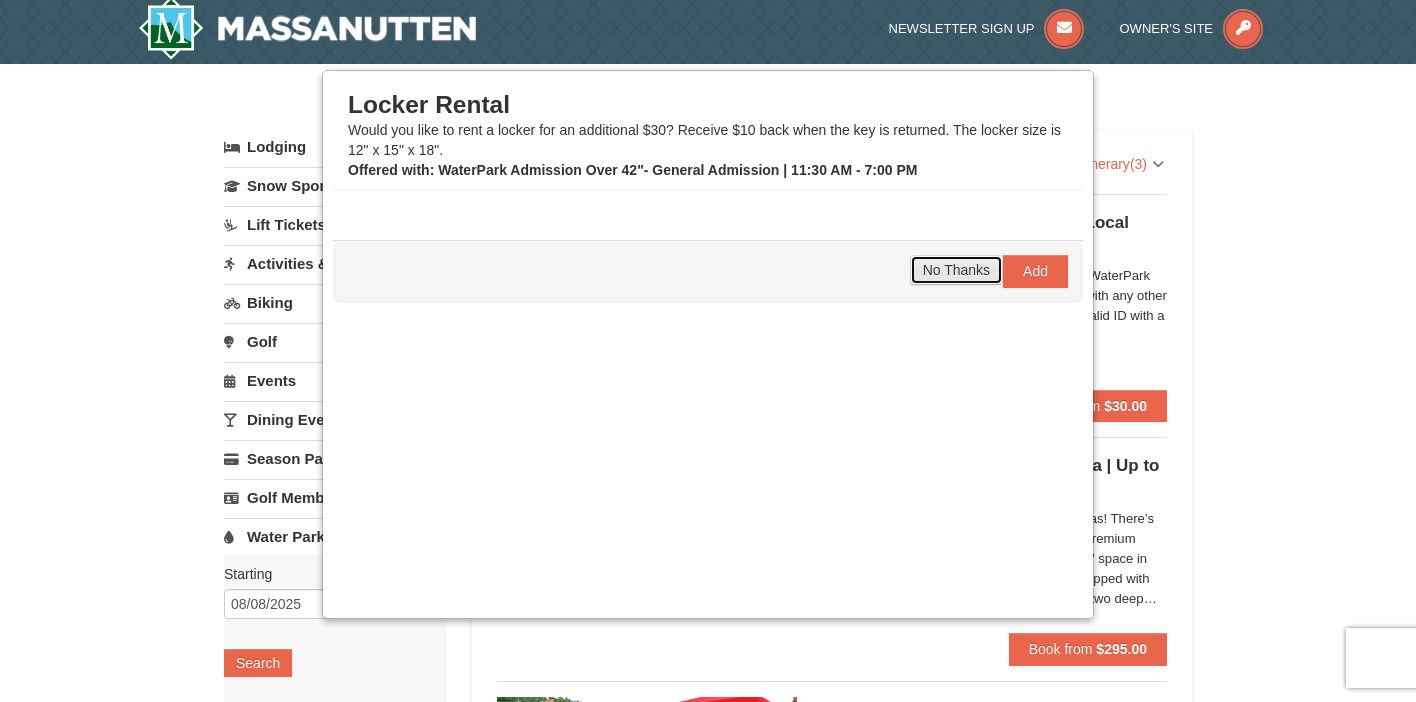 click on "No Thanks" at bounding box center (956, 270) 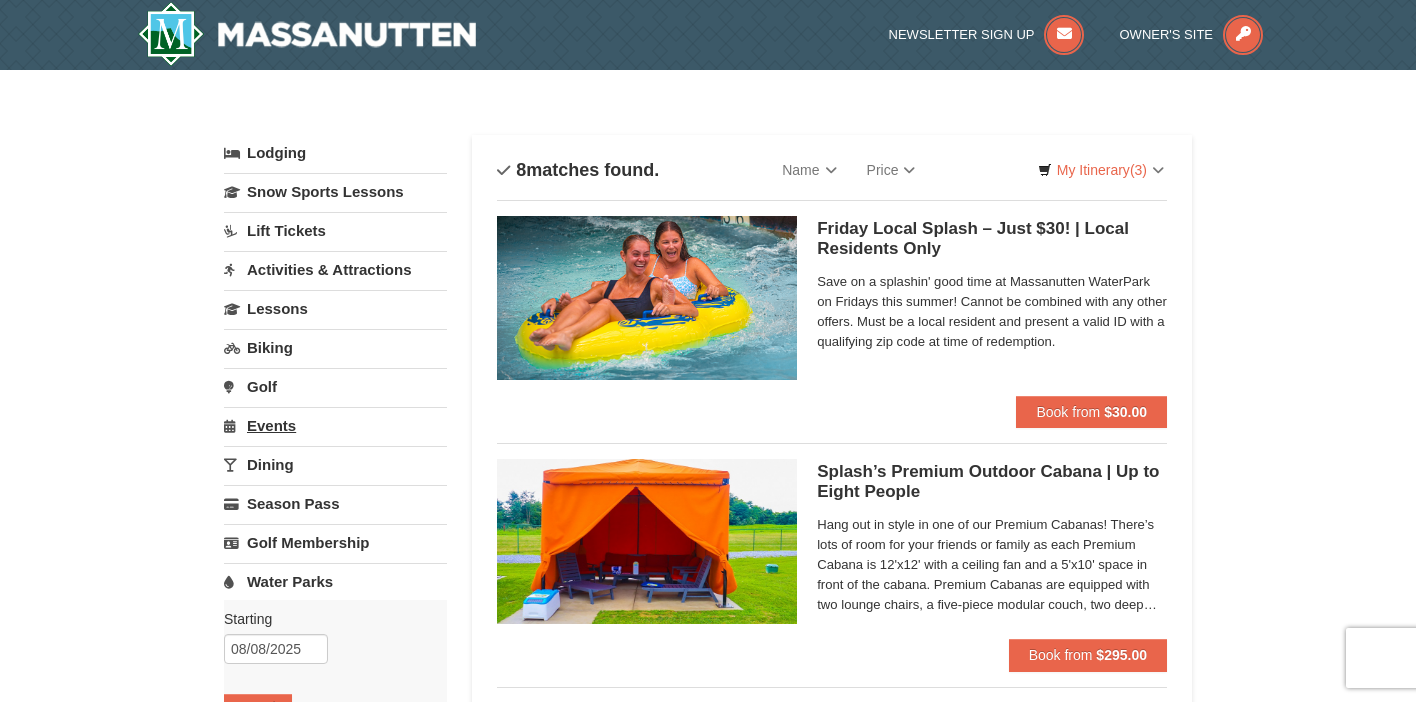 scroll, scrollTop: 0, scrollLeft: 0, axis: both 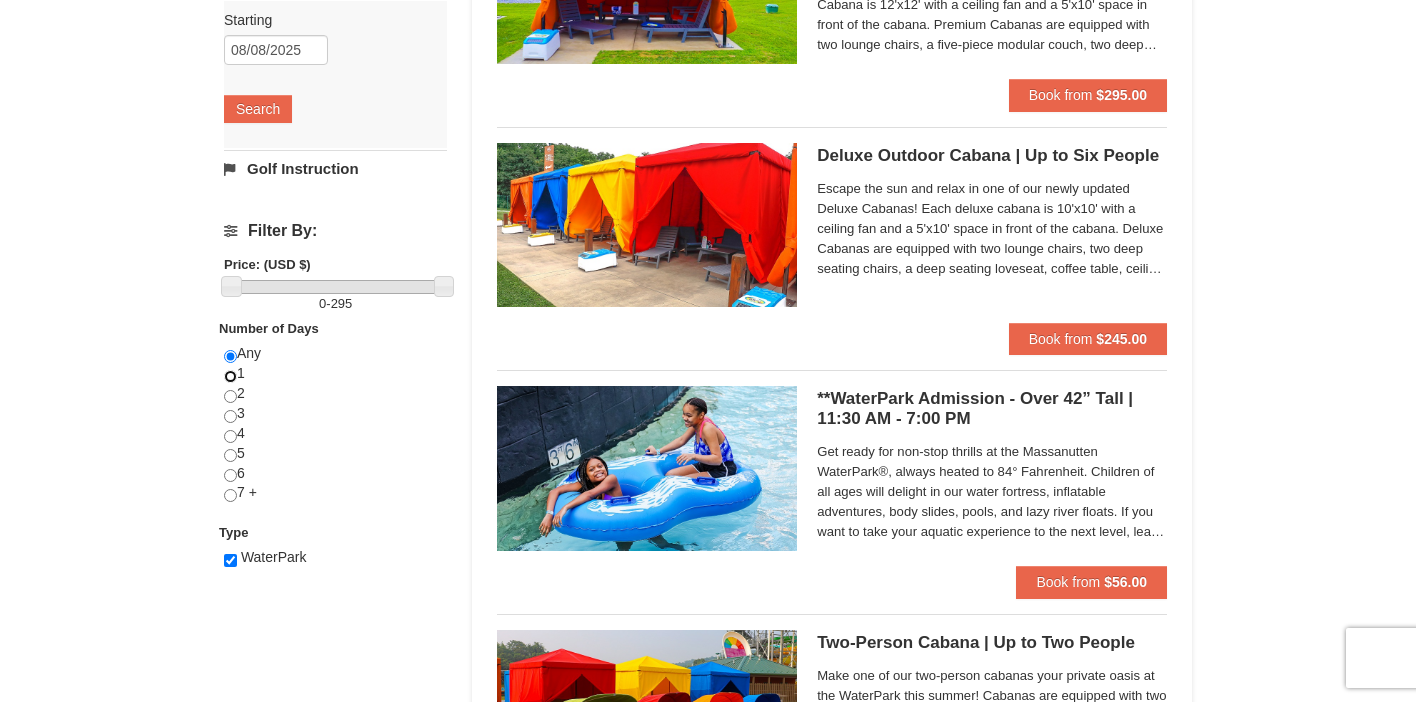 click at bounding box center (230, 376) 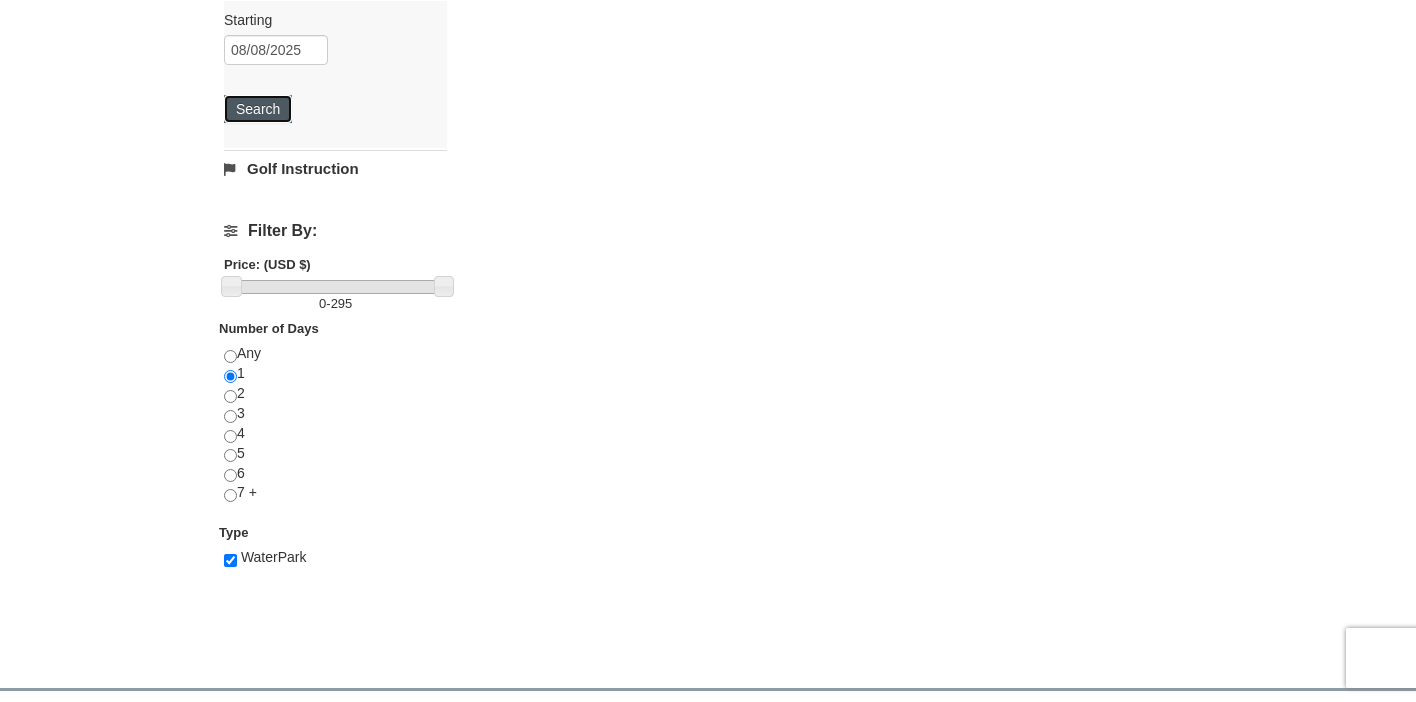 click on "Search" at bounding box center (258, 109) 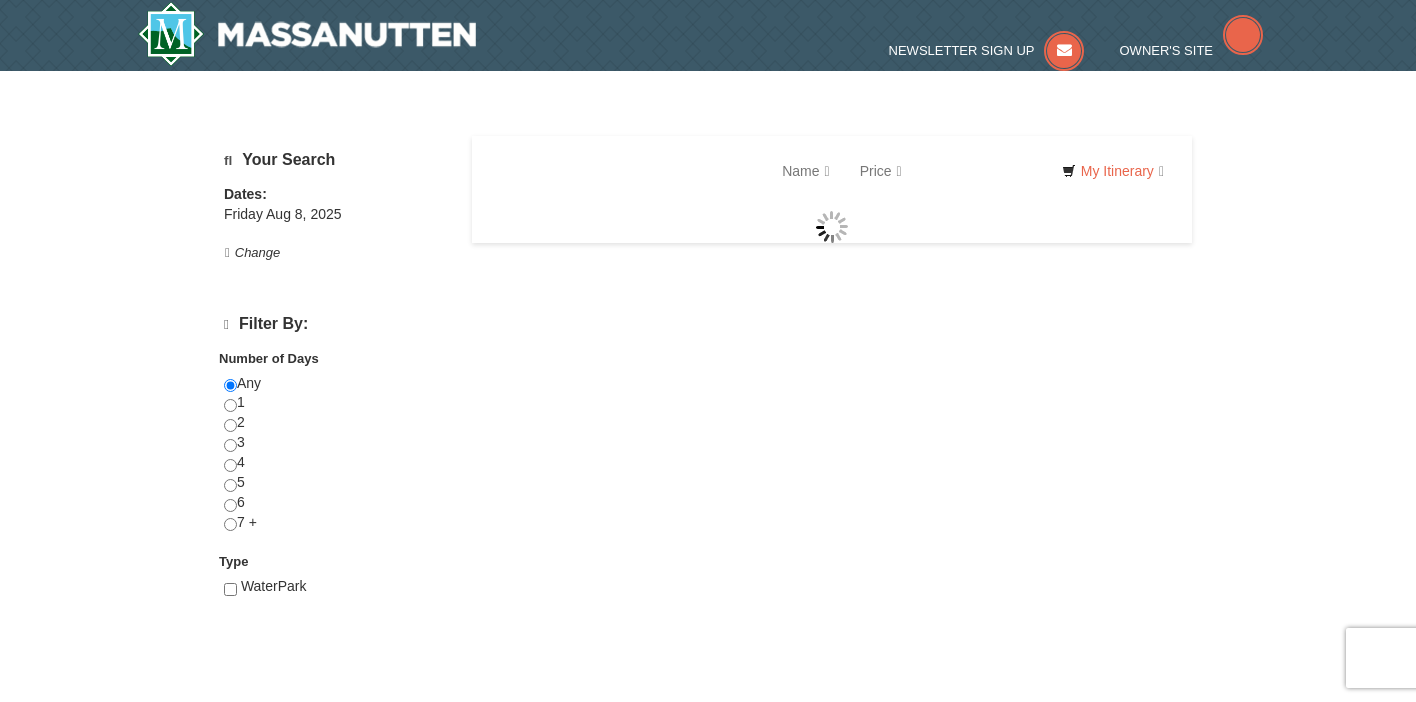 scroll, scrollTop: 0, scrollLeft: 0, axis: both 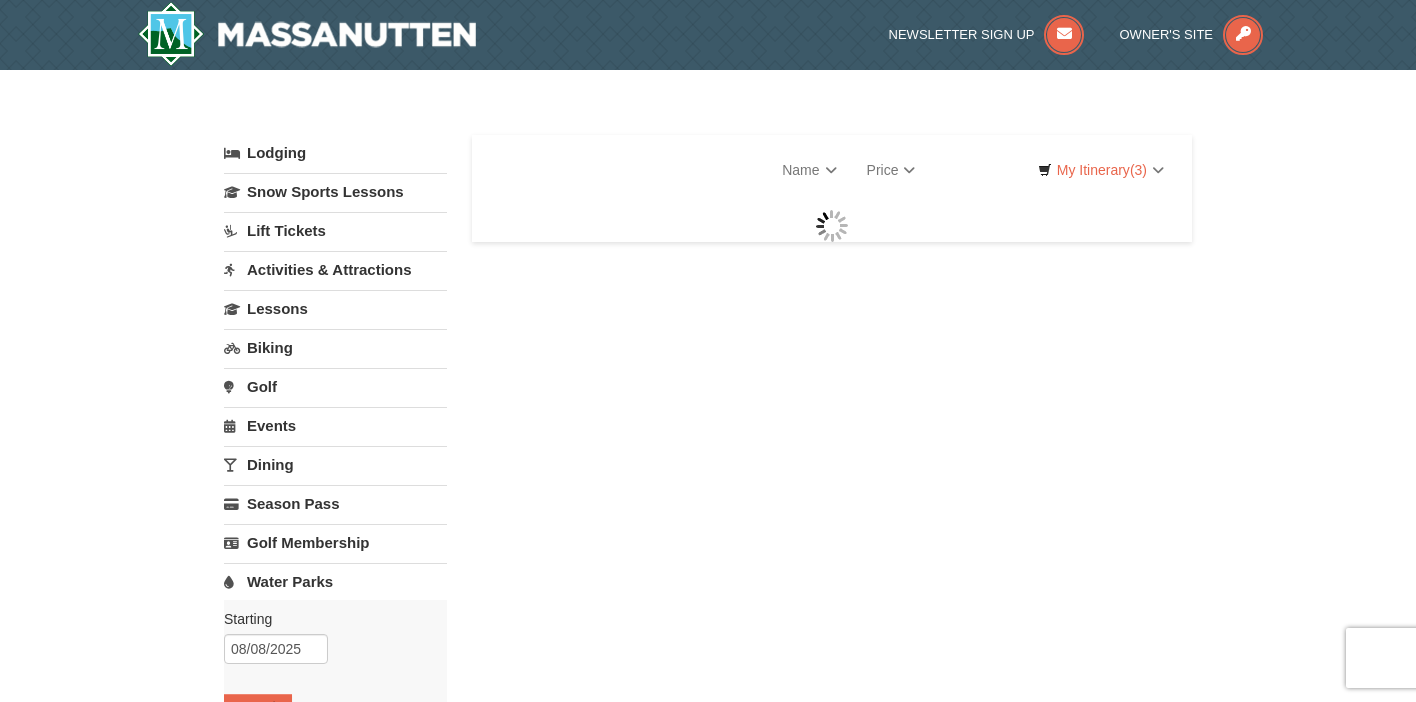 select on "8" 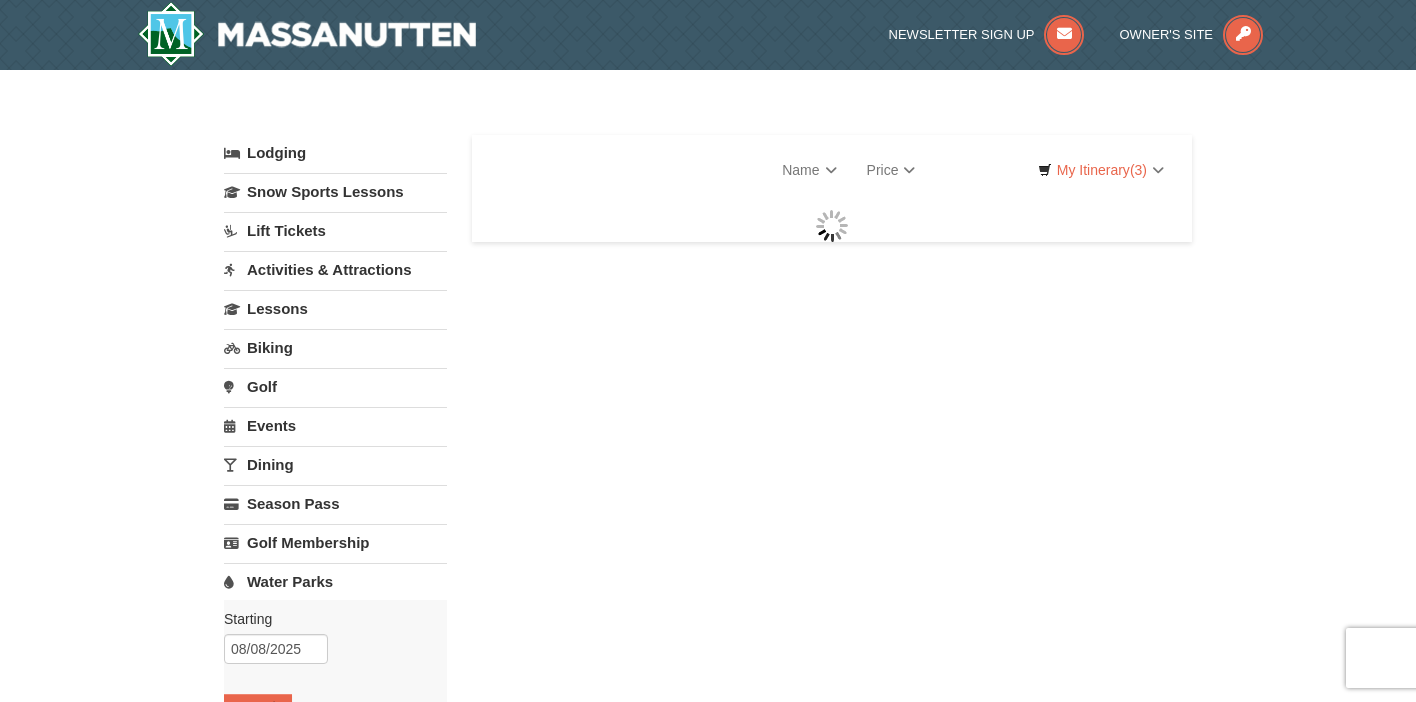 select on "8" 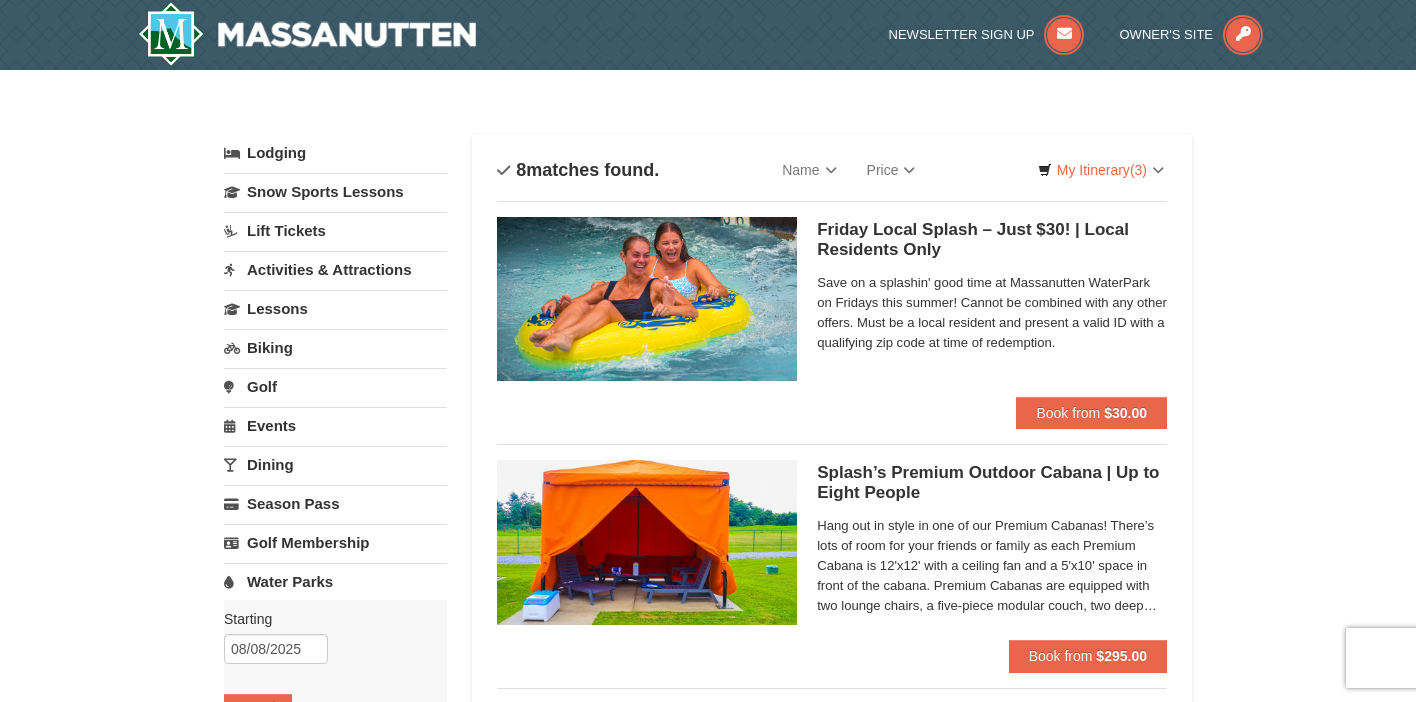 scroll, scrollTop: 0, scrollLeft: 0, axis: both 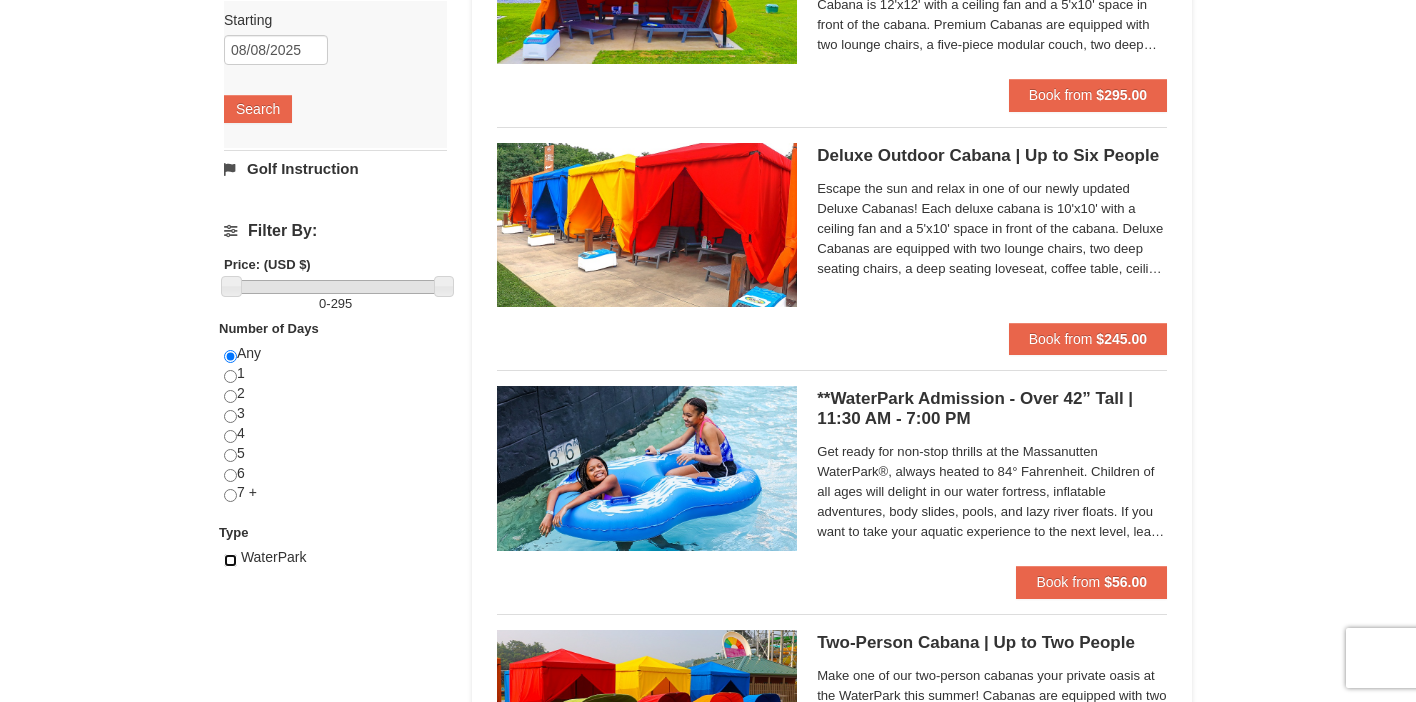 click at bounding box center [230, 560] 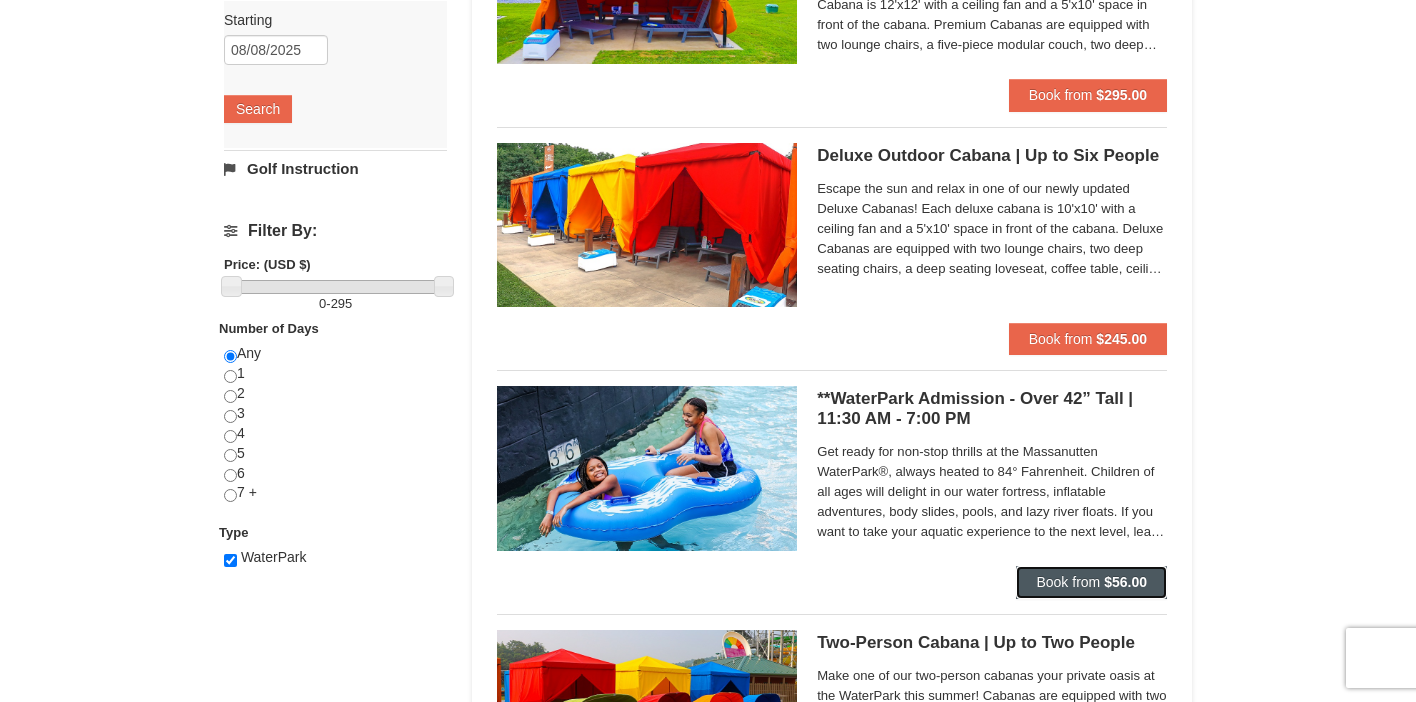 click on "Book from" at bounding box center [1068, 582] 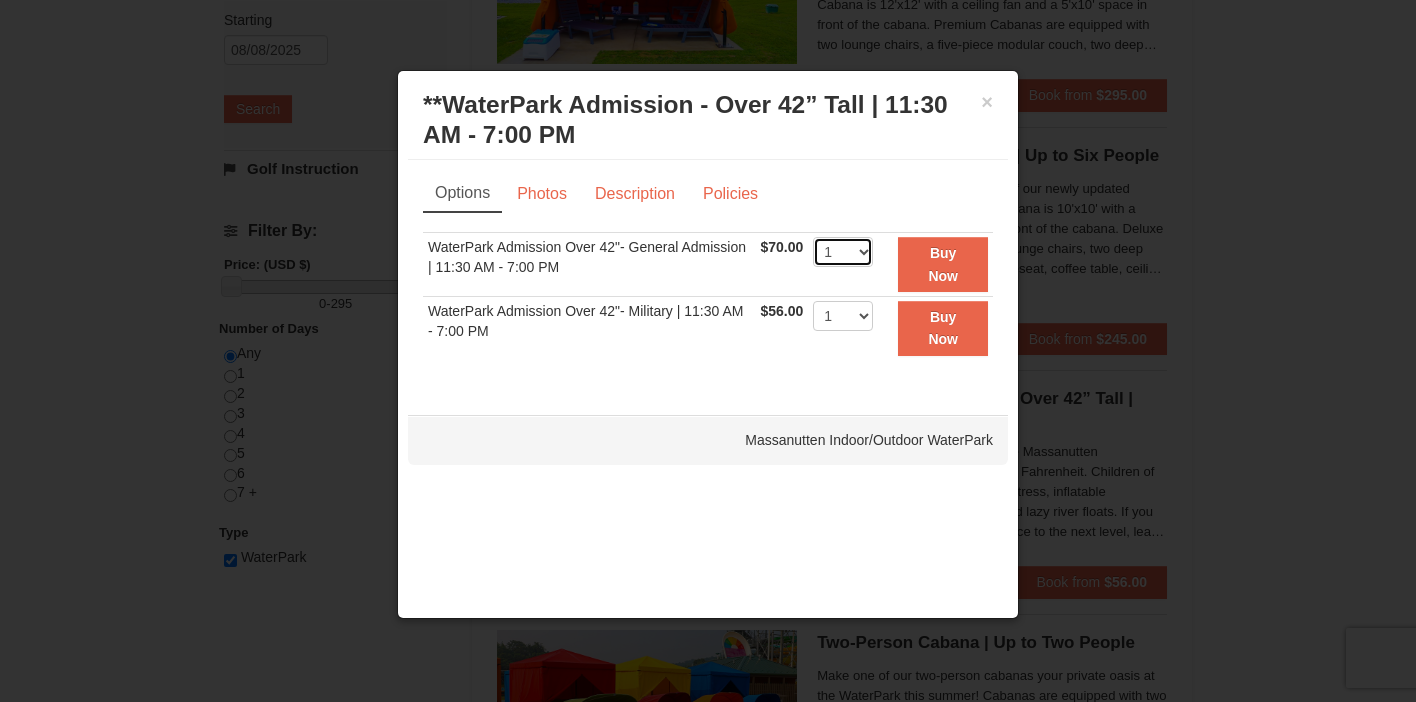 click on "1
2
3
4
5
6
7
8
9
10
11
12
13
14
15
16
17
18
19
20
21 22" at bounding box center (843, 252) 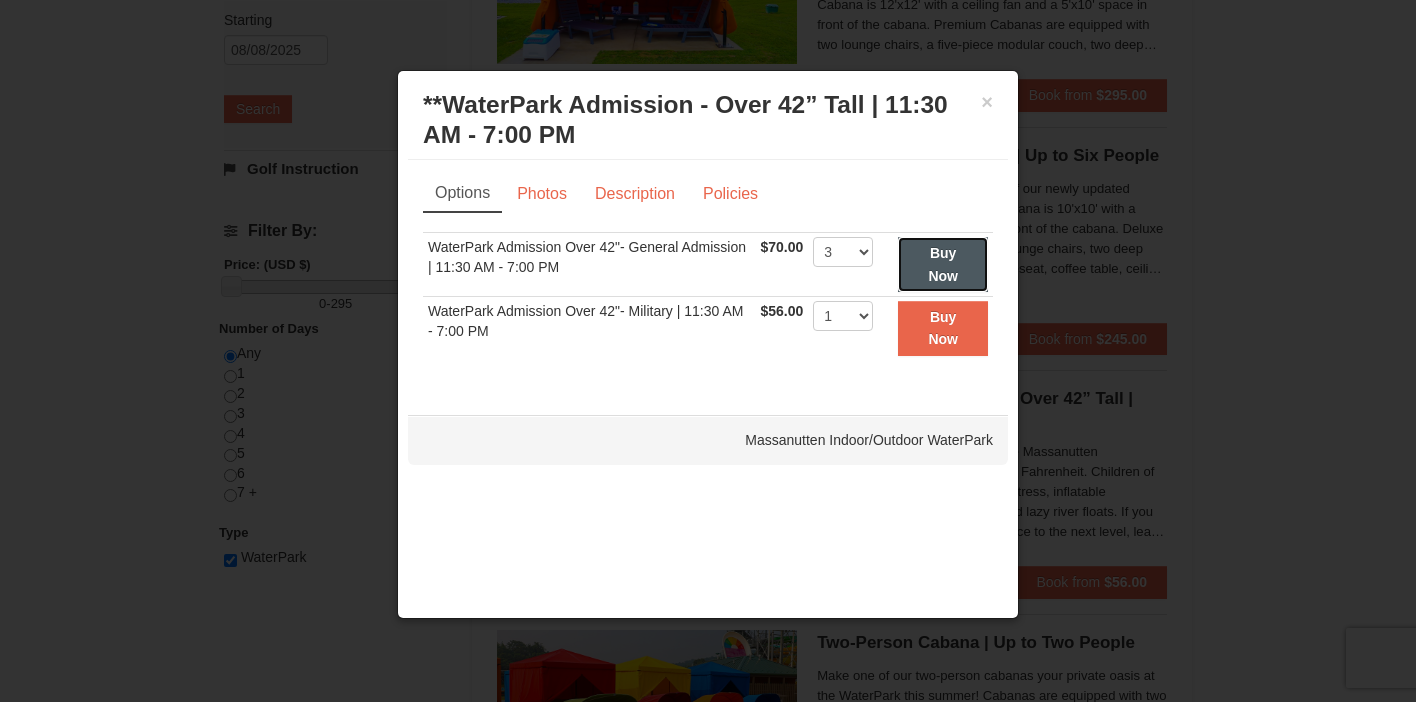 click on "Buy Now" at bounding box center [943, 264] 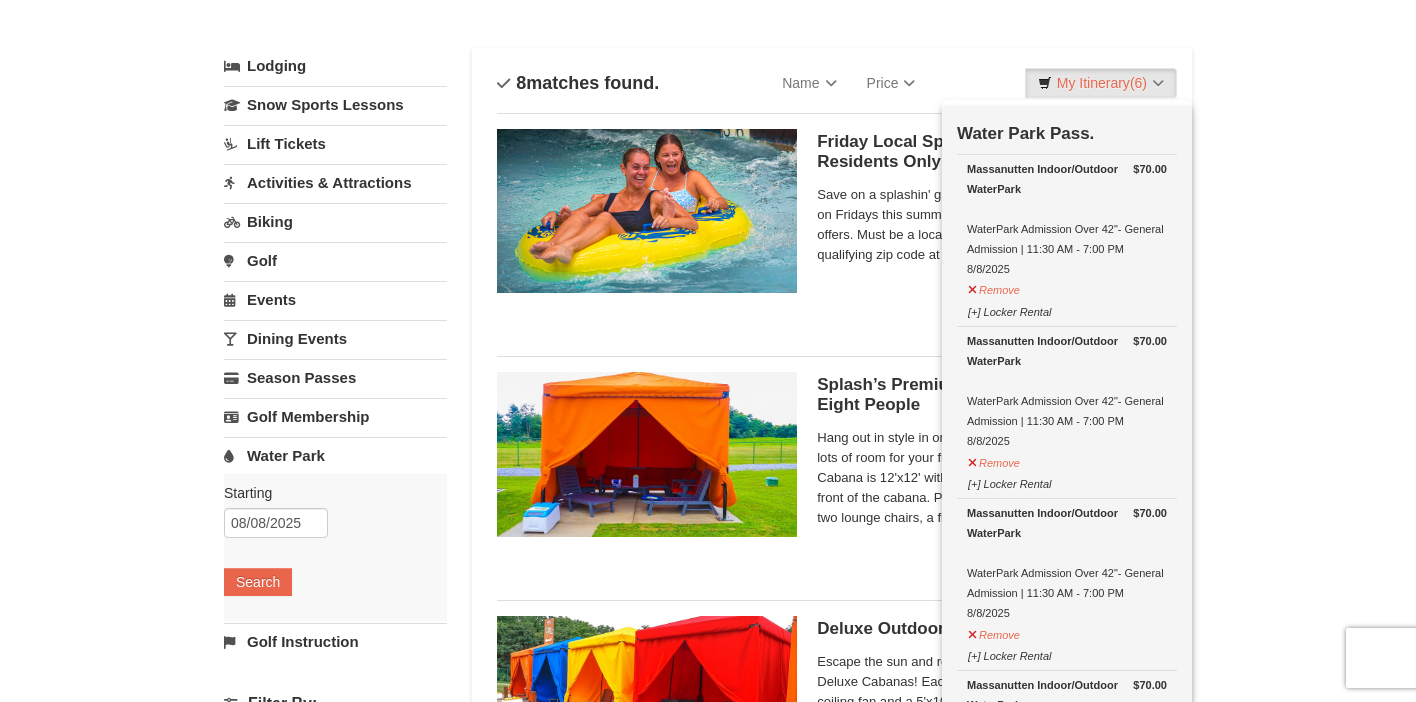 scroll, scrollTop: 86, scrollLeft: 0, axis: vertical 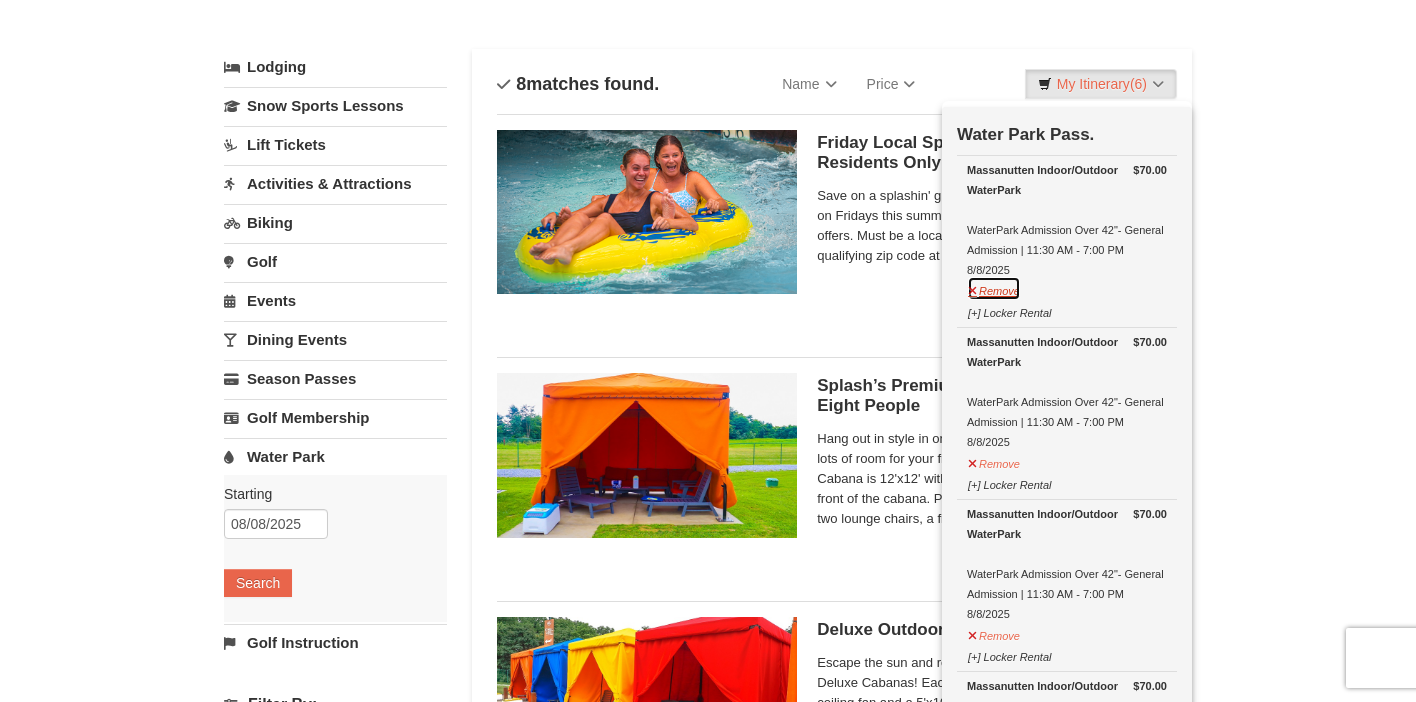 click on "Remove" at bounding box center [994, 288] 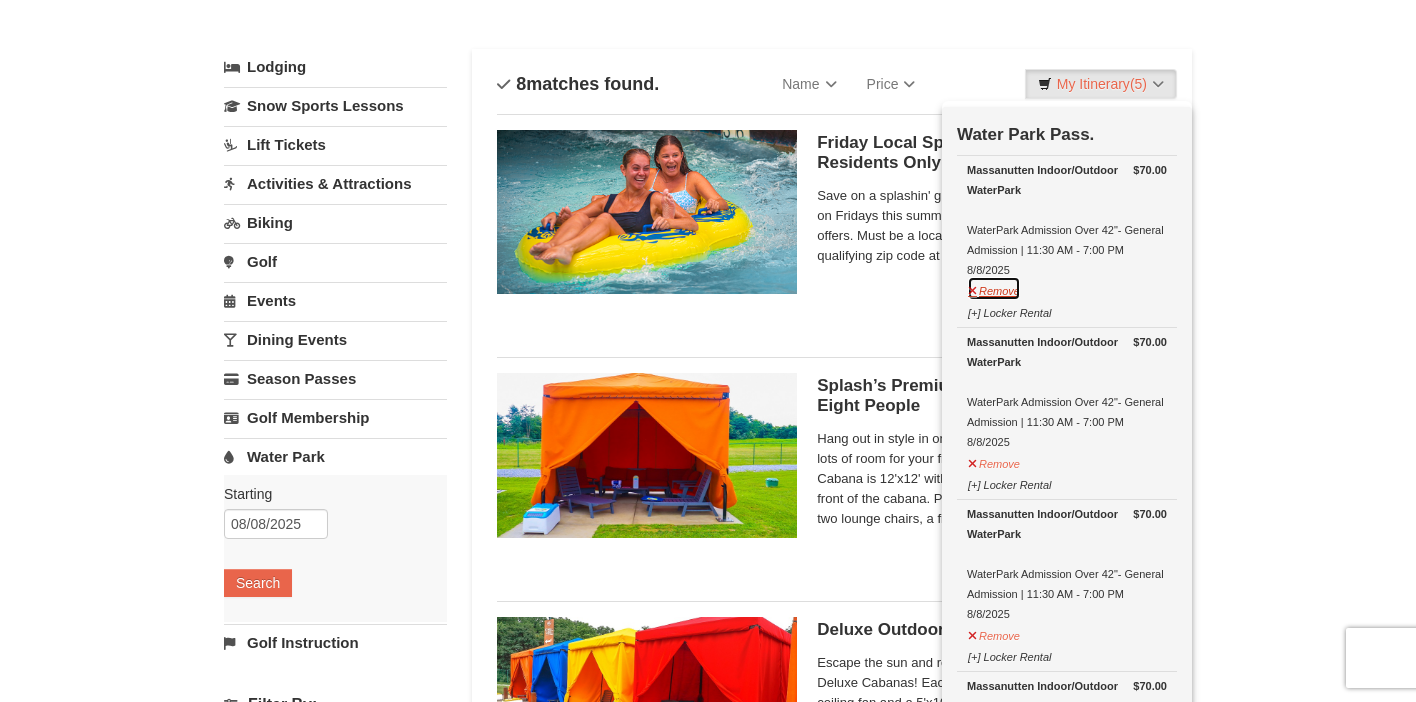 click on "Remove" at bounding box center (994, 288) 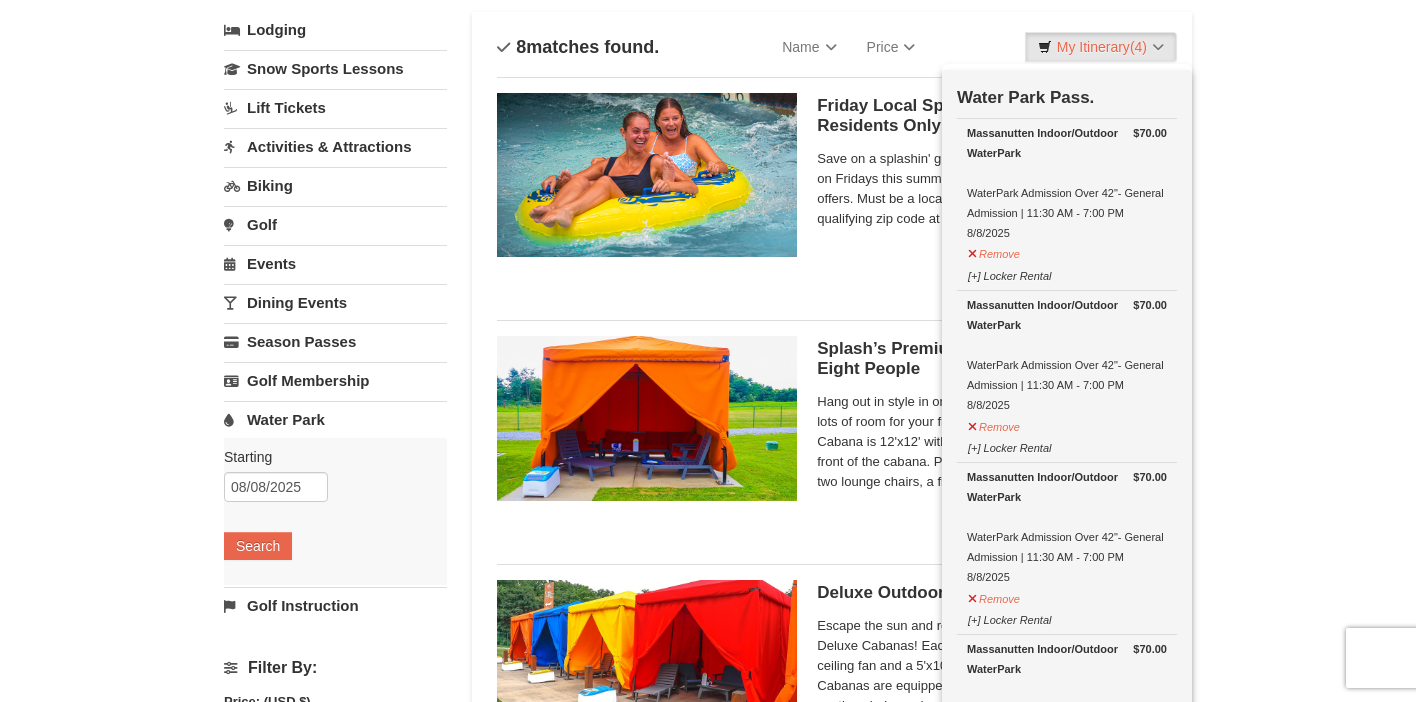 scroll, scrollTop: 126, scrollLeft: 0, axis: vertical 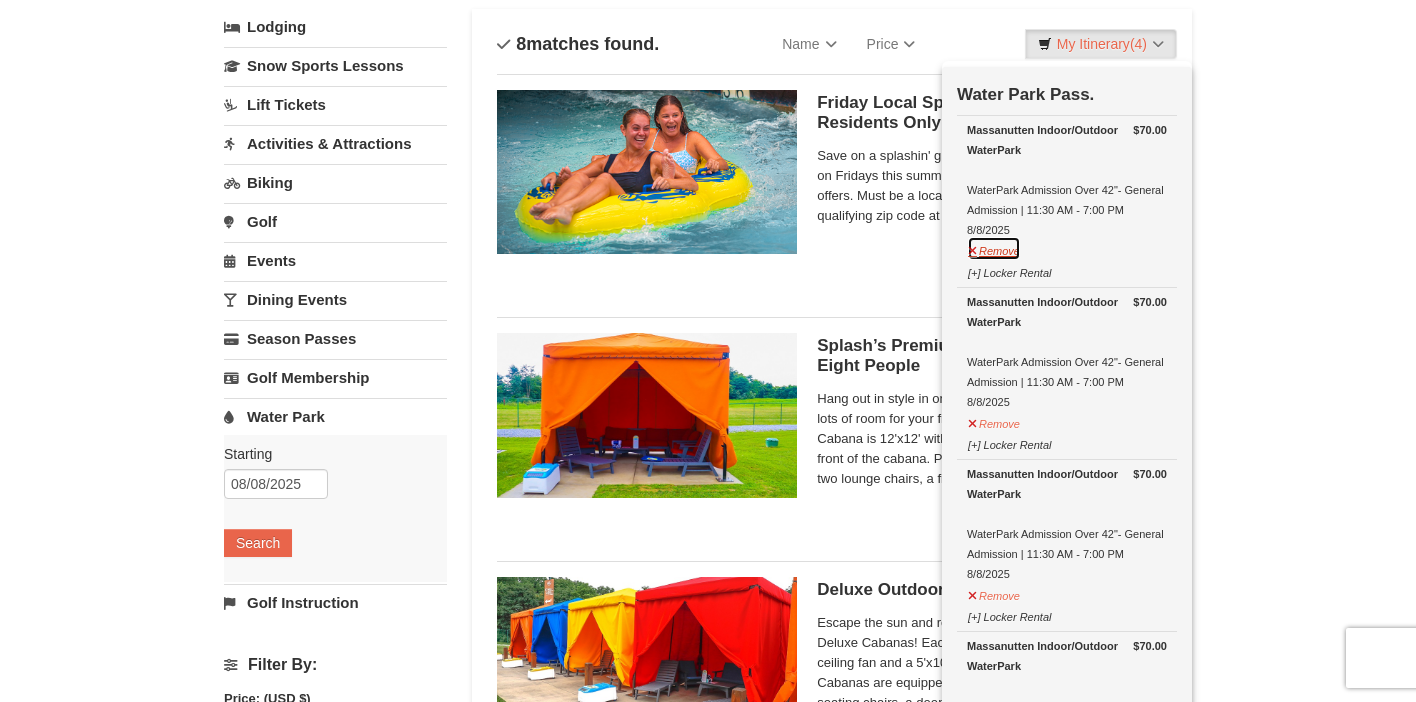 click on "Remove" at bounding box center (994, 248) 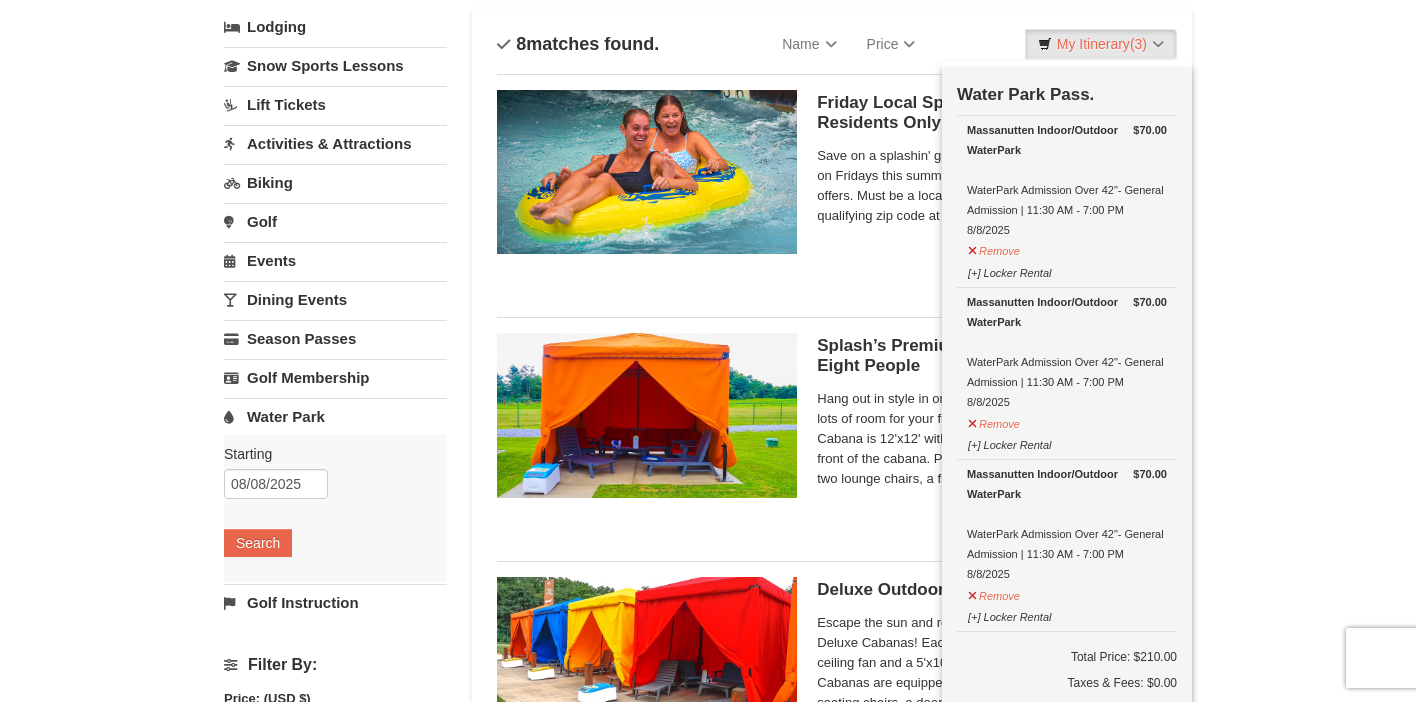 click on "Splash’s Premium Outdoor Cabana | Up to Eight People  Massanutten Indoor/Outdoor WaterPark
Hang out in style in one of our Premium Cabanas! There’s lots of room for your friends or family as each Premium Cabana is 12'x12' with a ceiling fan and a 5'x10' space in front of the cabana. Premium Cabanas are equipped with two lounge chairs, a five-piece modular couch, two deep seating chairs, coffee table, low profile table, ceiling fan, and electric service. Rental also includes 16 bottles of water, four WaterPark towels, WaterPark logo tote bag, $50 Diamond Jim’s Arcade card, and service from our friendly cabana hosts. There is a maximum number of eight guests per cabana.
Book from   $295.00" at bounding box center [832, 422] 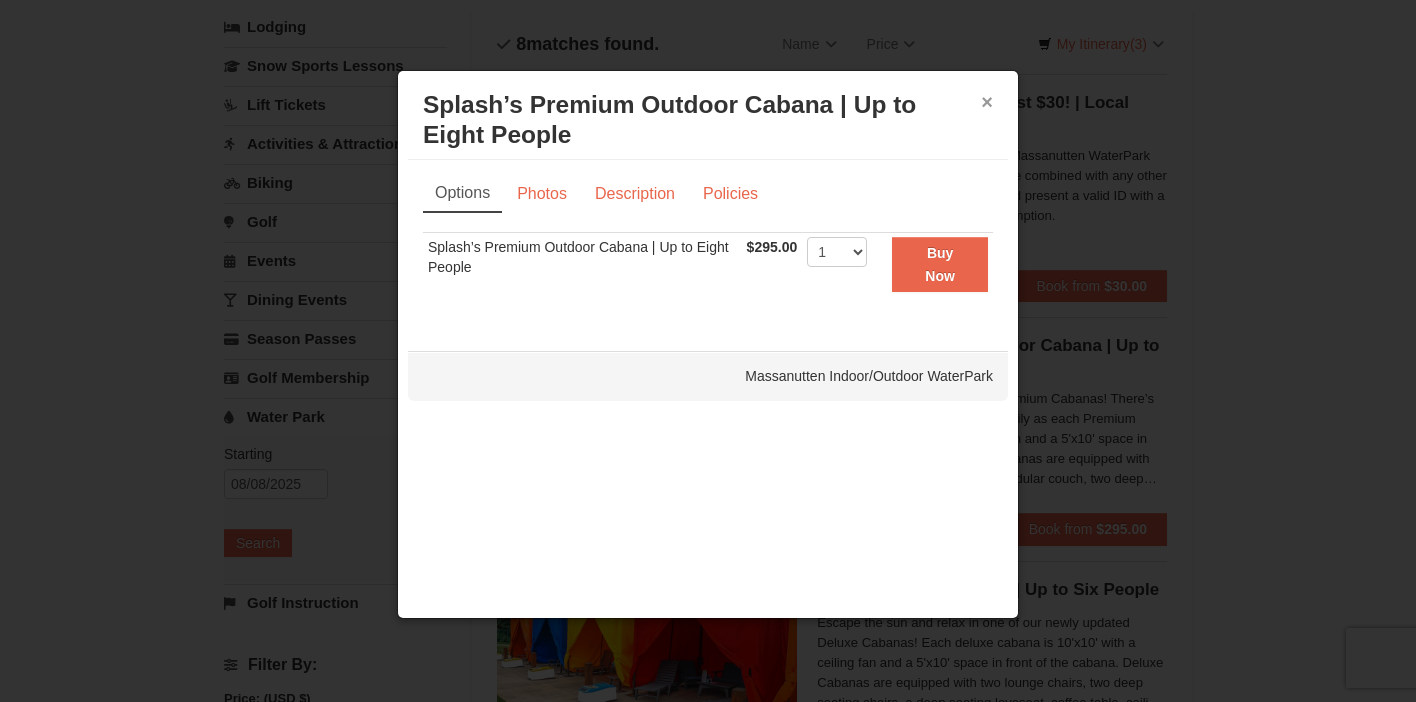 click on "×" at bounding box center (987, 102) 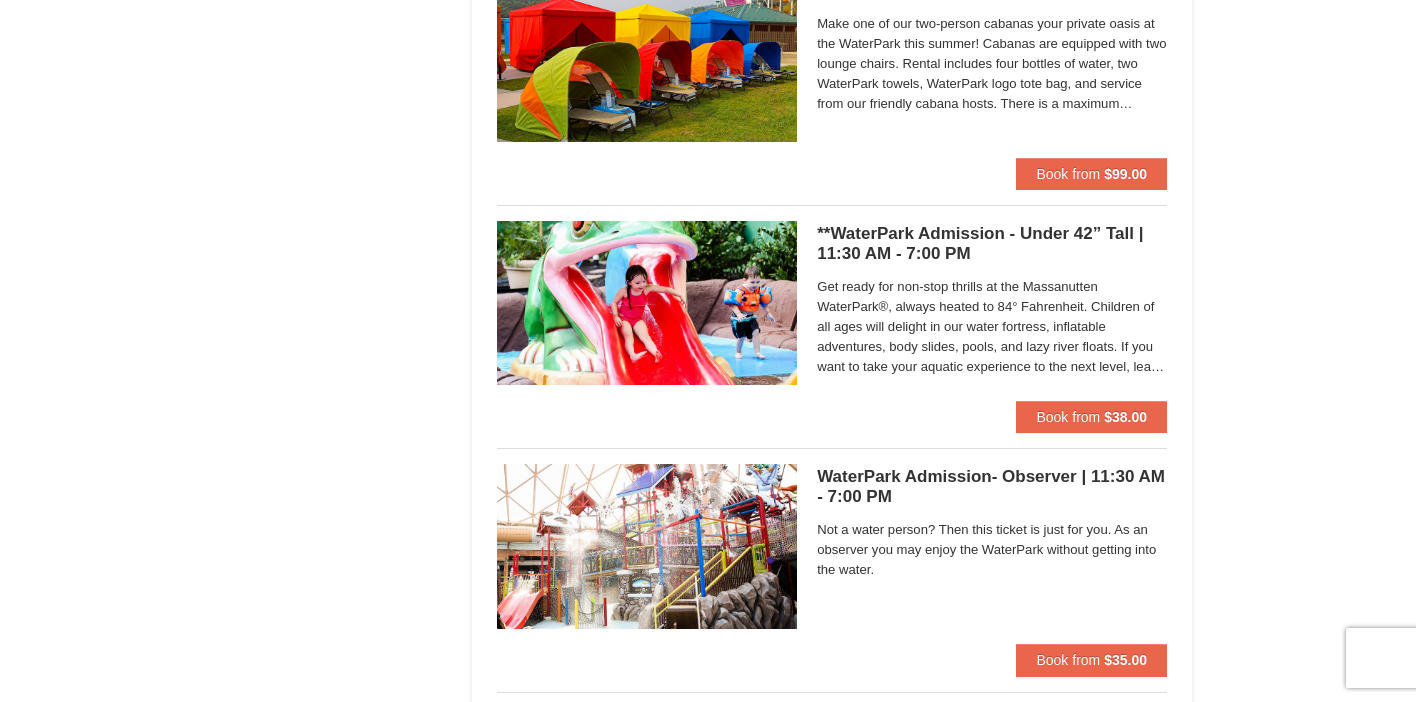 scroll, scrollTop: 1246, scrollLeft: 0, axis: vertical 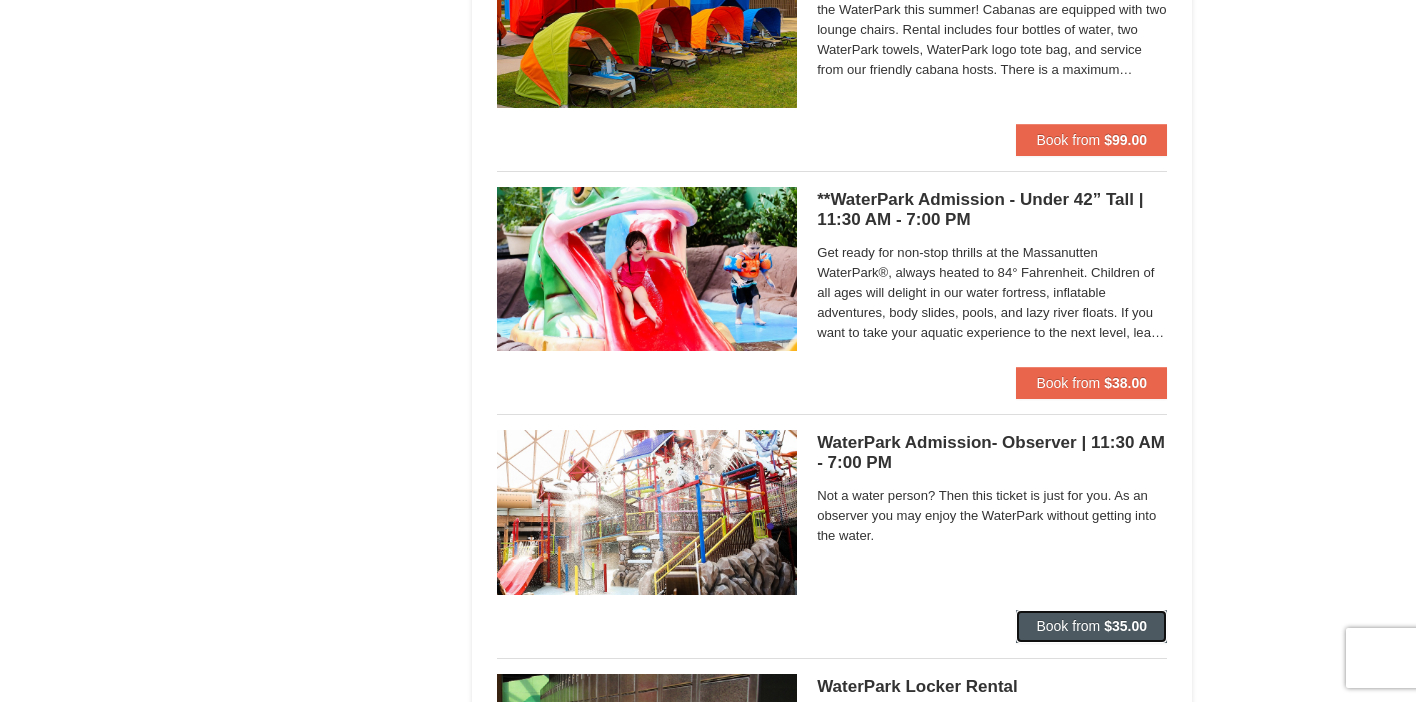 click on "Book from" at bounding box center (1068, 626) 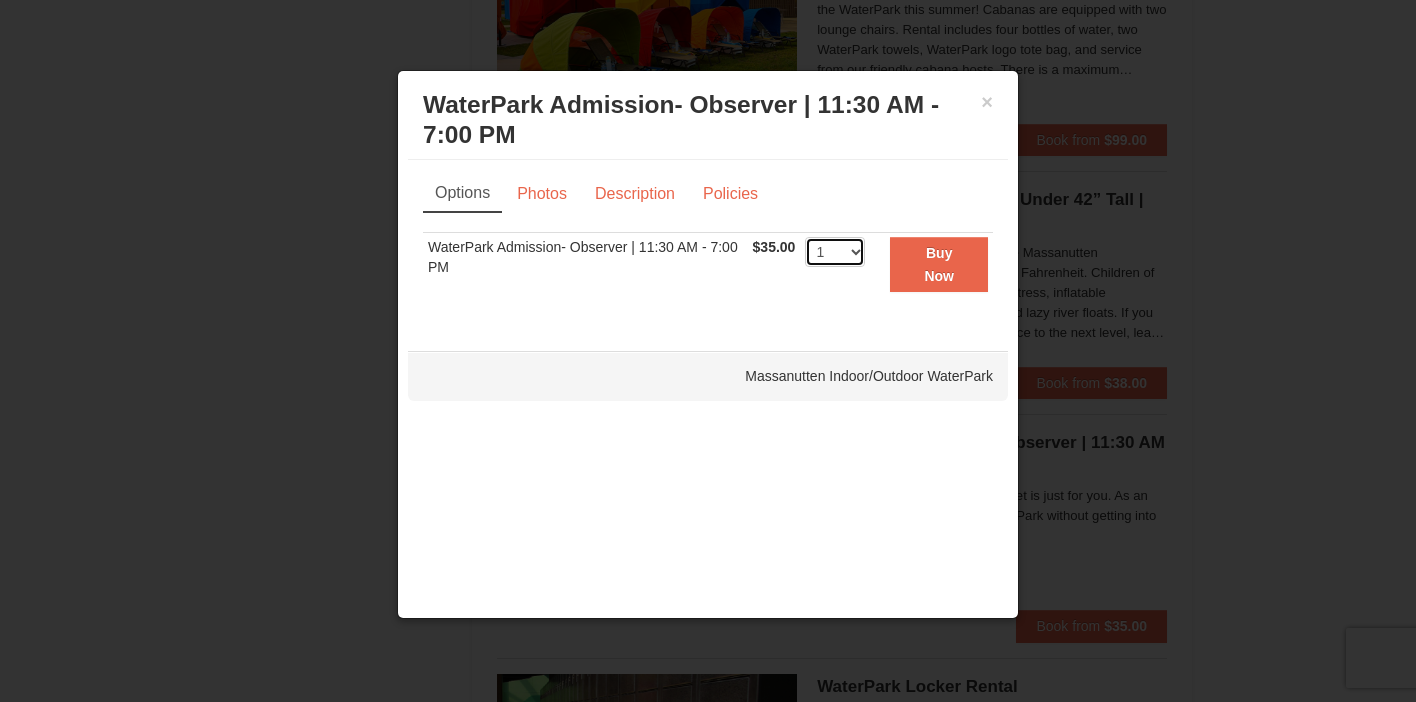 click on "1 2 3 4 5 6 7 8 9 10 11 12 13 14 15 16 17 18 19 20 21 22 23 24 25 26 27 28 29 30 31 32 33 34 35 36 37 38 39 40 41 42 43 44 45 46 47 48 49 50" at bounding box center [835, 252] 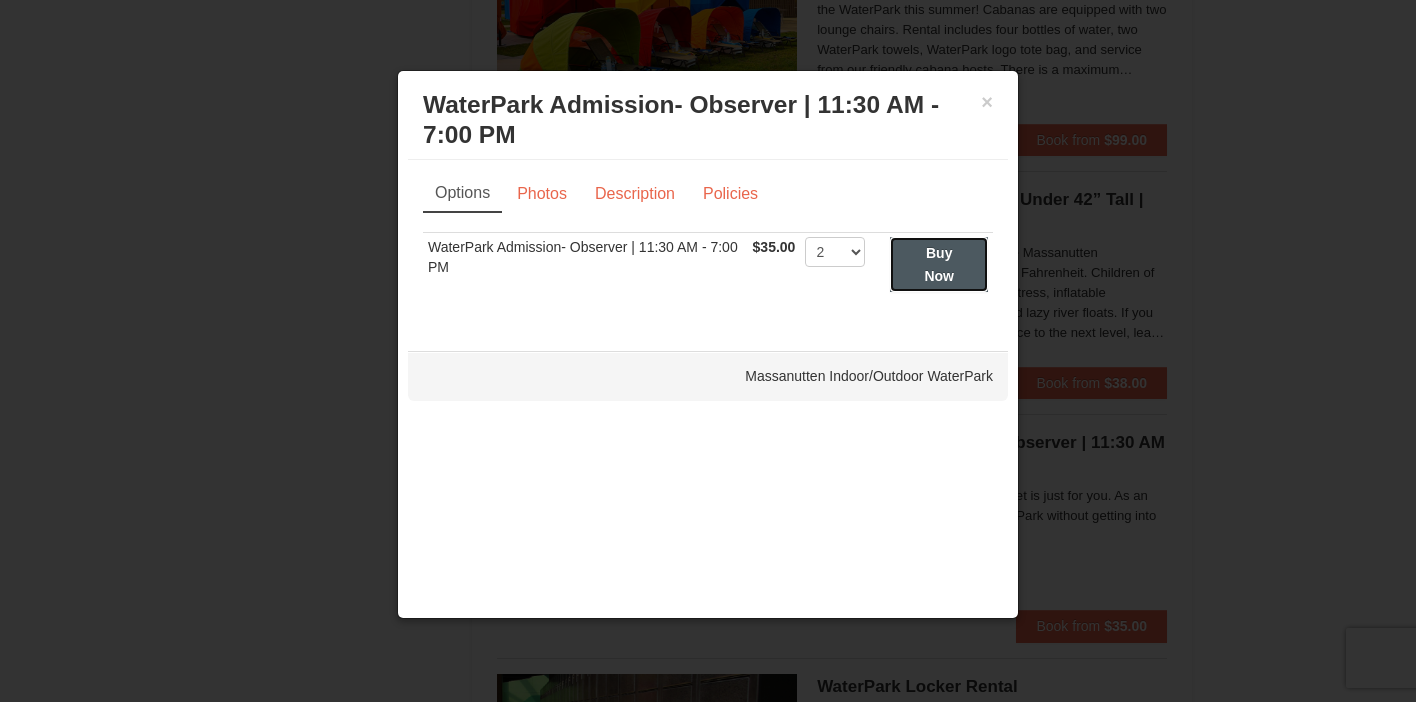 click on "Buy Now" at bounding box center (939, 264) 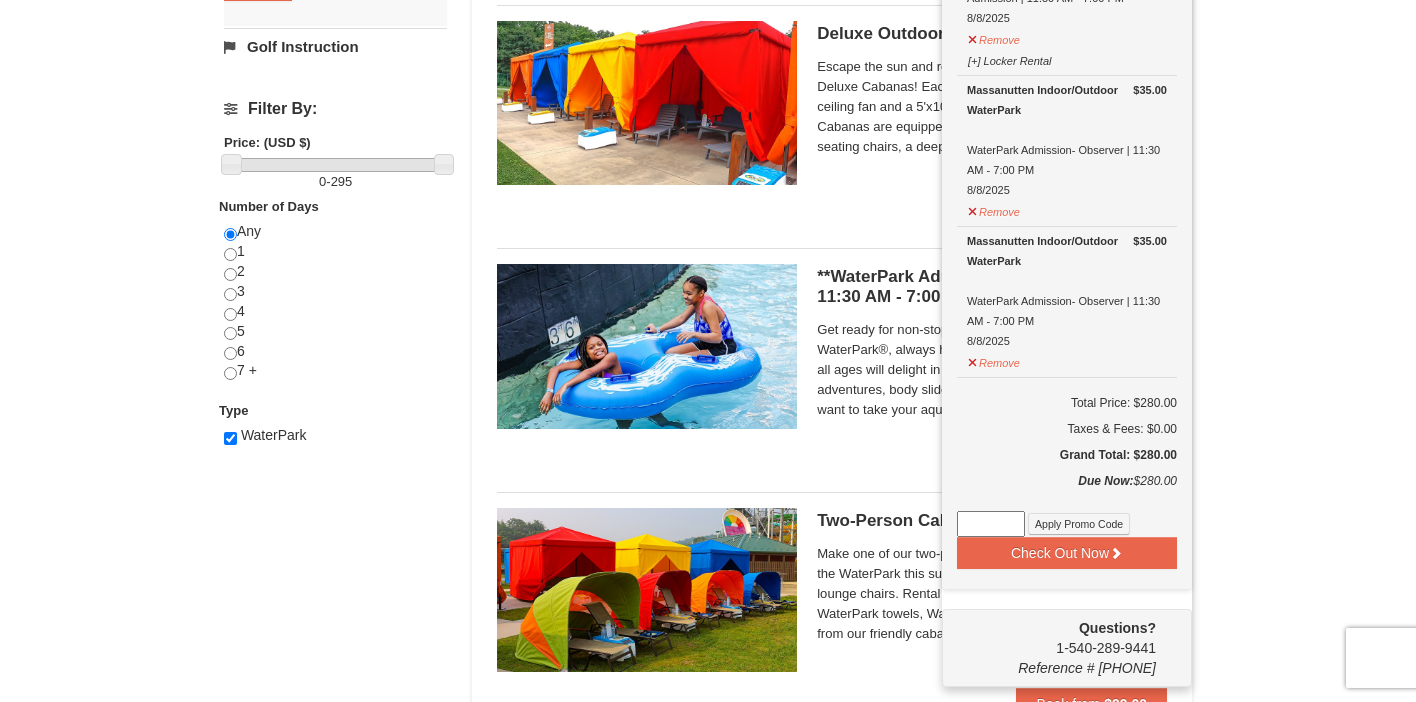 scroll, scrollTop: 686, scrollLeft: 0, axis: vertical 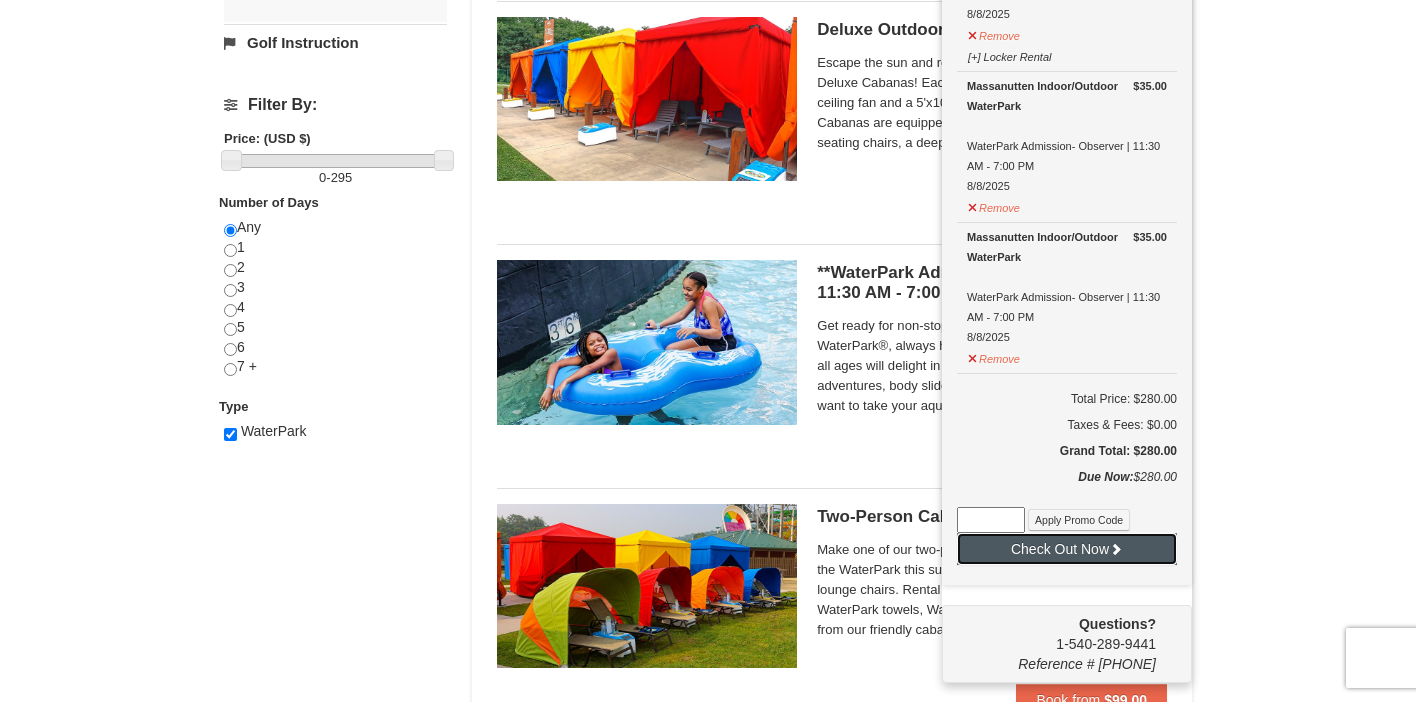 click on "Check Out Now" at bounding box center [1067, 549] 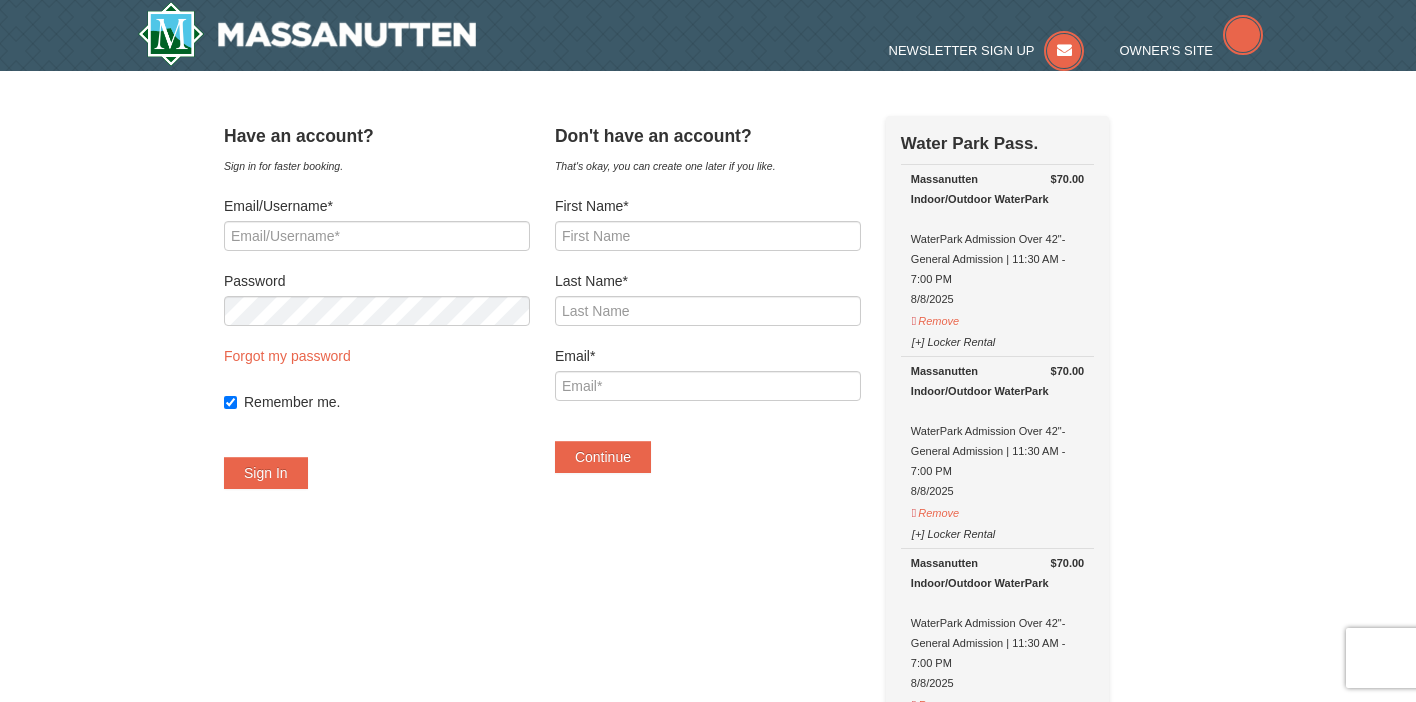 scroll, scrollTop: 0, scrollLeft: 0, axis: both 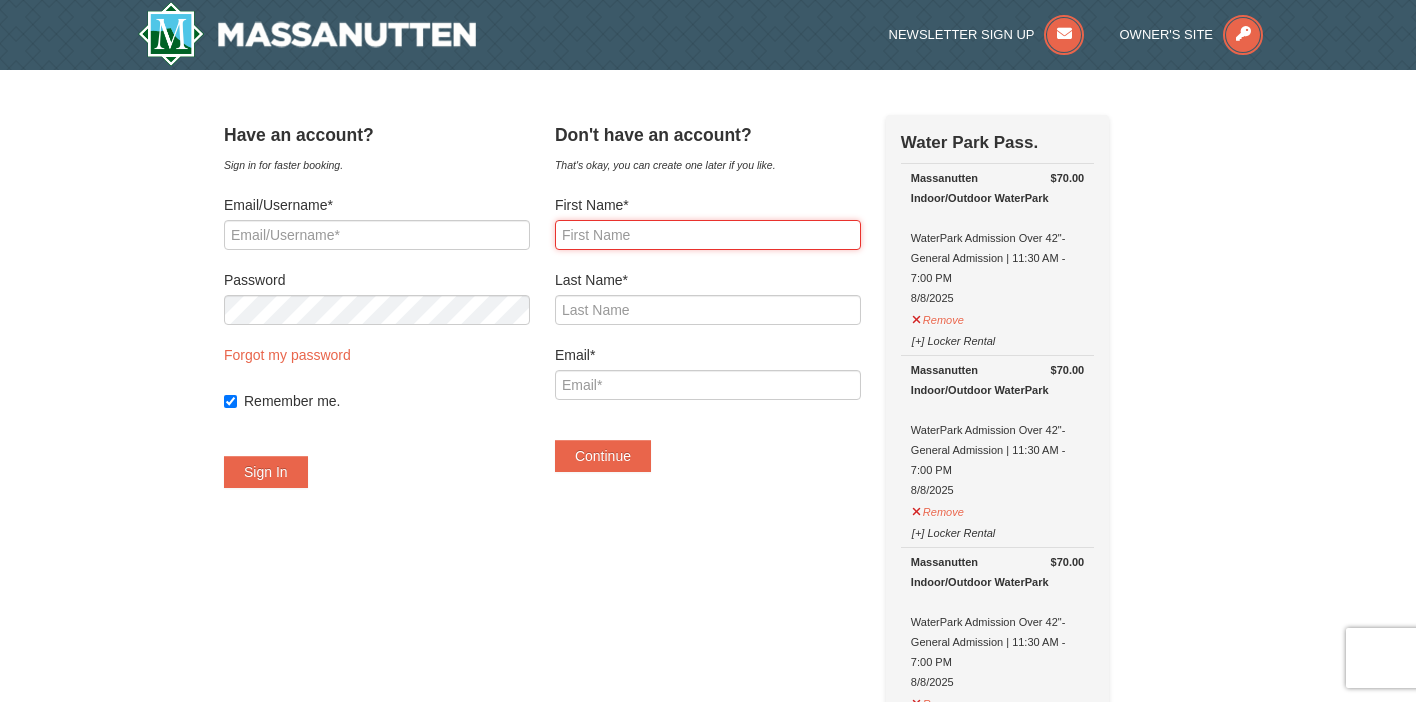 click on "First Name*" at bounding box center [708, 235] 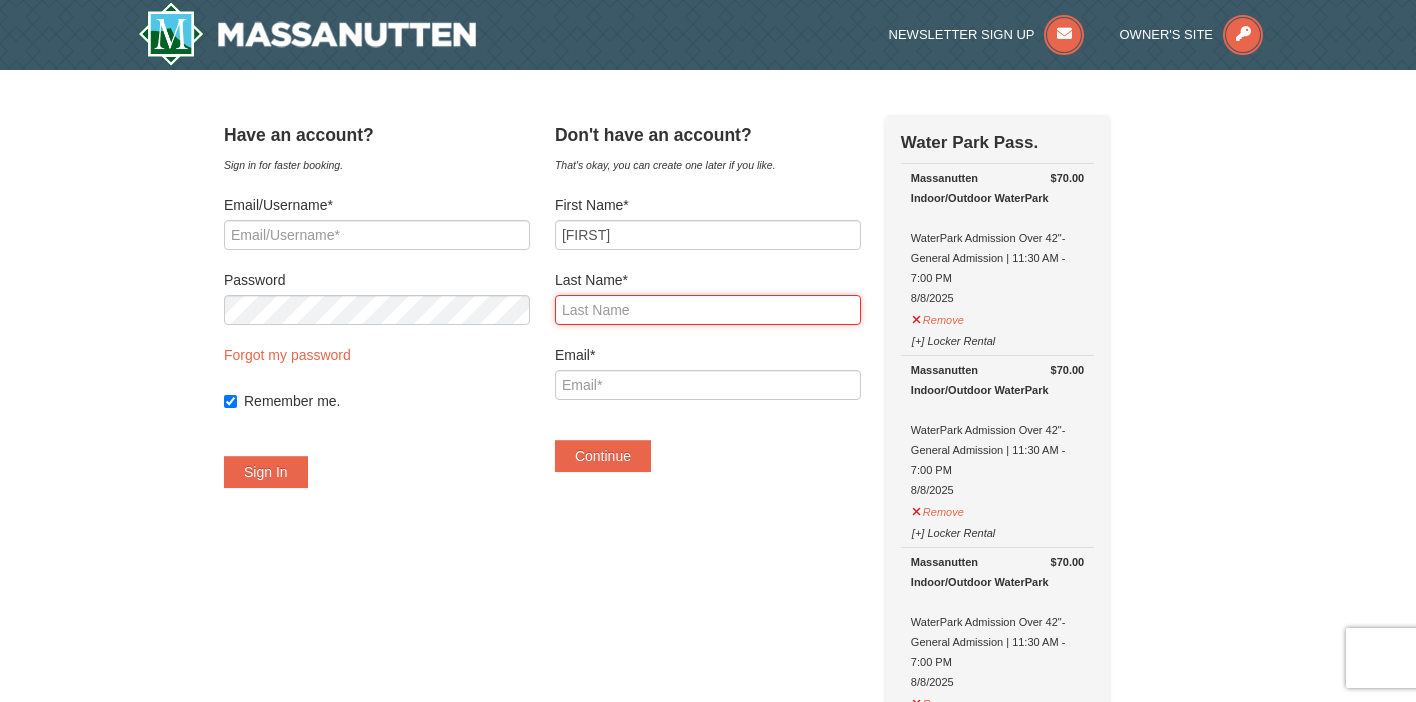 type on "Grubb" 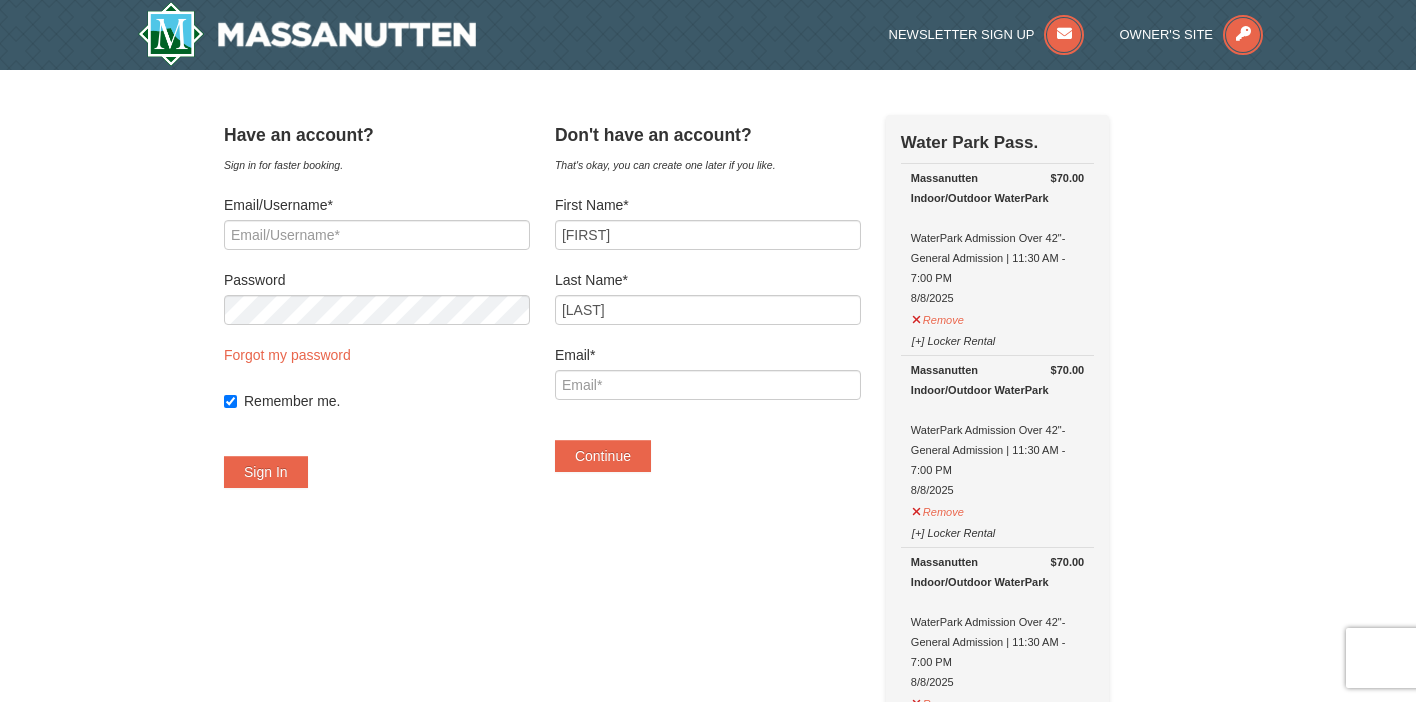 type on "blflag@gmail.com" 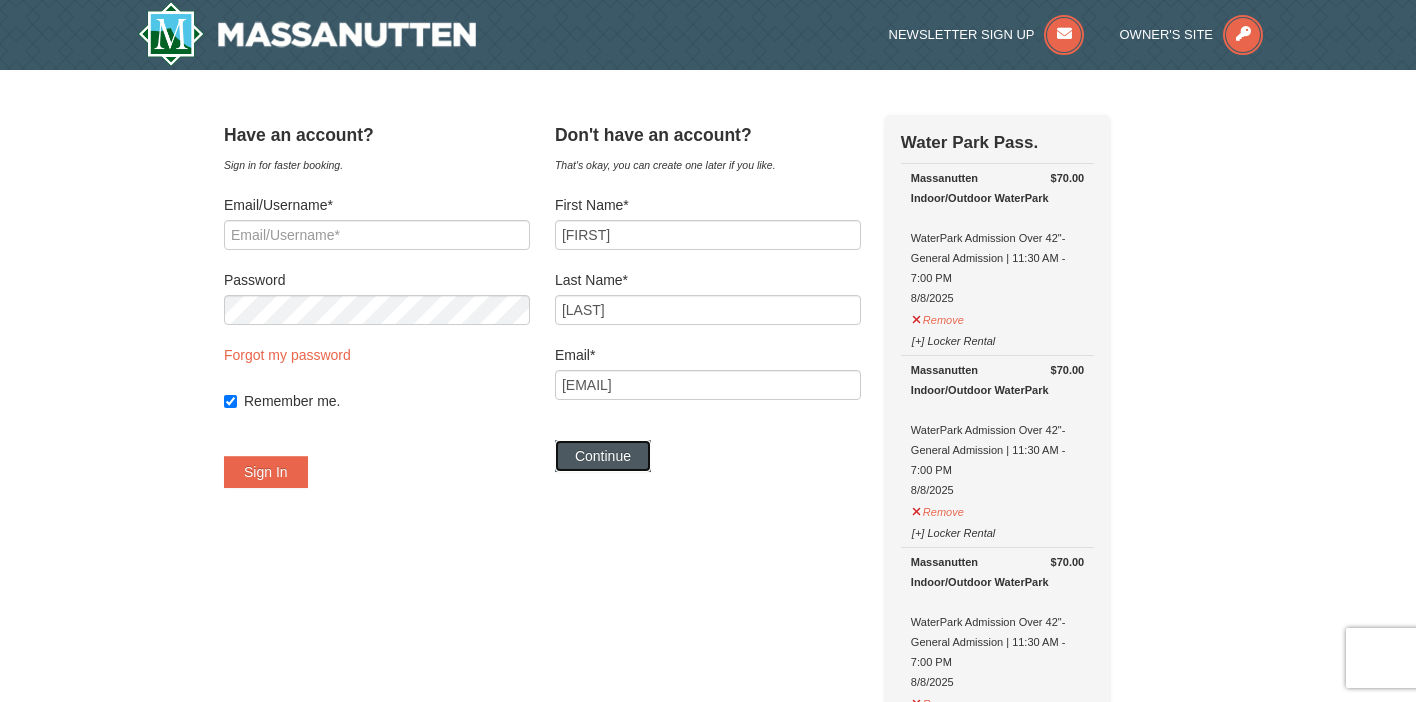 click on "Continue" at bounding box center [603, 456] 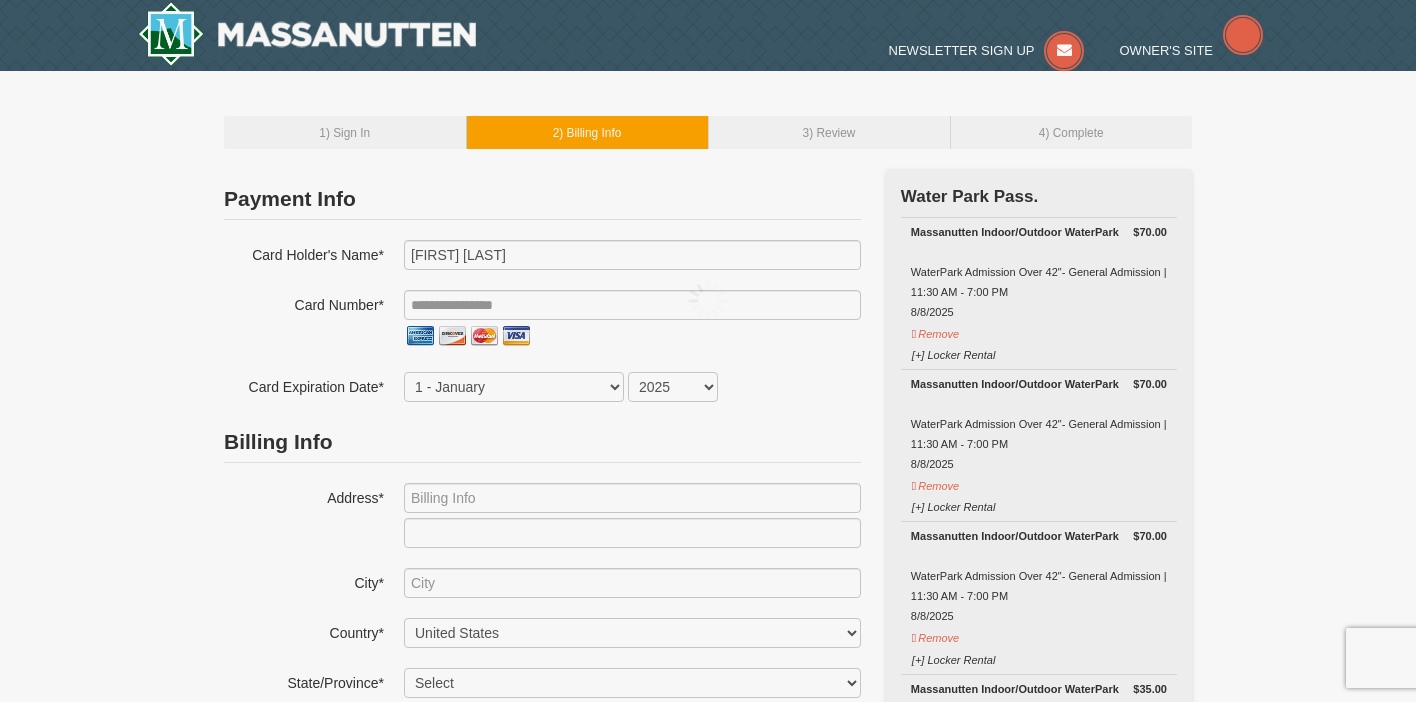 scroll, scrollTop: 0, scrollLeft: 0, axis: both 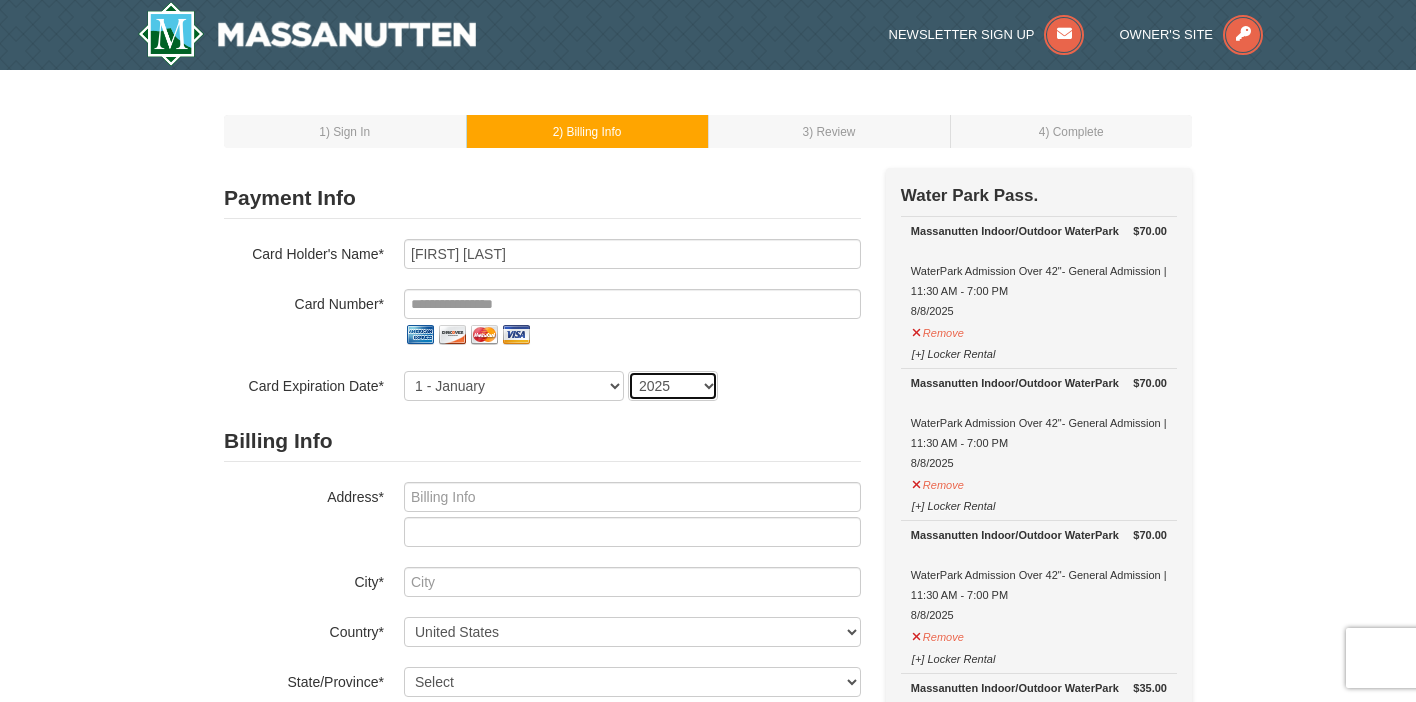 click on "2025 2026 2027 2028 2029 2030 2031 2032 2033 2034" at bounding box center [673, 386] 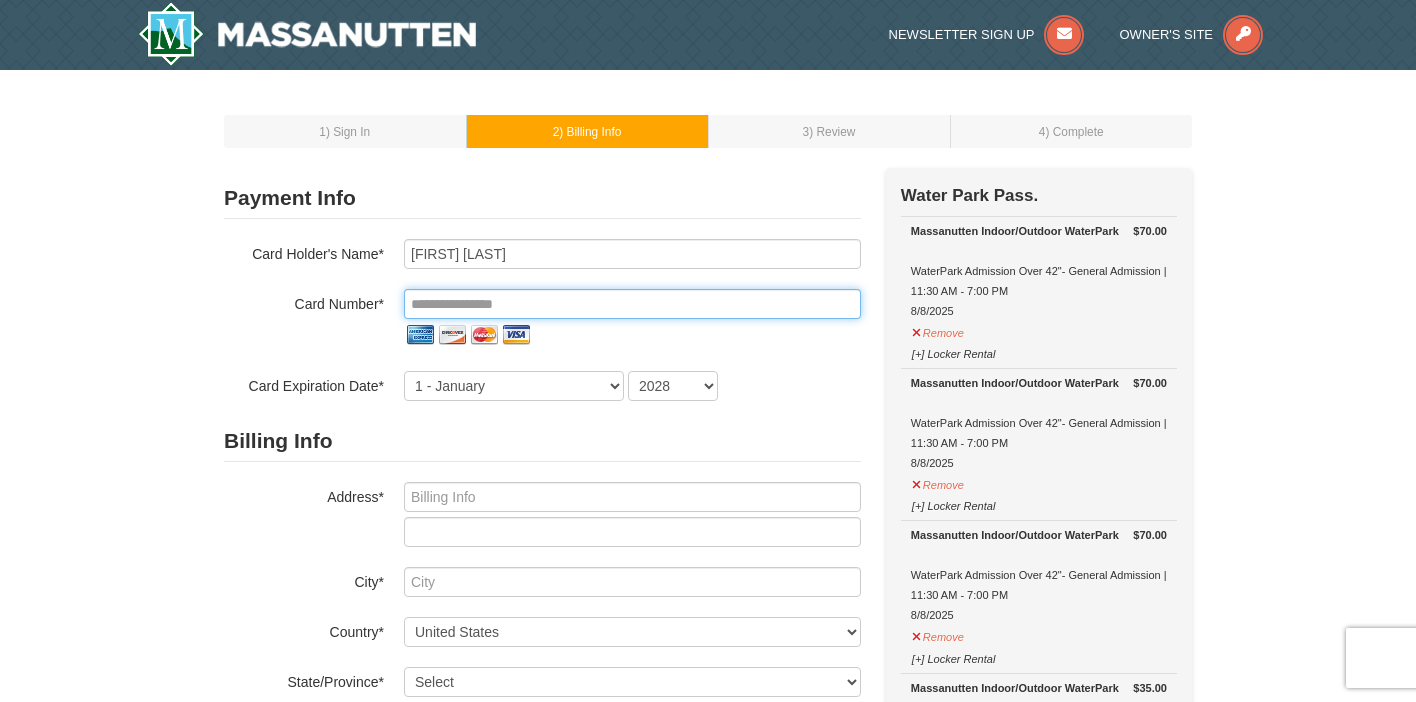 click at bounding box center (632, 304) 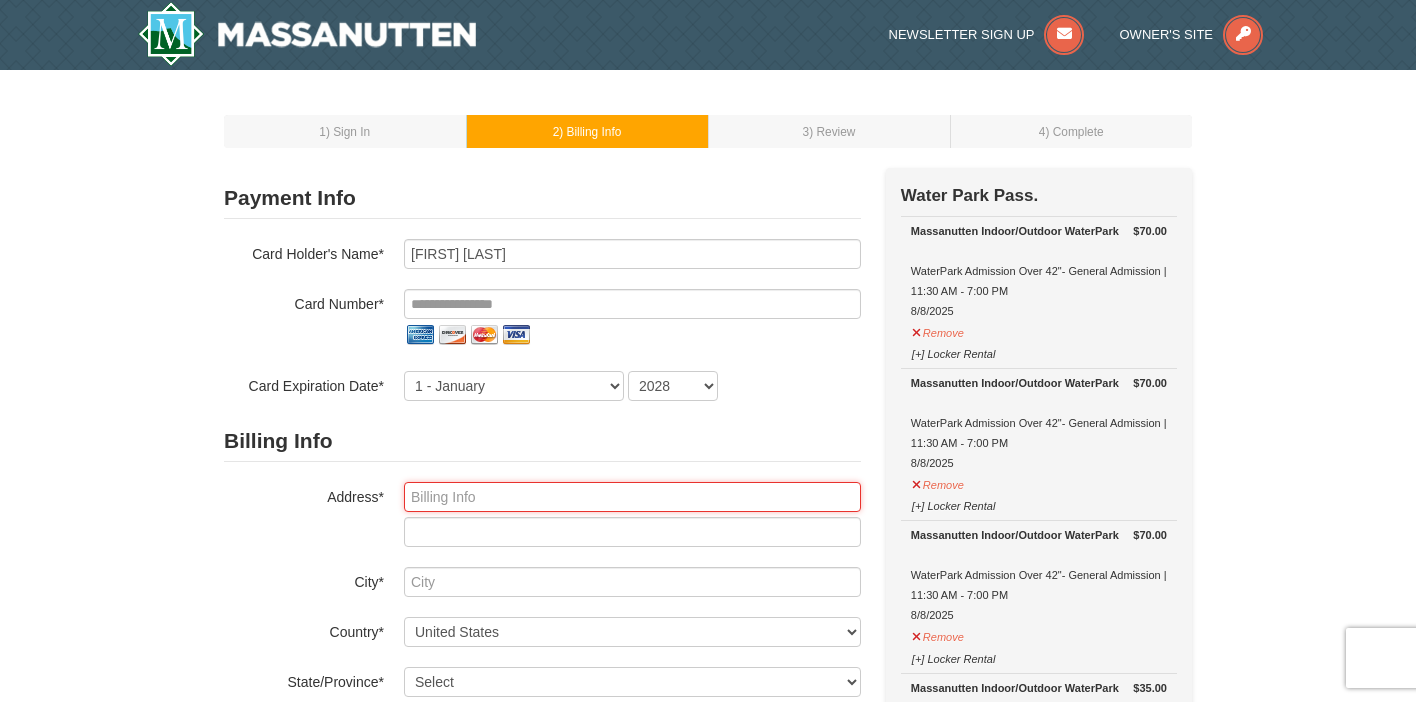 click at bounding box center [632, 497] 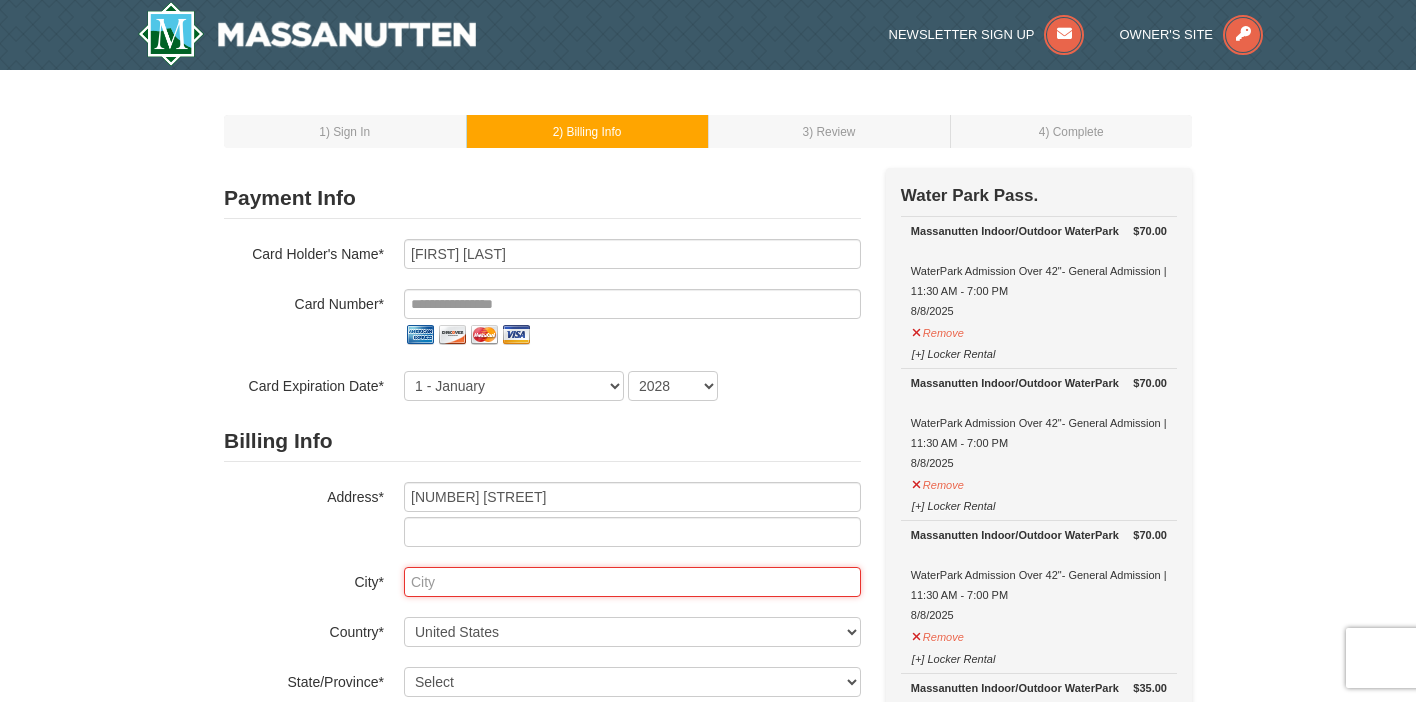 type on "Berryville" 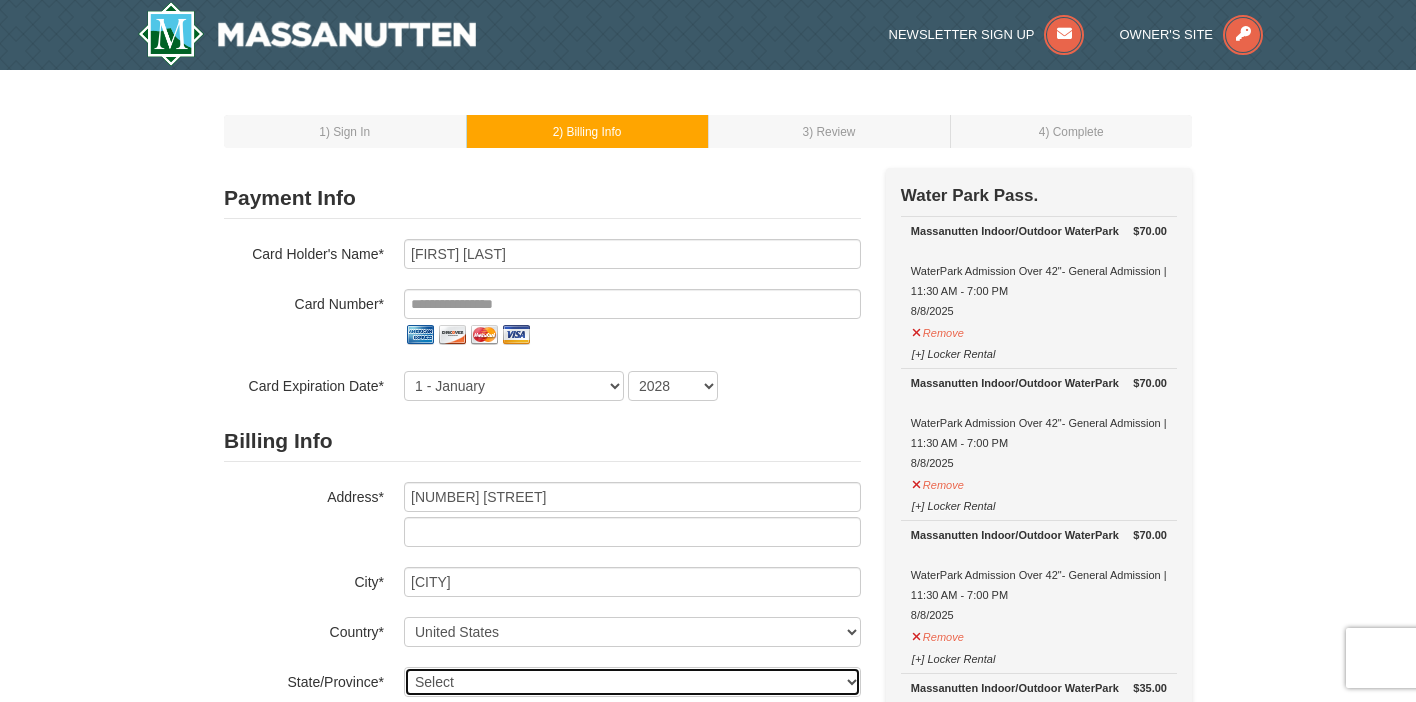 select on "VA" 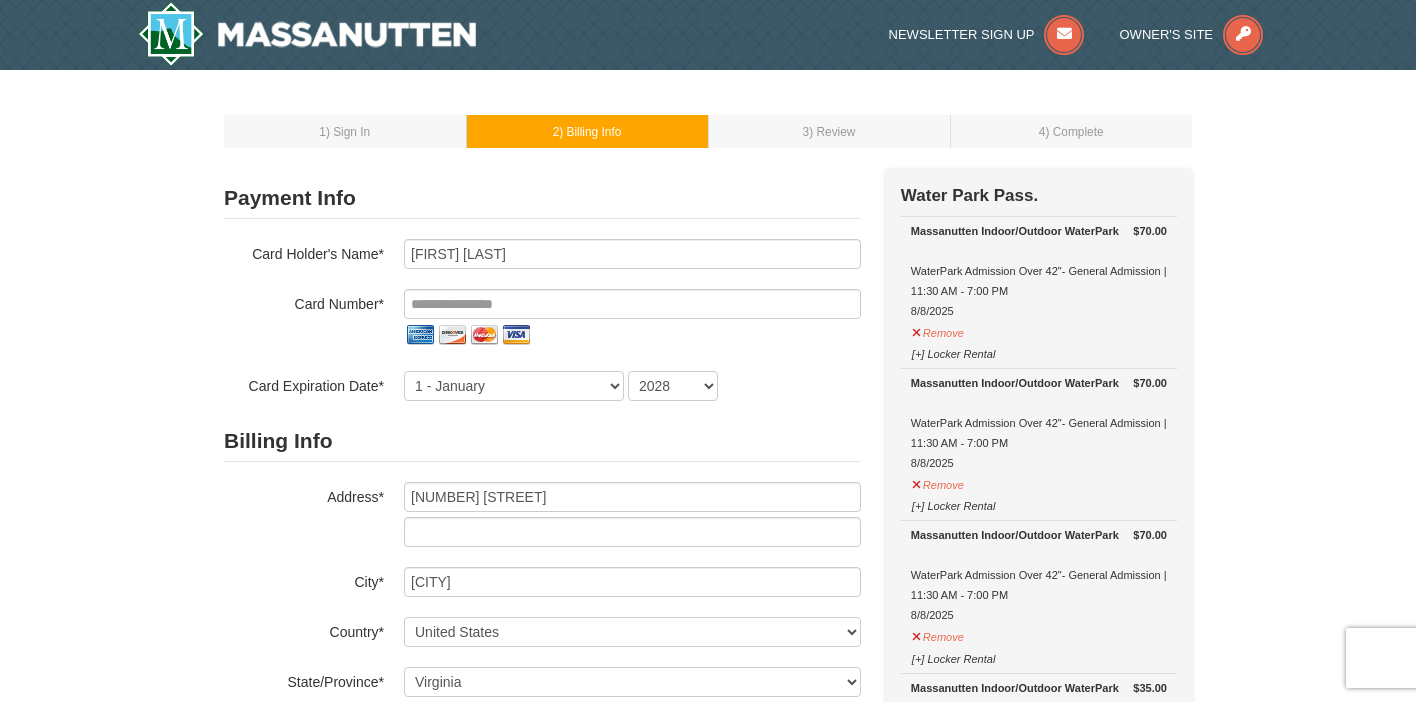 type on "22611" 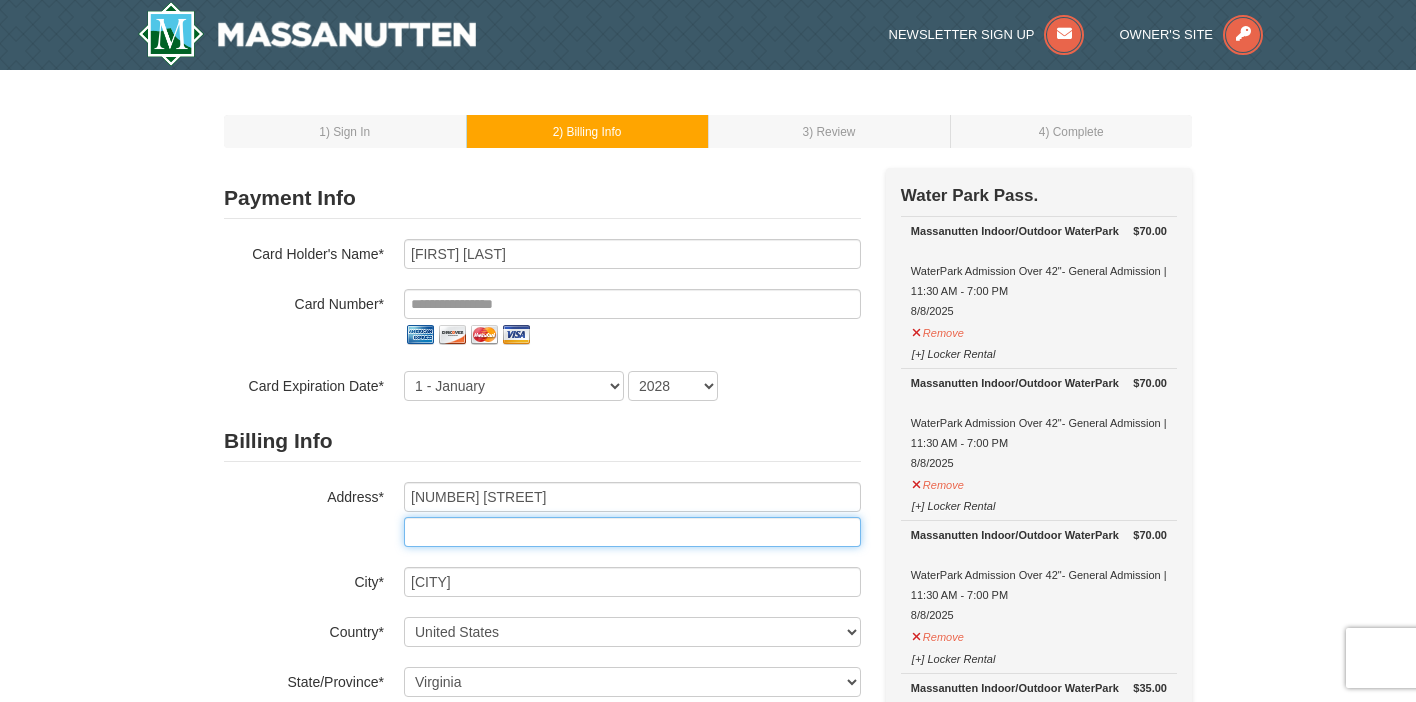 click at bounding box center (632, 532) 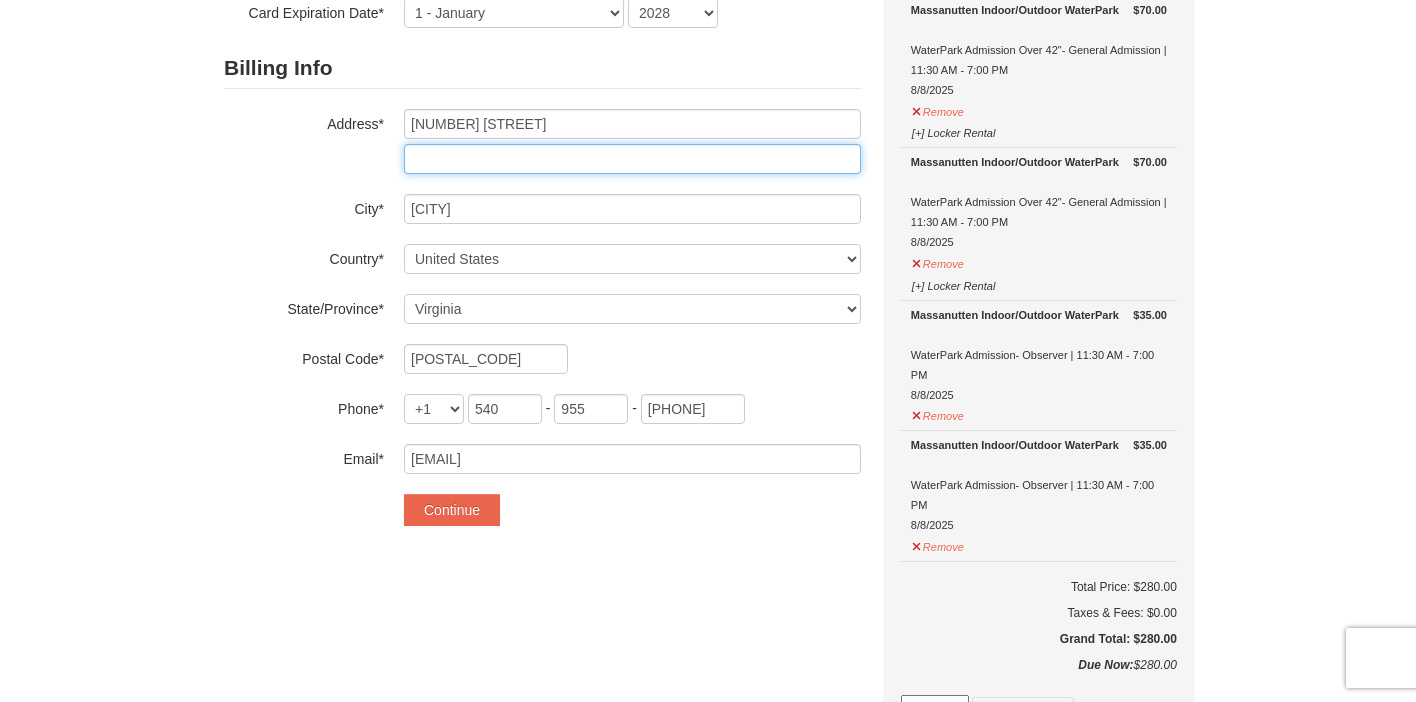scroll, scrollTop: 378, scrollLeft: 0, axis: vertical 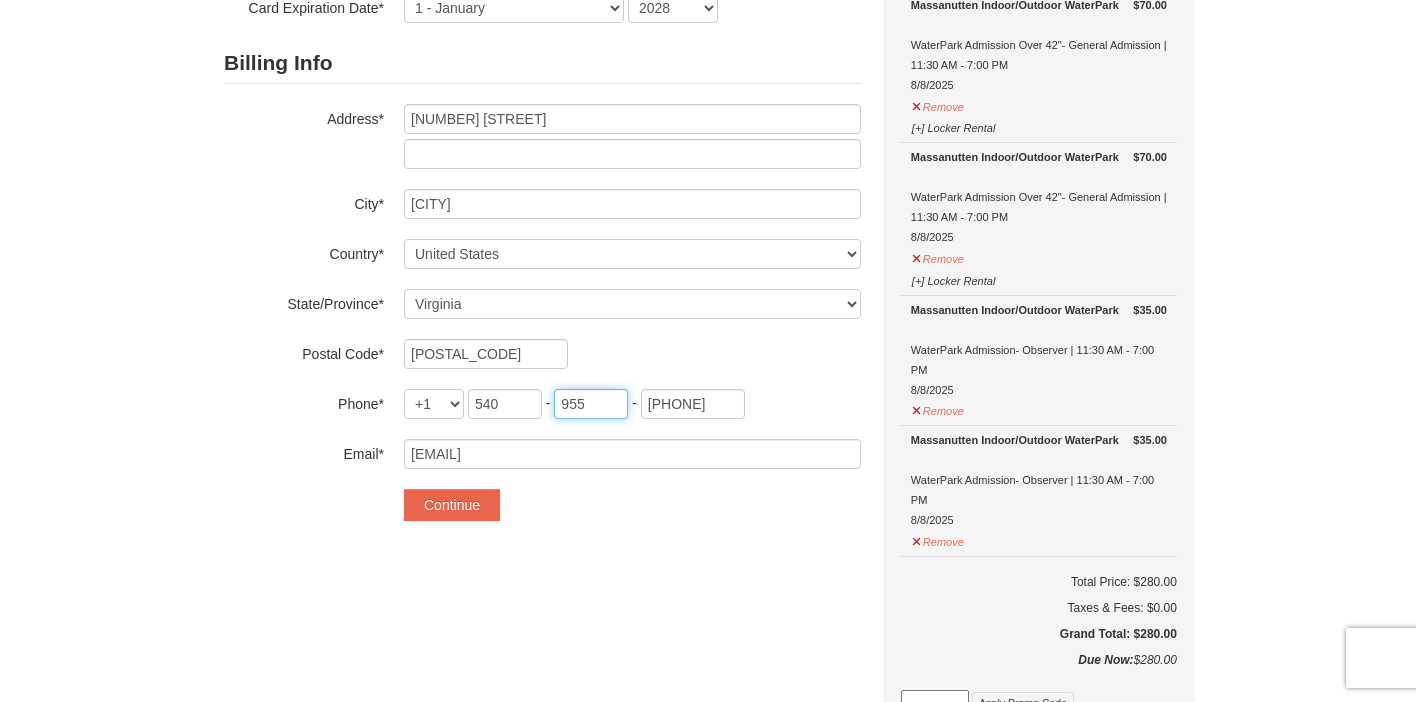 click on "955" at bounding box center [591, 404] 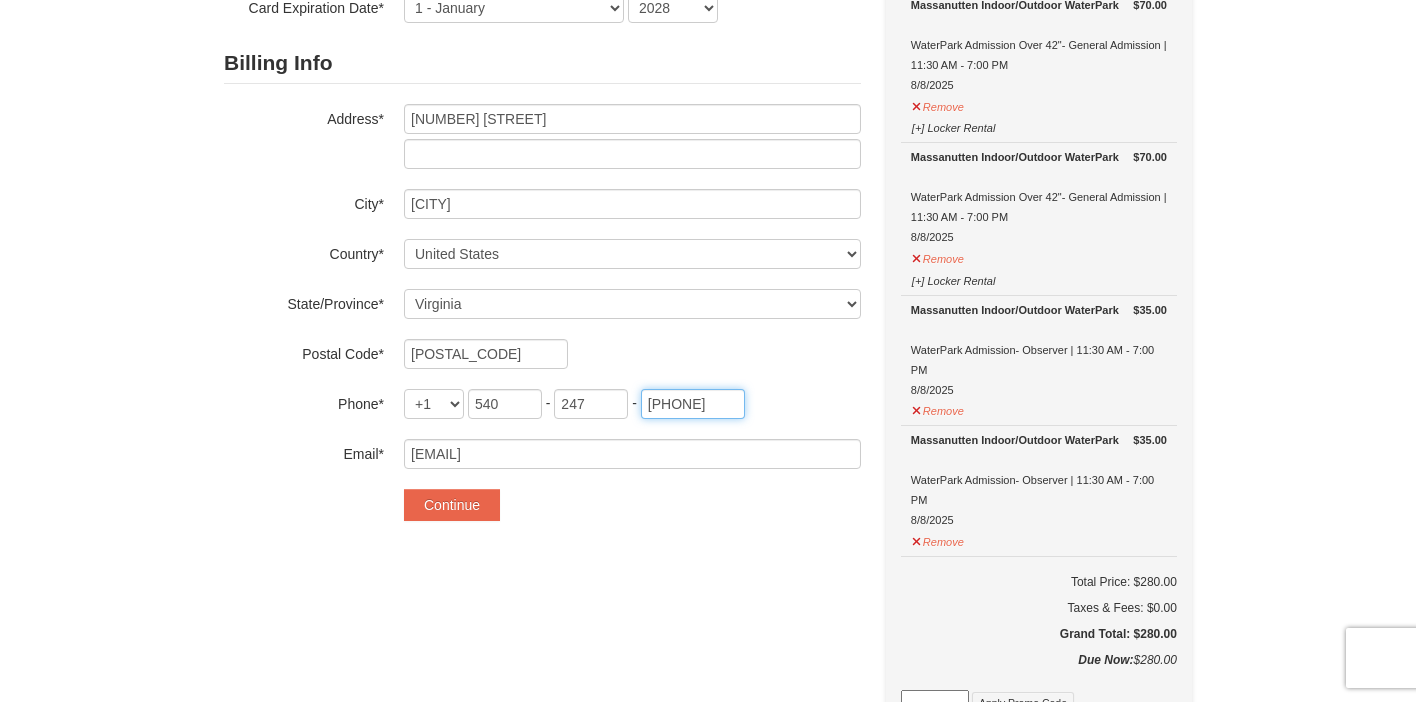click on "9948" at bounding box center (693, 404) 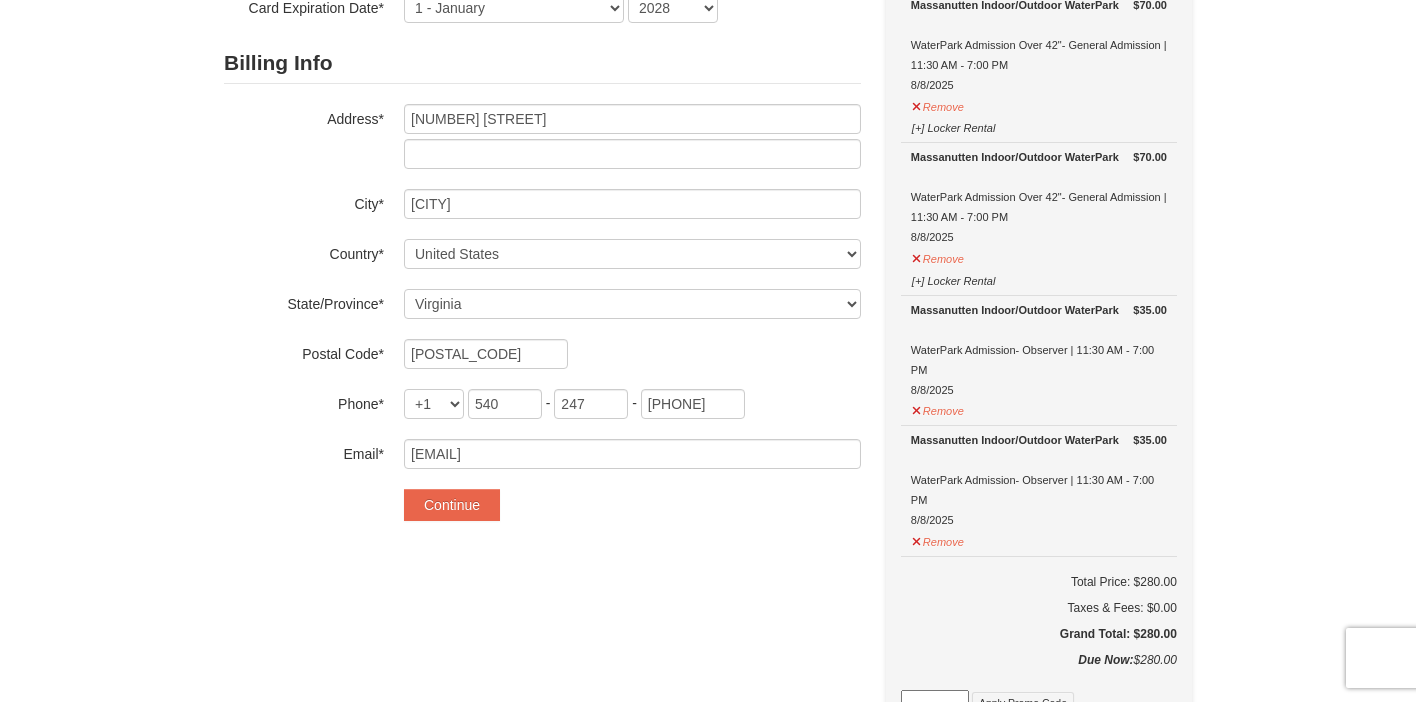 click on "Continue" at bounding box center [632, 505] 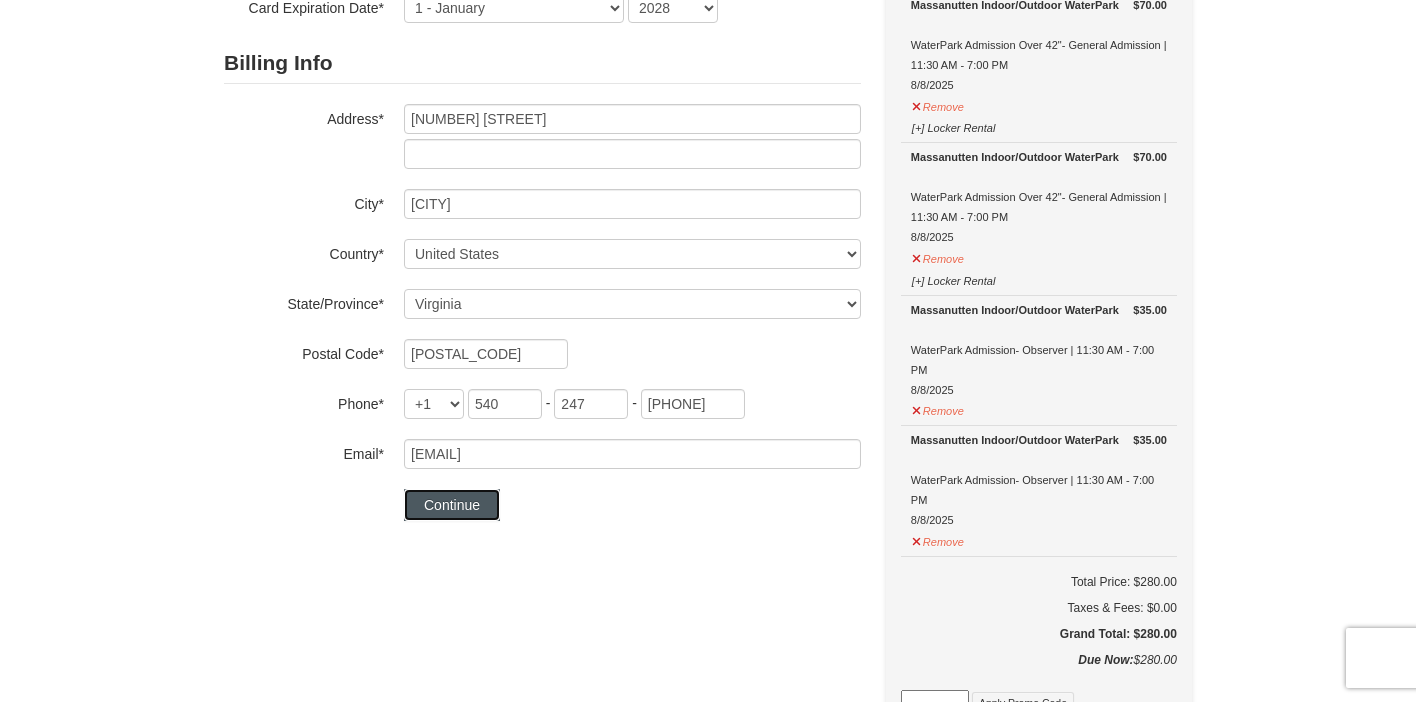 click on "Continue" at bounding box center [452, 505] 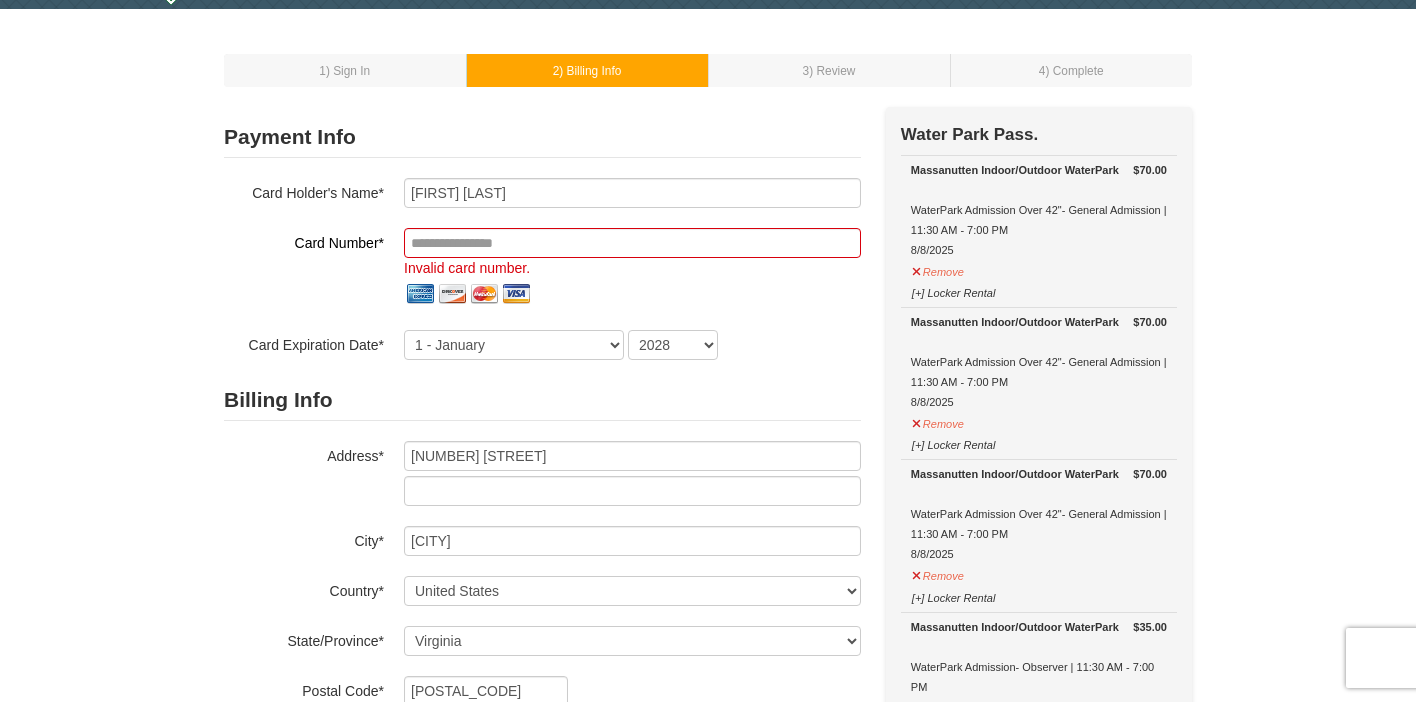 scroll, scrollTop: 0, scrollLeft: 0, axis: both 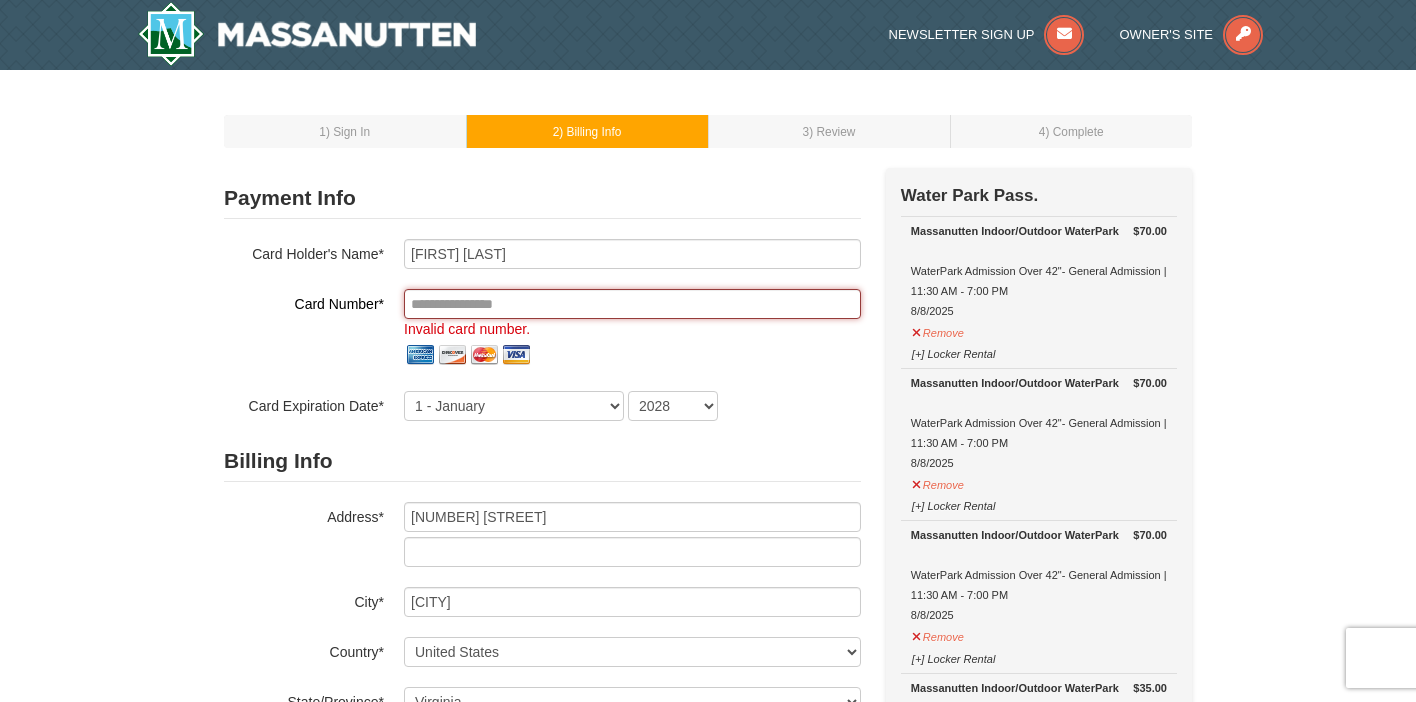 click at bounding box center (632, 304) 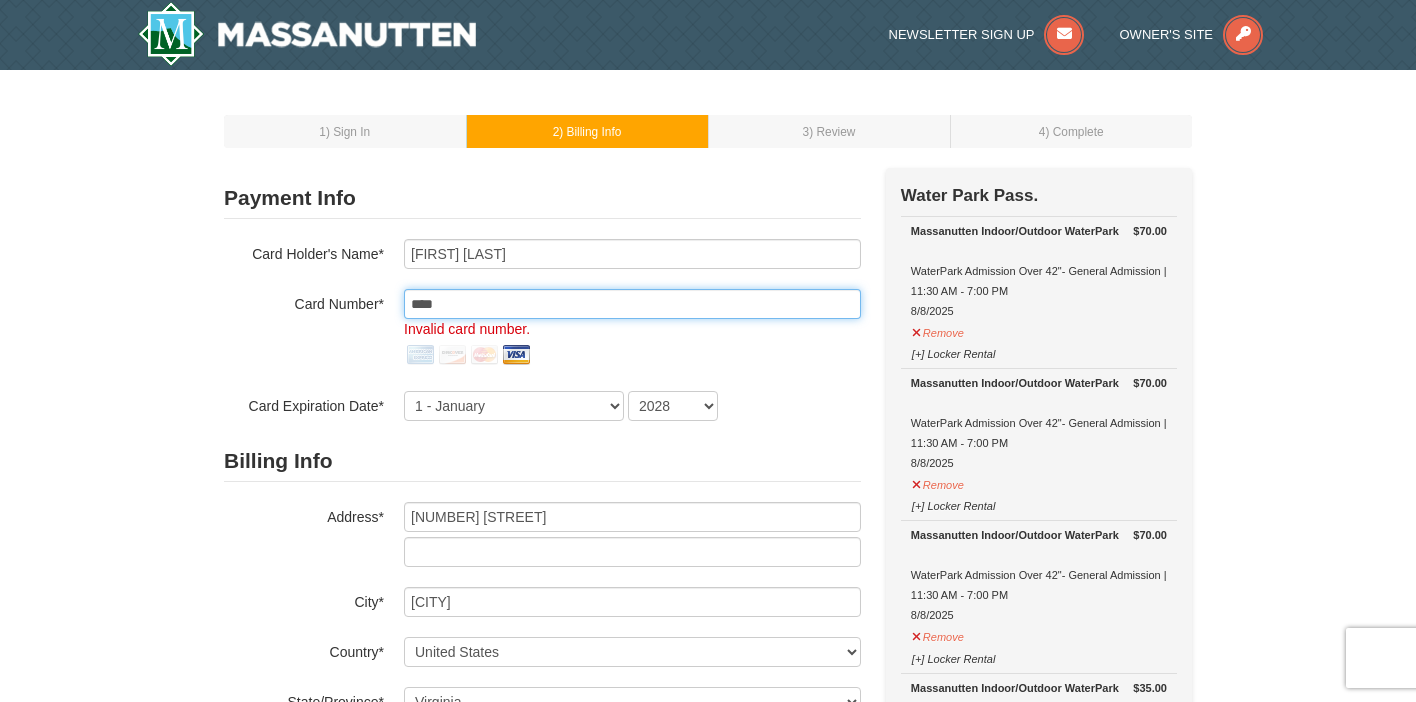 click on "****" at bounding box center (632, 304) 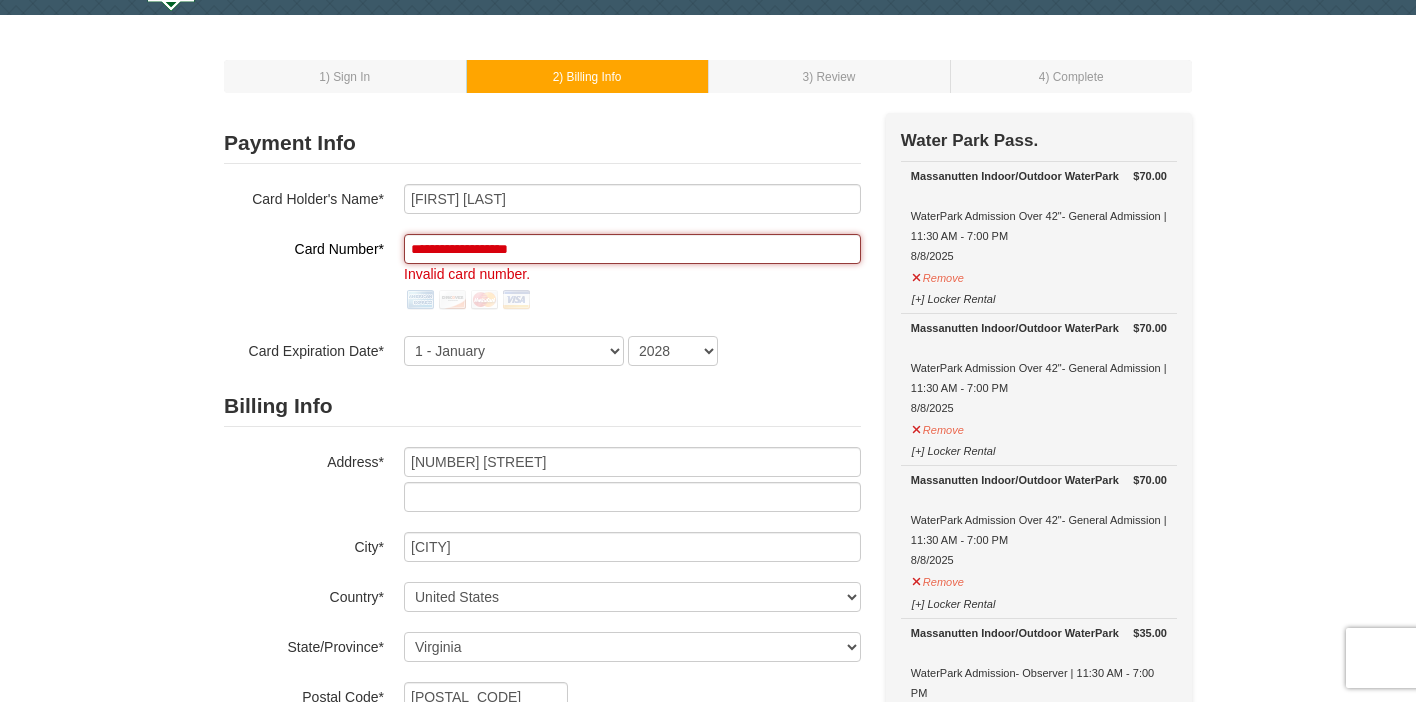 scroll, scrollTop: 45, scrollLeft: 0, axis: vertical 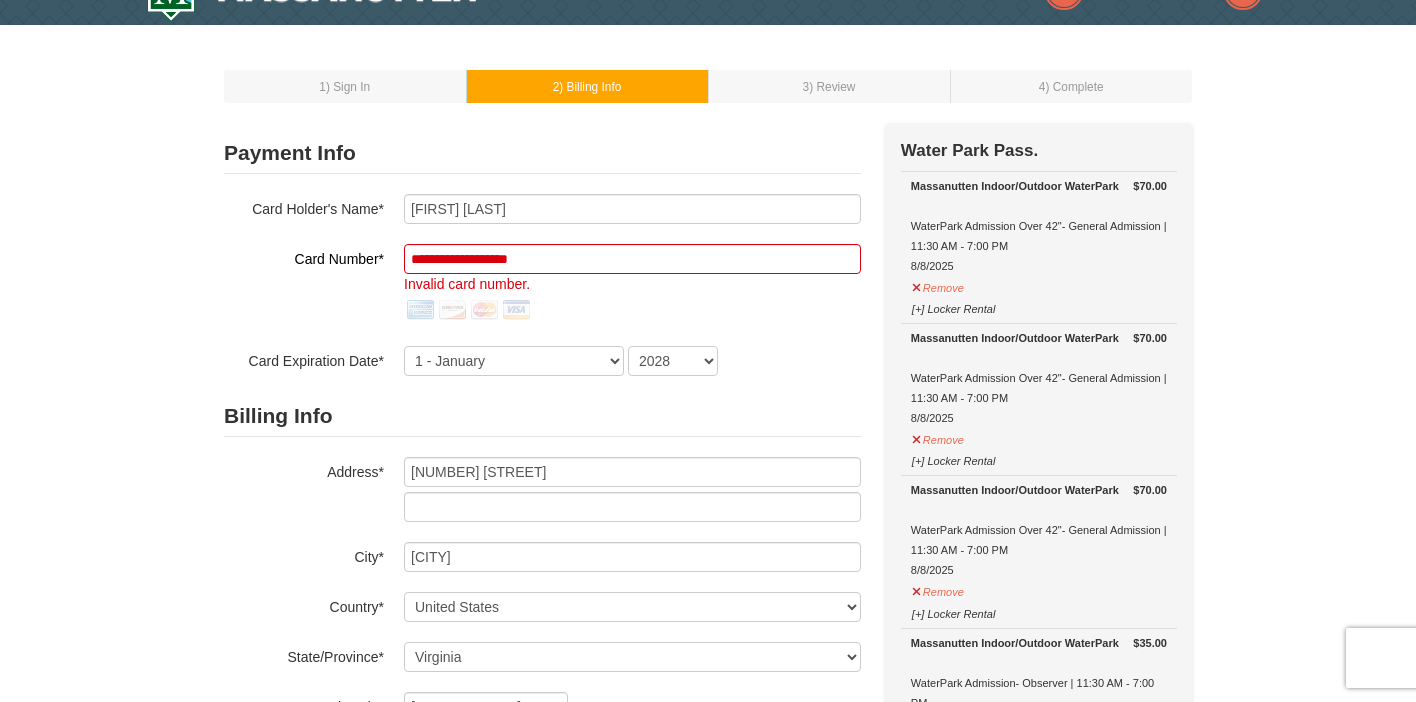 click on "**********" at bounding box center [632, 285] 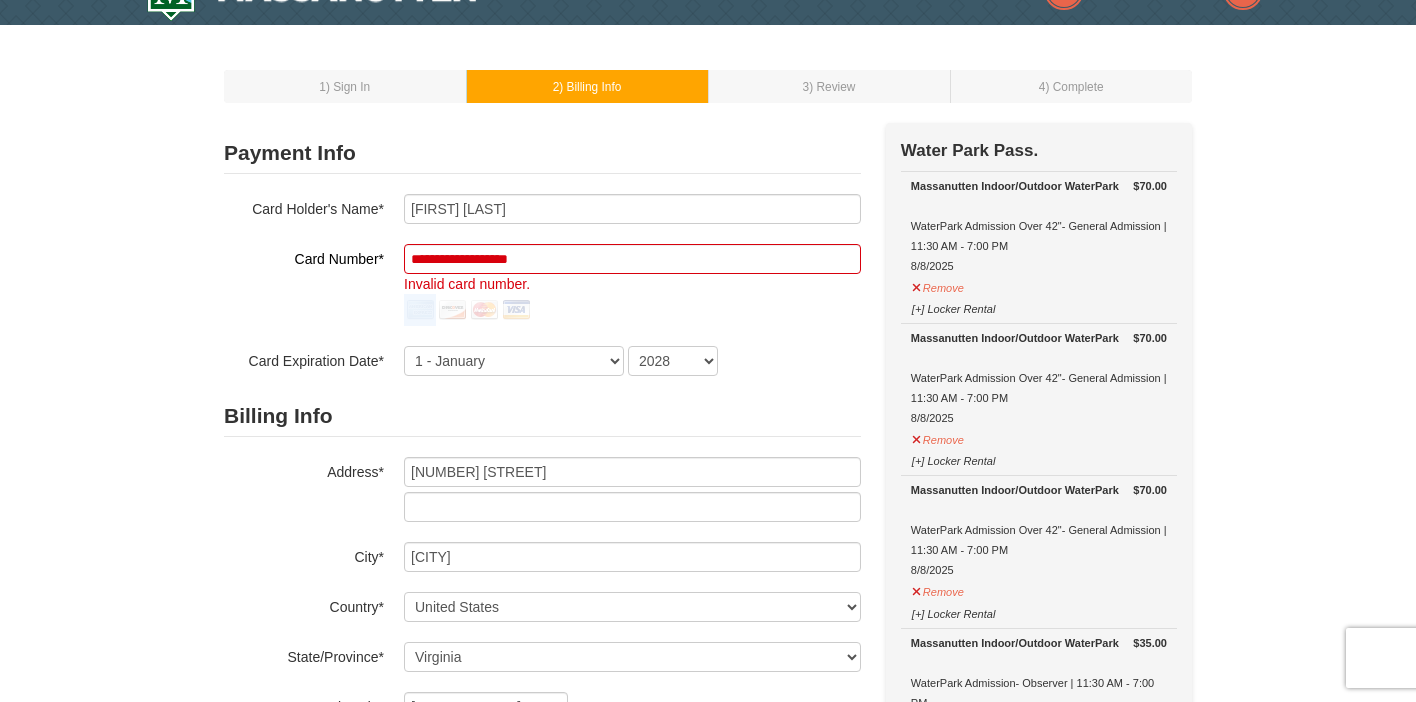 click on "**********" at bounding box center [632, 285] 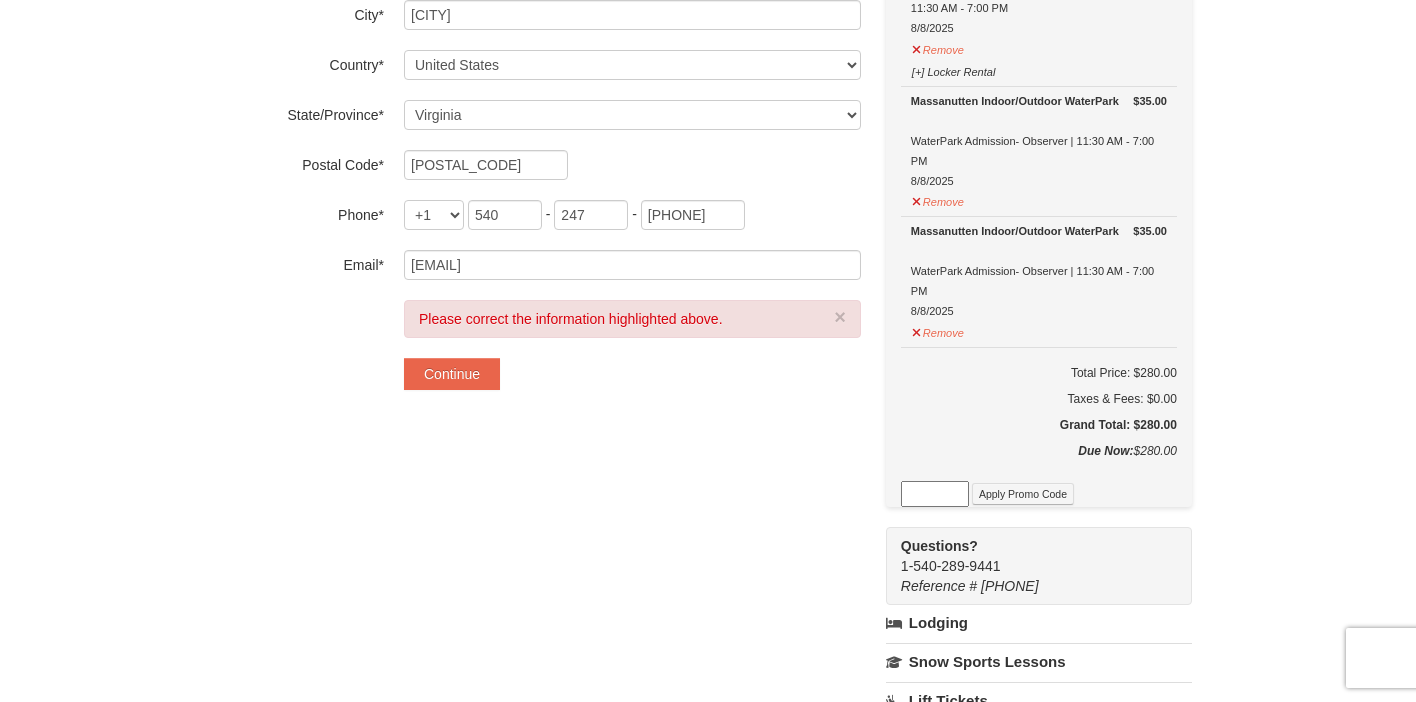 scroll, scrollTop: 565, scrollLeft: 0, axis: vertical 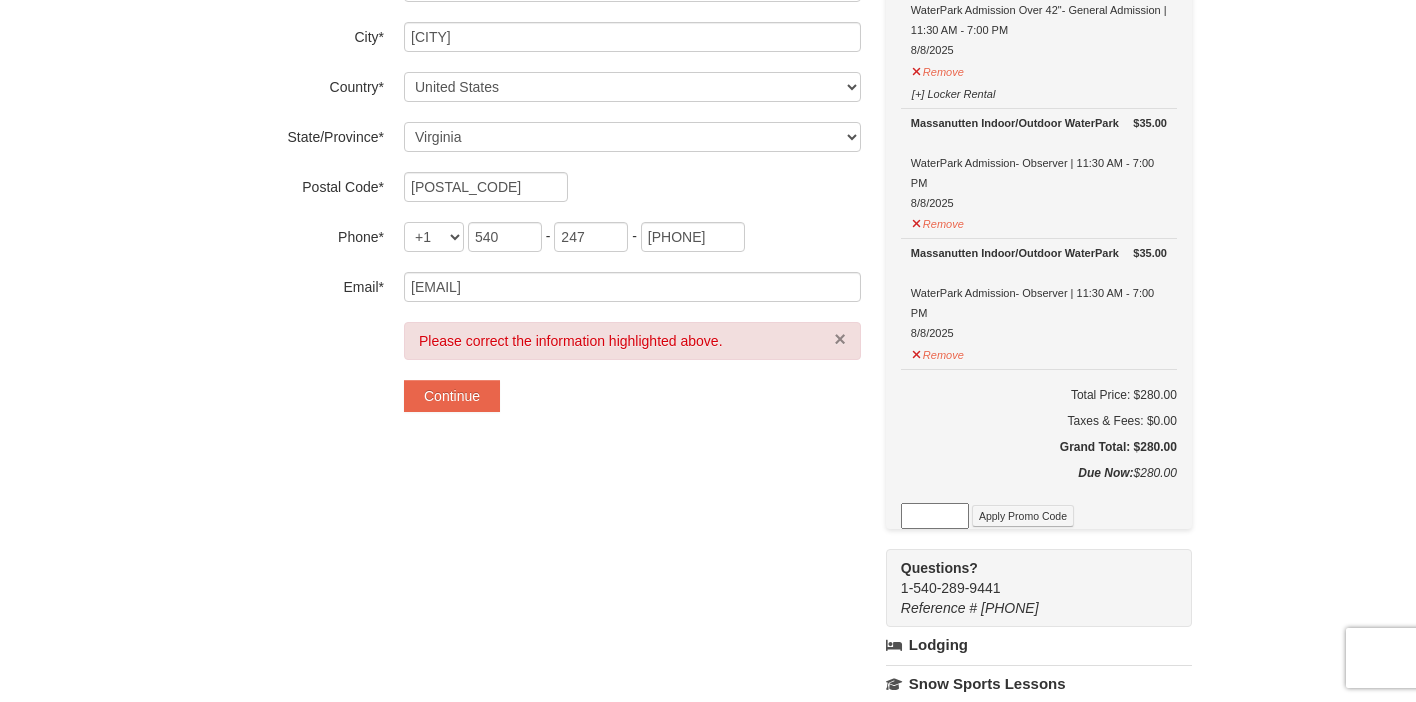 click on "×" at bounding box center [840, 339] 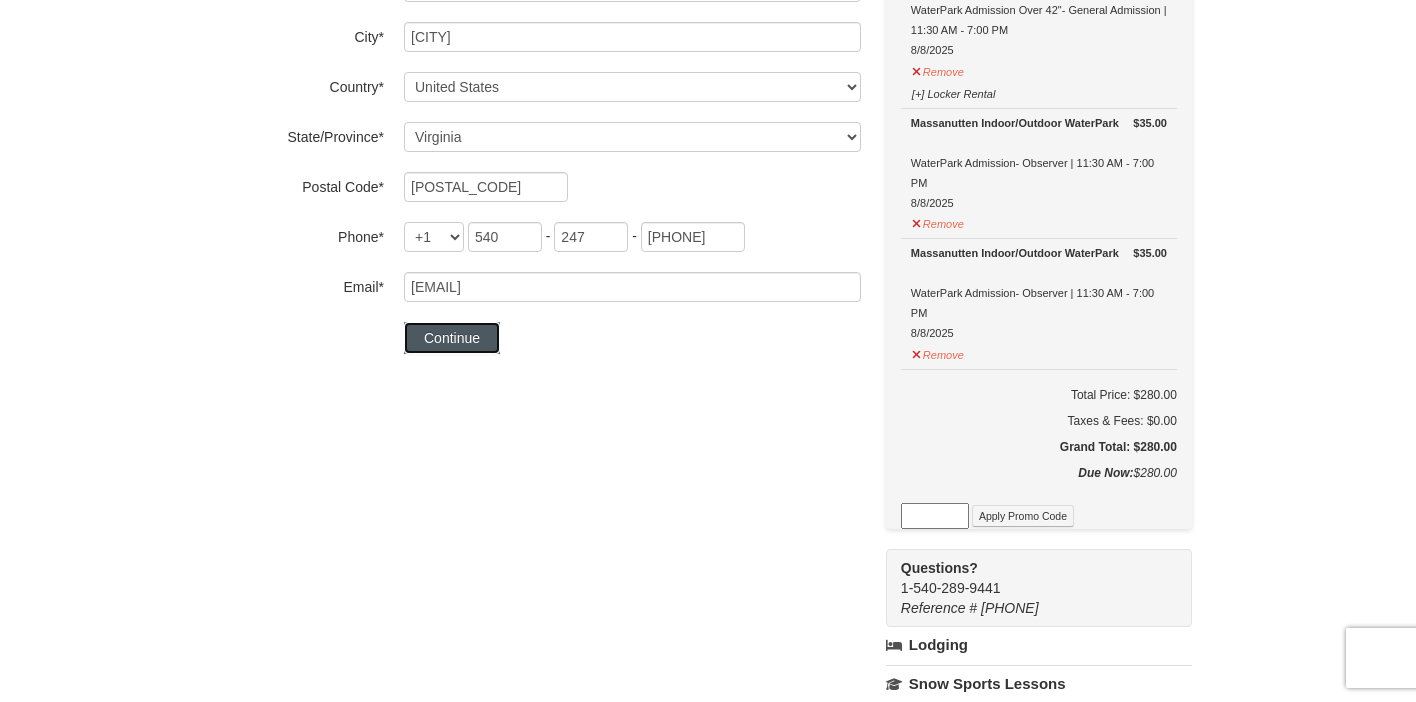 click on "Continue" at bounding box center [452, 338] 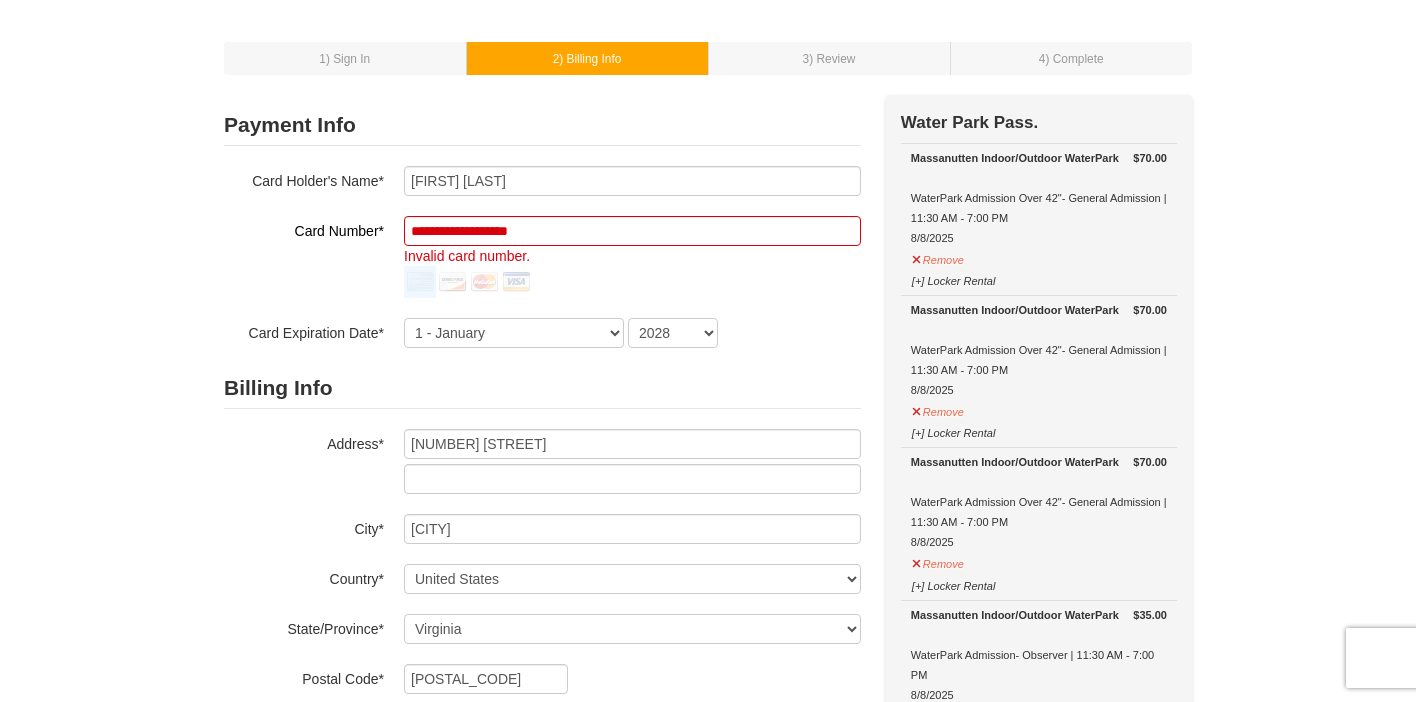 scroll, scrollTop: 0, scrollLeft: 0, axis: both 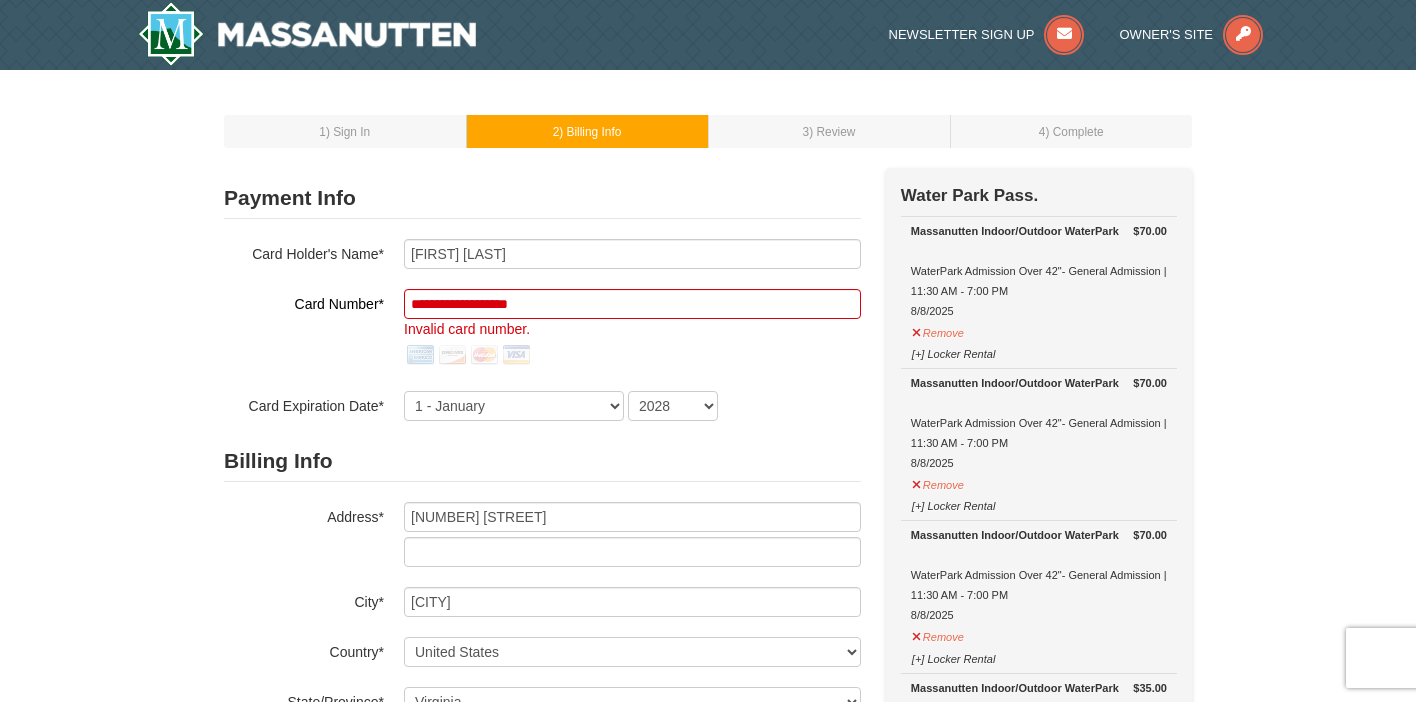 click on "Invalid card number." at bounding box center [467, 329] 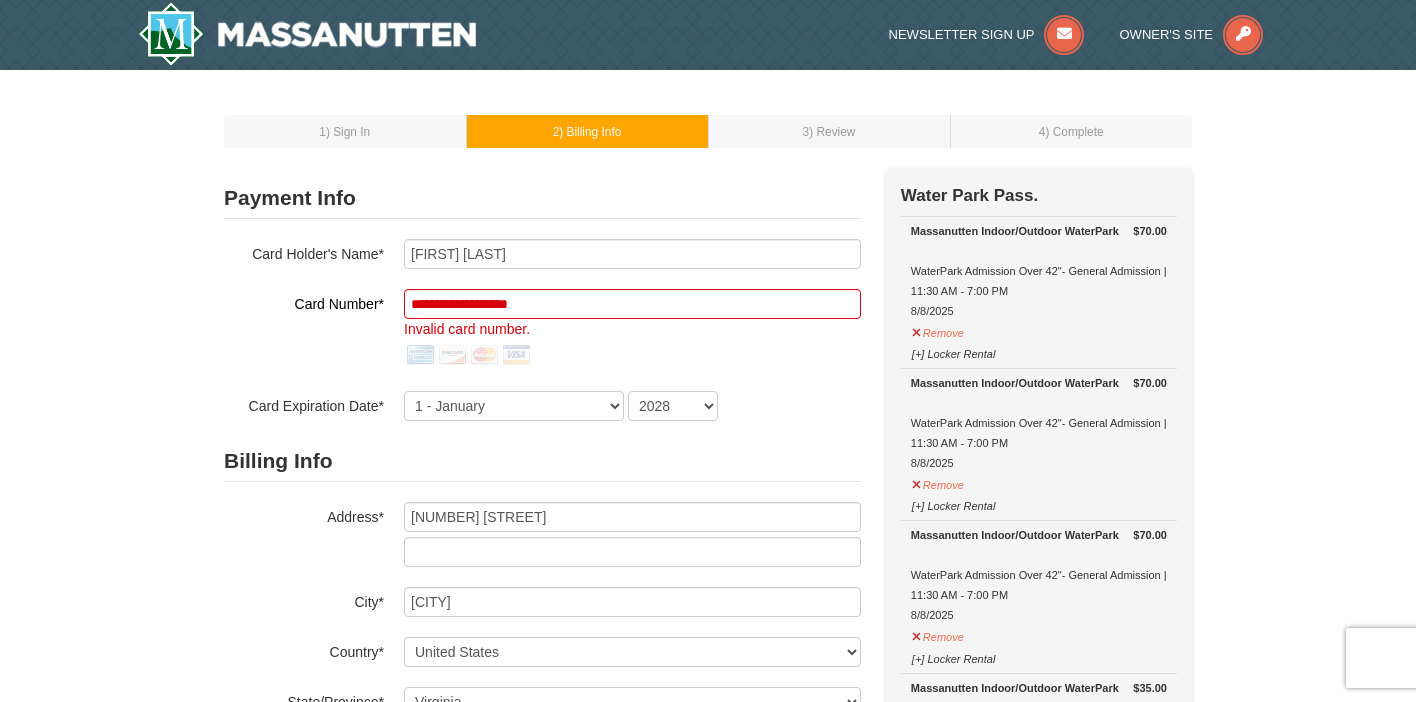 click at bounding box center (516, 355) 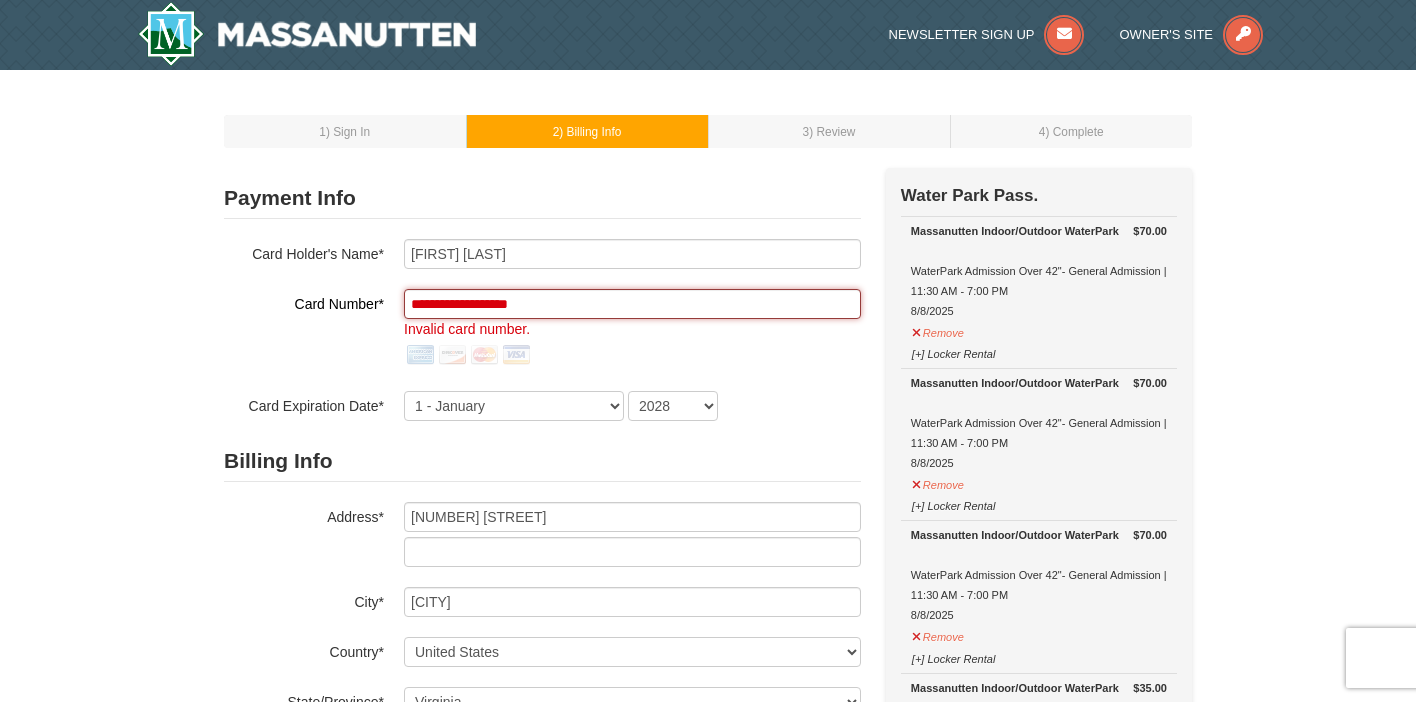 click on "**********" at bounding box center (632, 304) 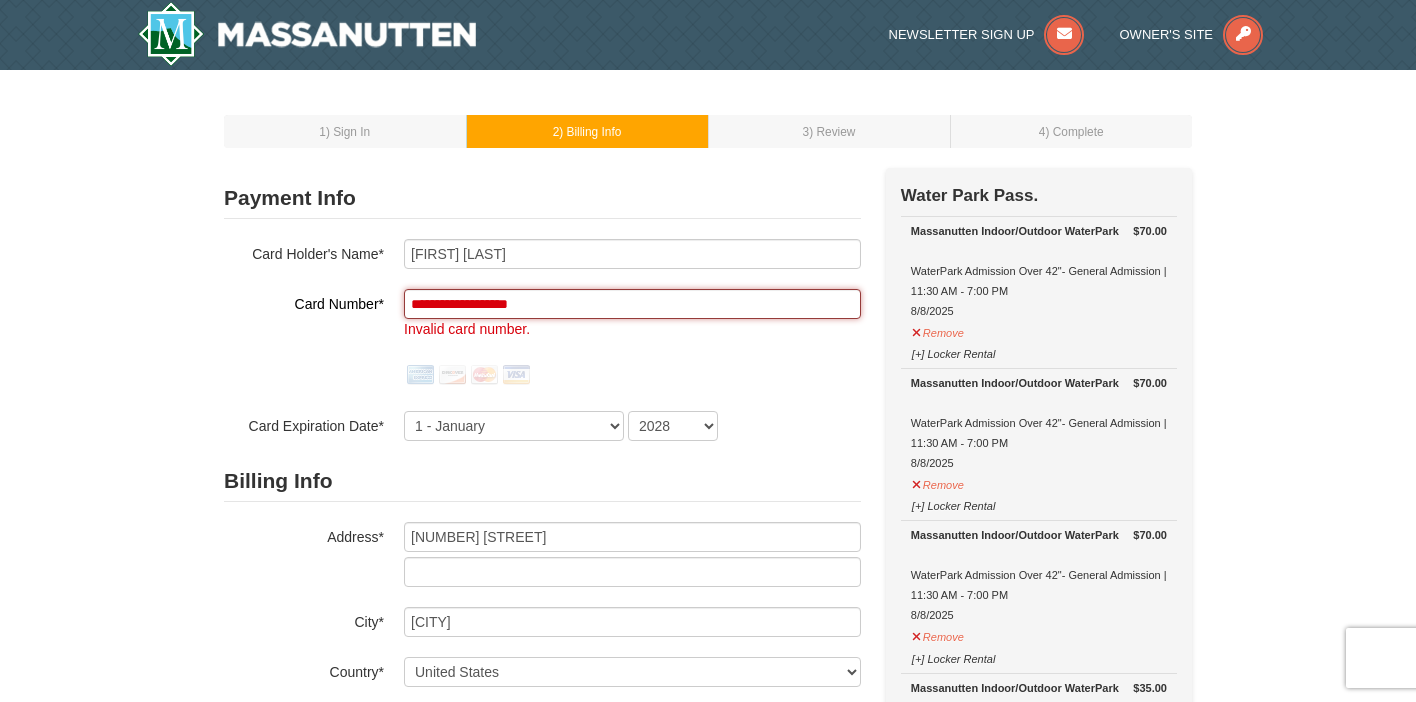 click on "Continue" at bounding box center (452, 981) 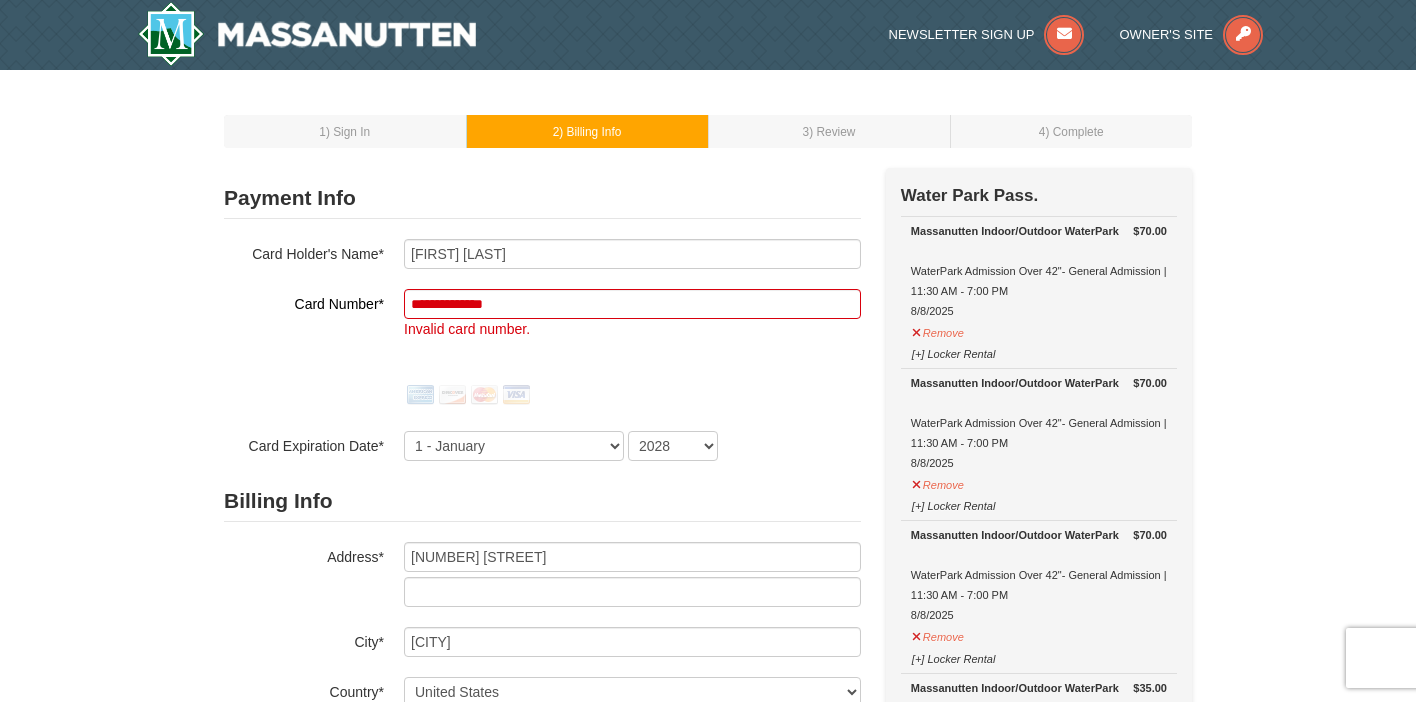 click on "Invalid card number." at bounding box center [467, 329] 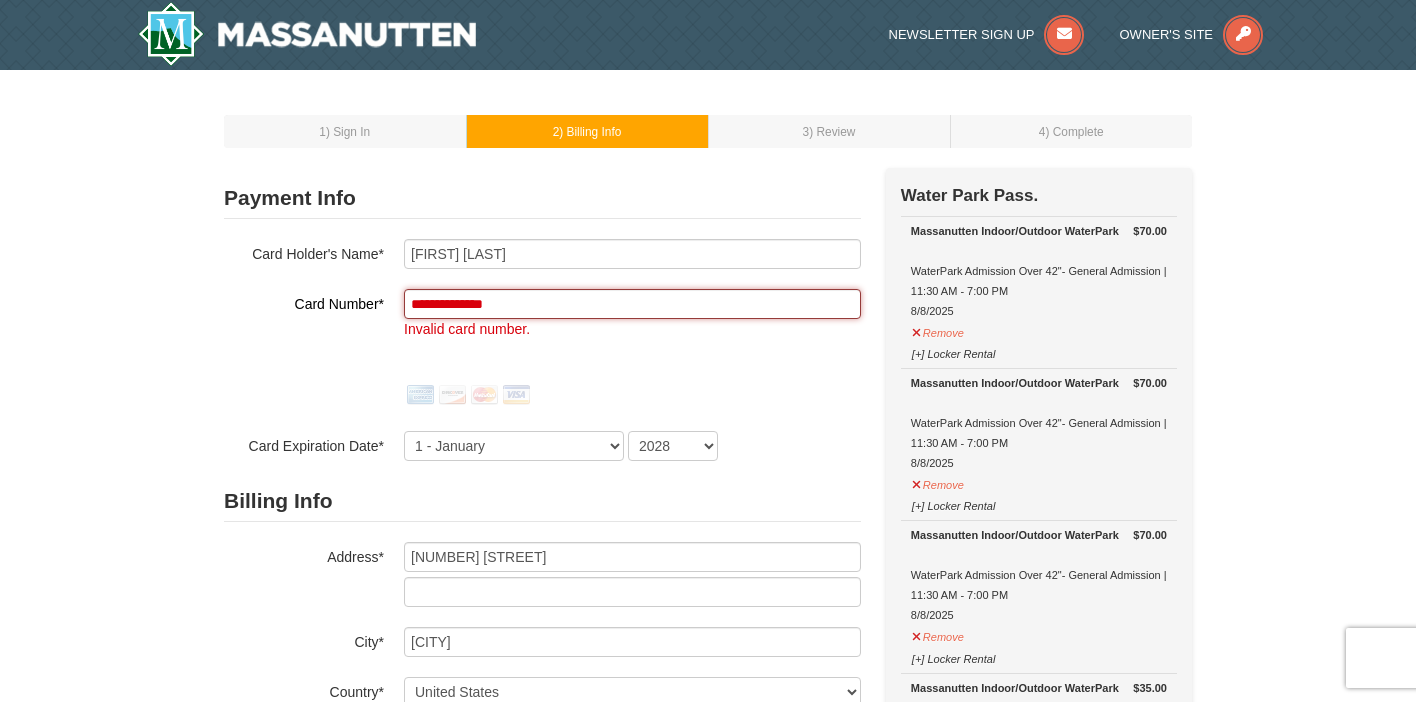 click on "**********" at bounding box center [632, 304] 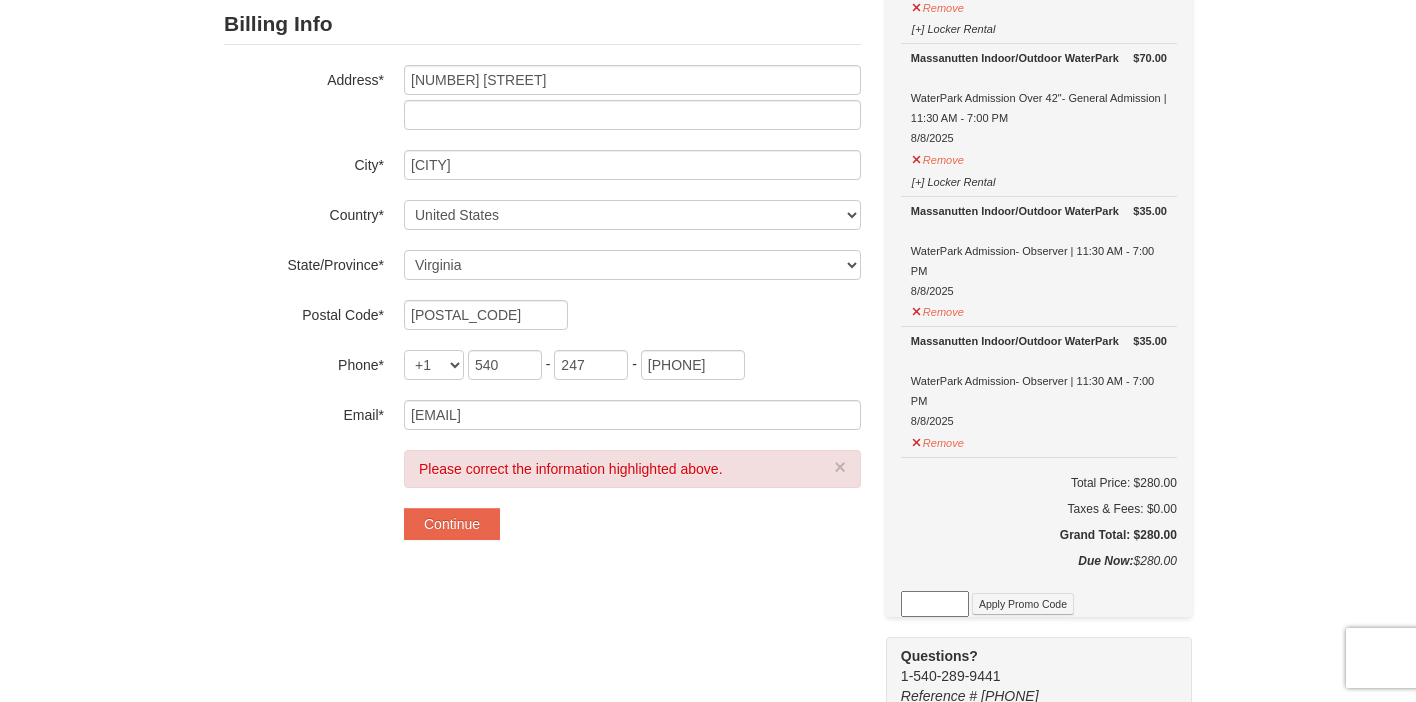 scroll, scrollTop: 486, scrollLeft: 0, axis: vertical 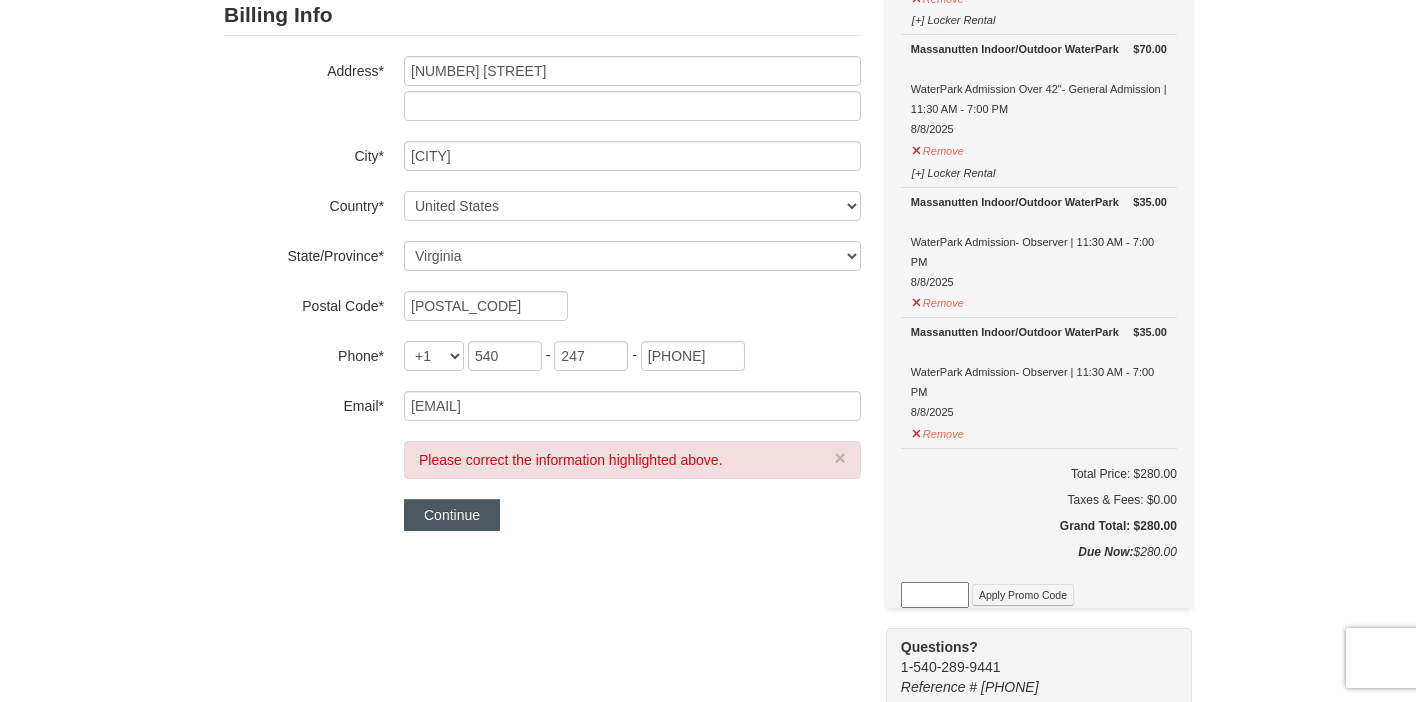 type on "**********" 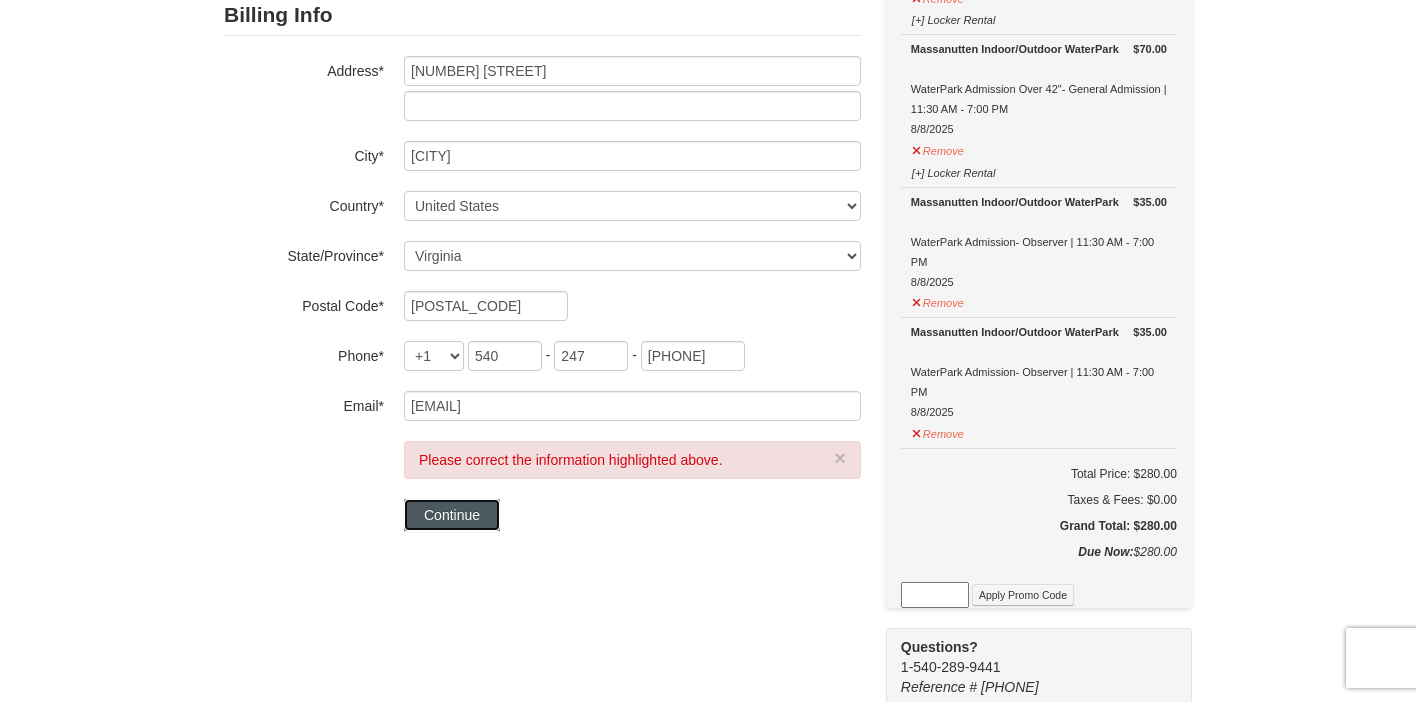 click on "Continue" at bounding box center [452, 515] 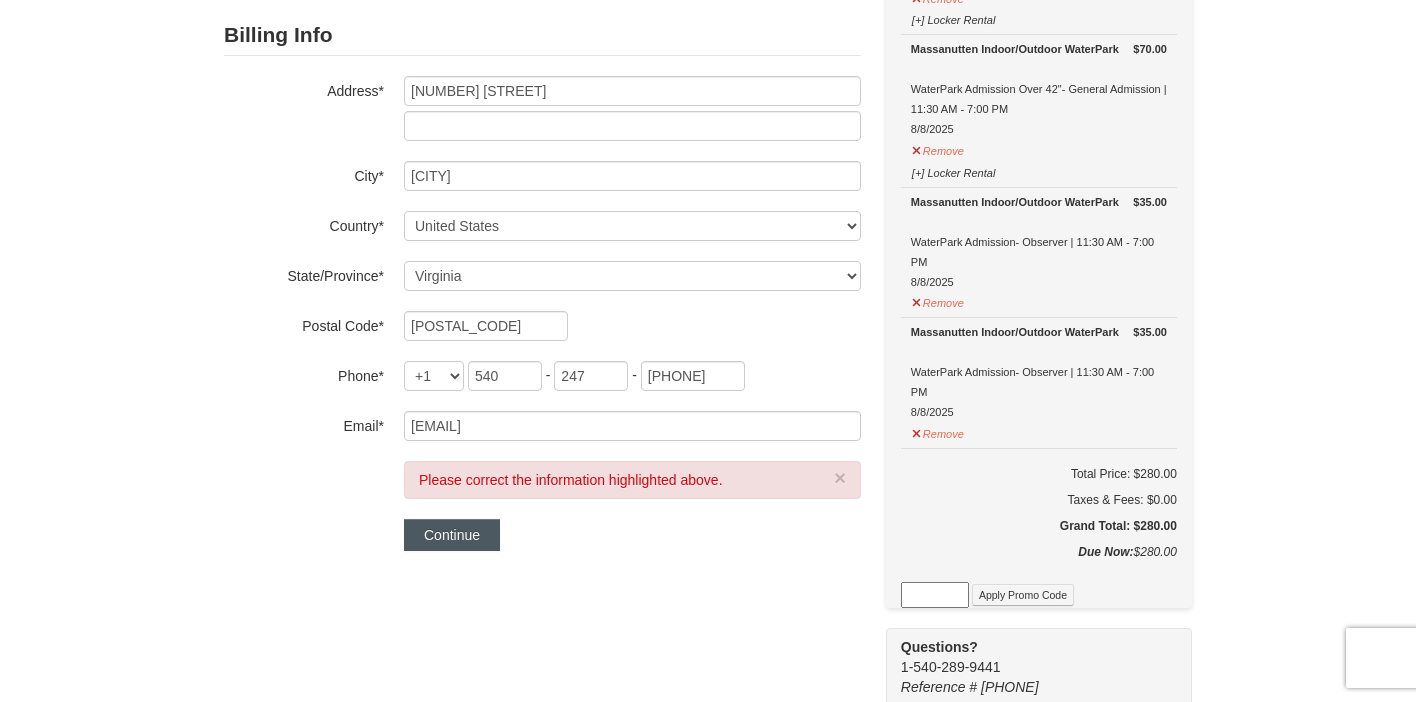 scroll, scrollTop: 506, scrollLeft: 0, axis: vertical 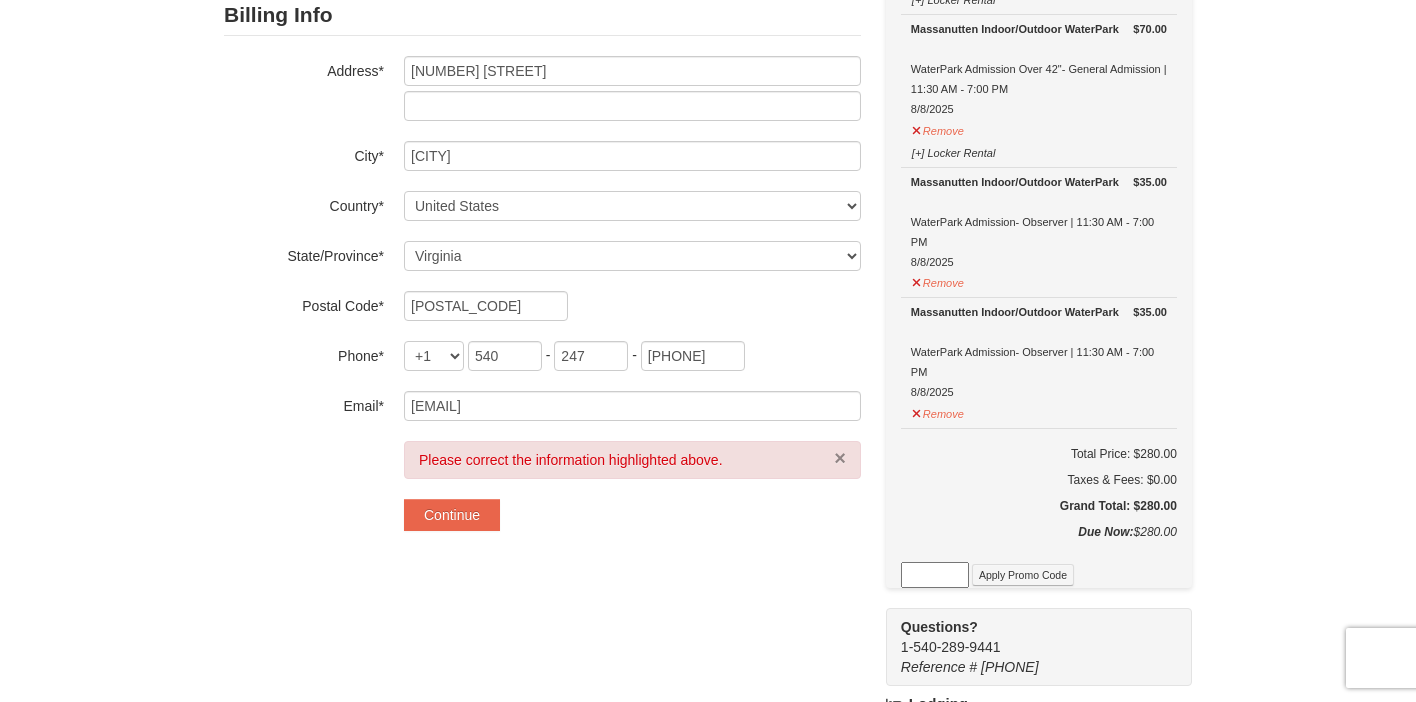 click on "×" at bounding box center (840, 458) 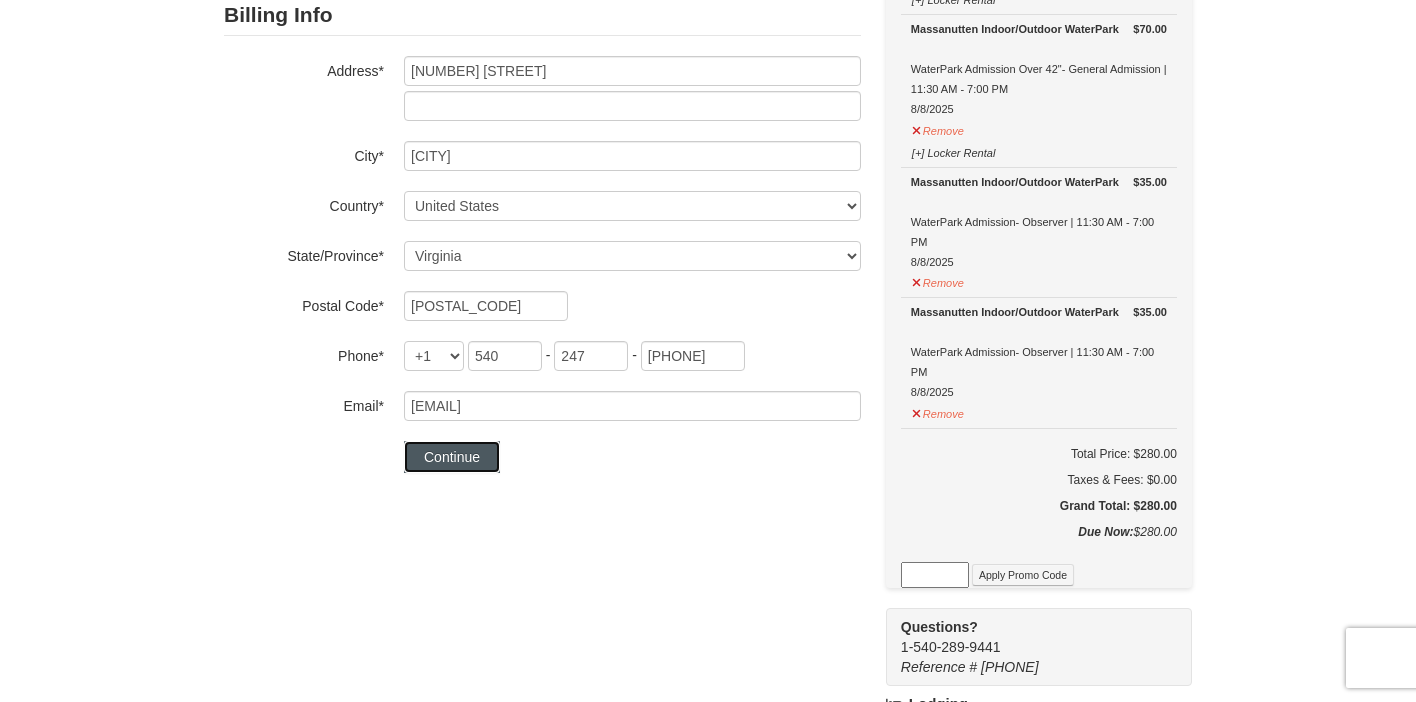 click on "Continue" at bounding box center (452, 457) 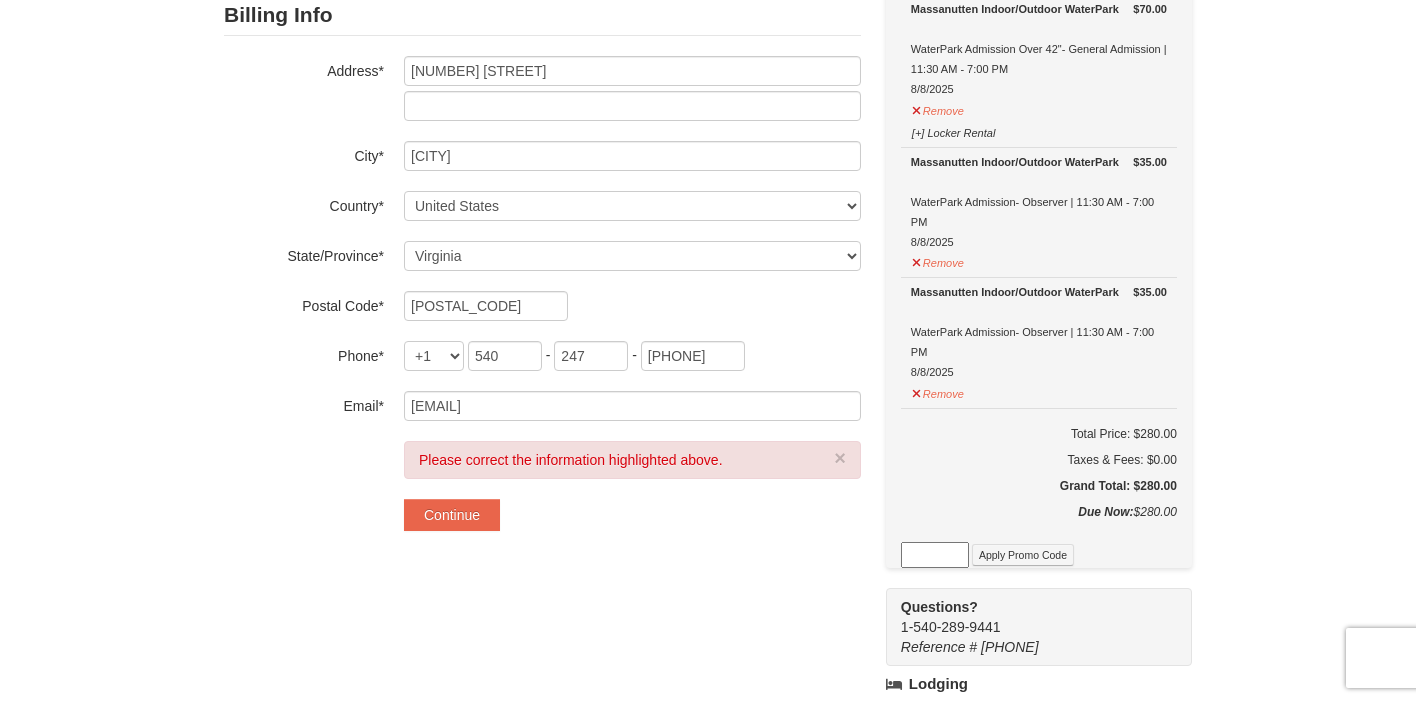 scroll, scrollTop: 525, scrollLeft: 0, axis: vertical 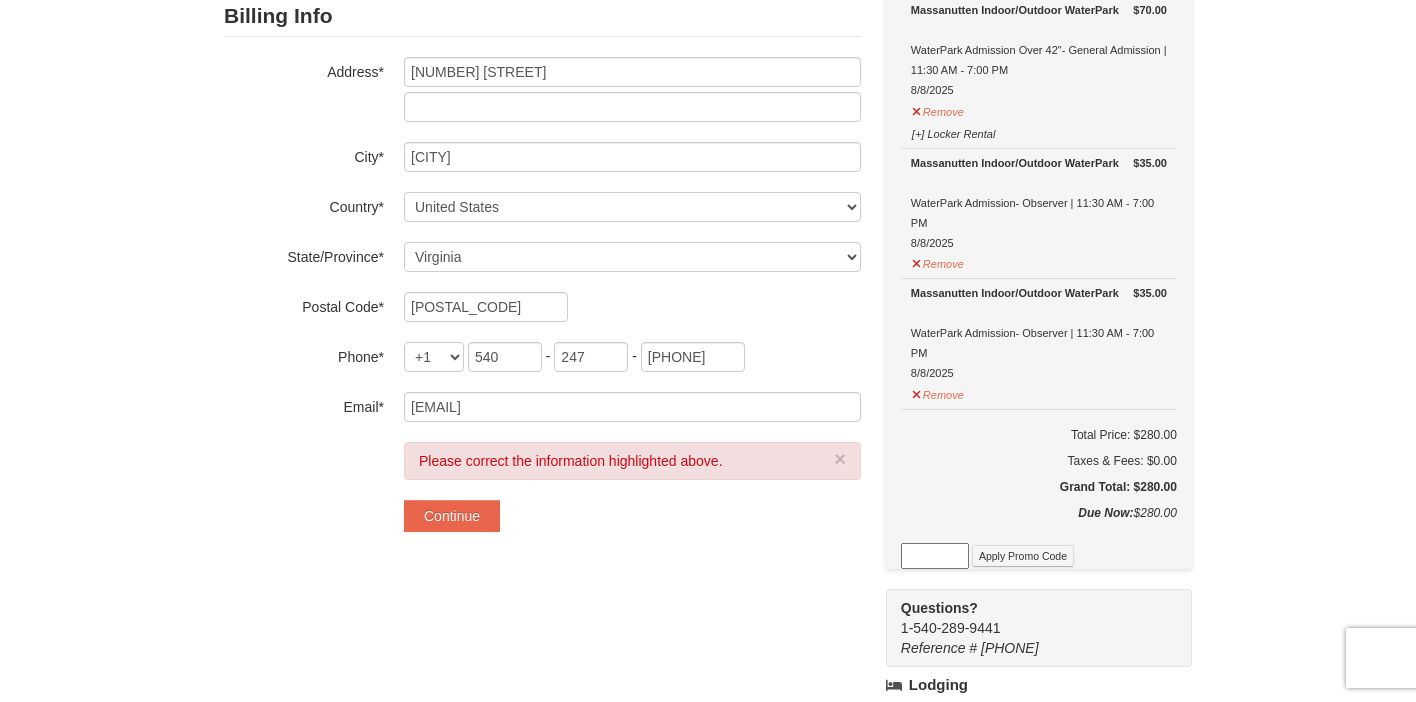 drag, startPoint x: 392, startPoint y: 249, endPoint x: 380, endPoint y: 240, distance: 15 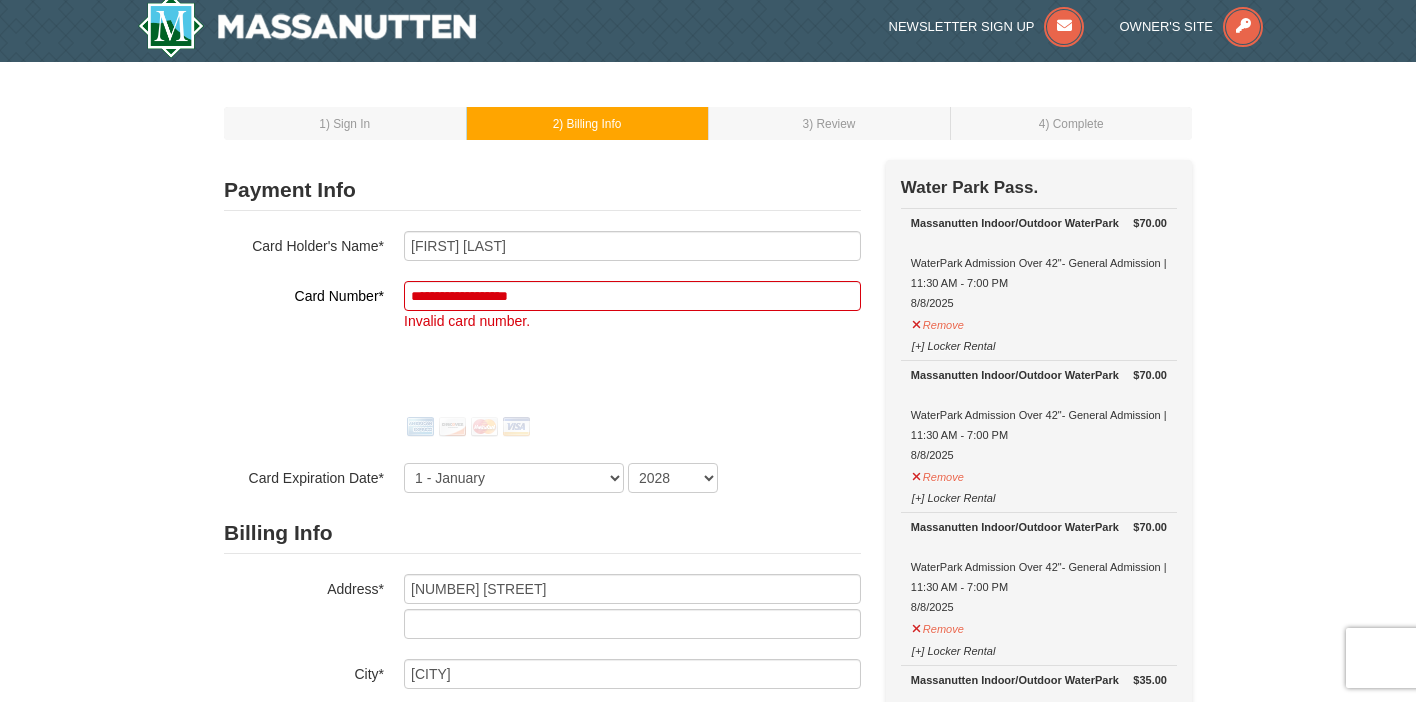 scroll, scrollTop: 0, scrollLeft: 0, axis: both 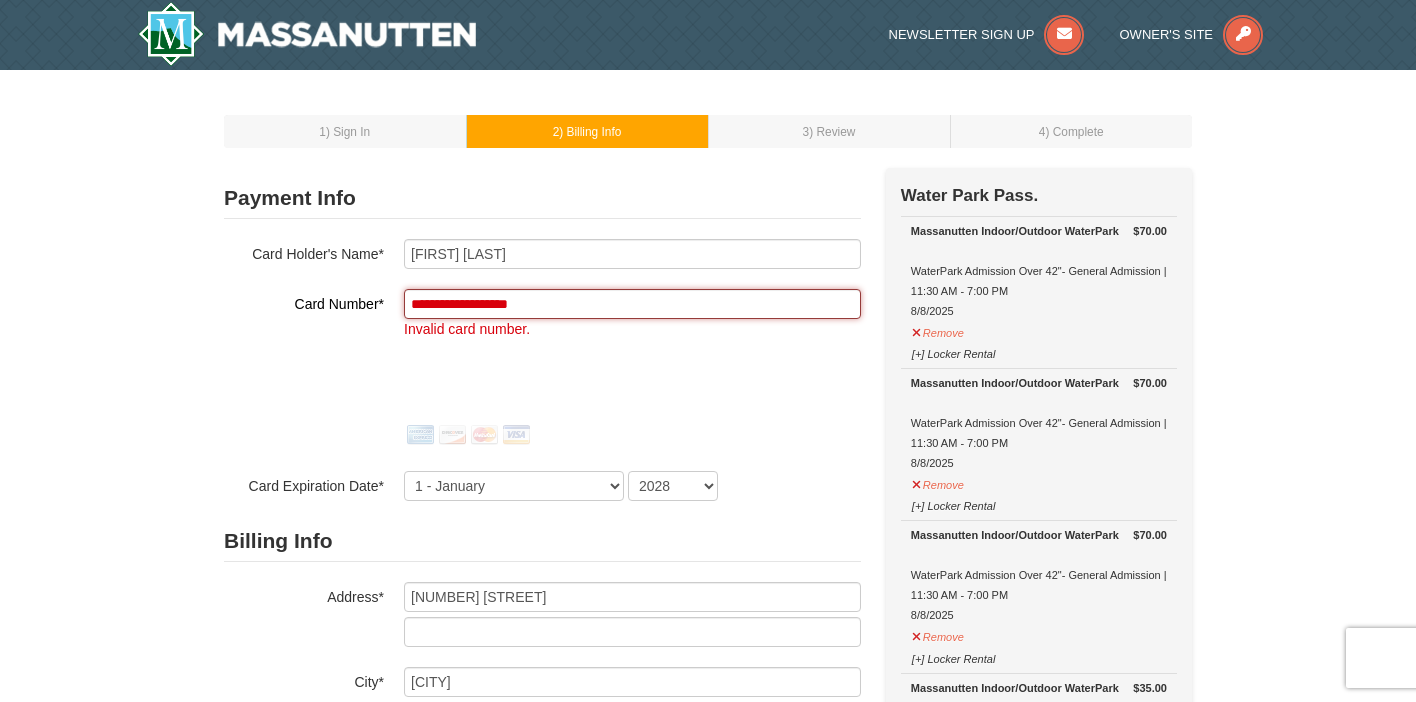 click on "**********" at bounding box center (632, 304) 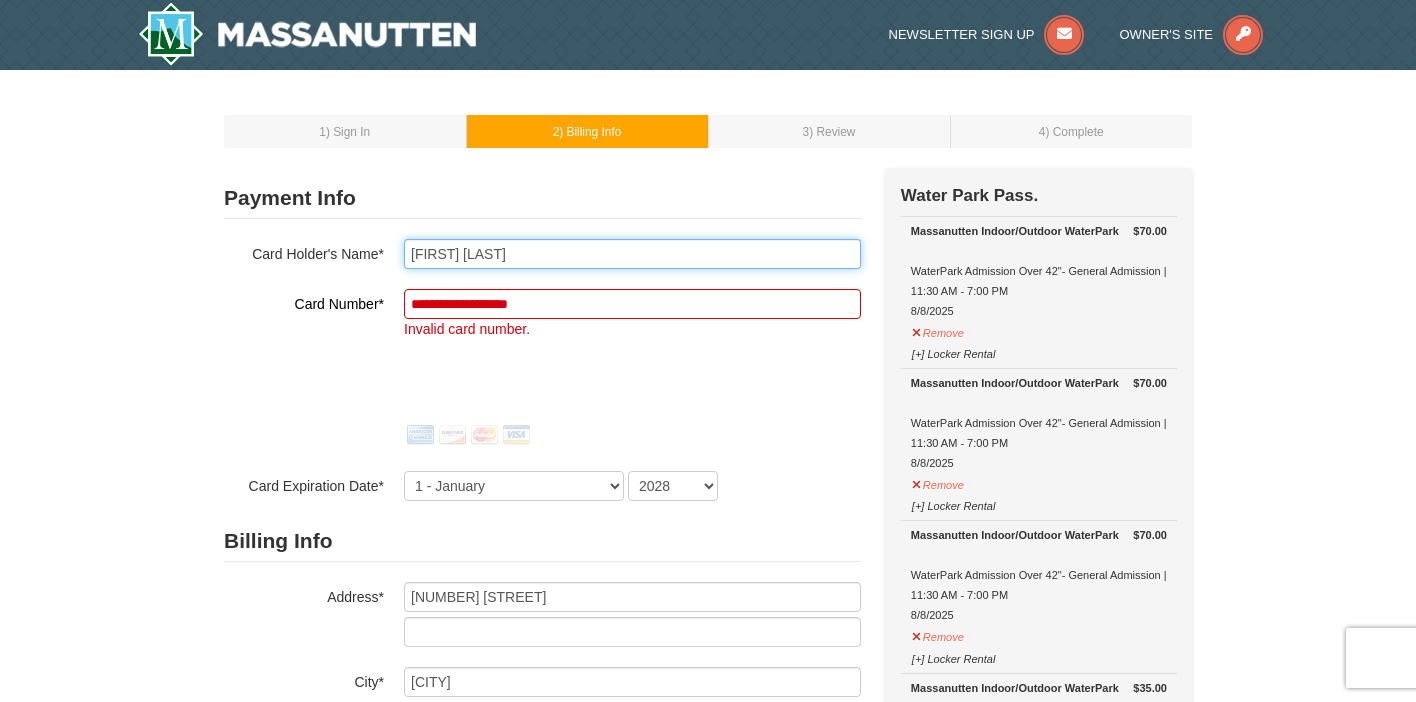 click on "Barbara Grubb" at bounding box center [632, 254] 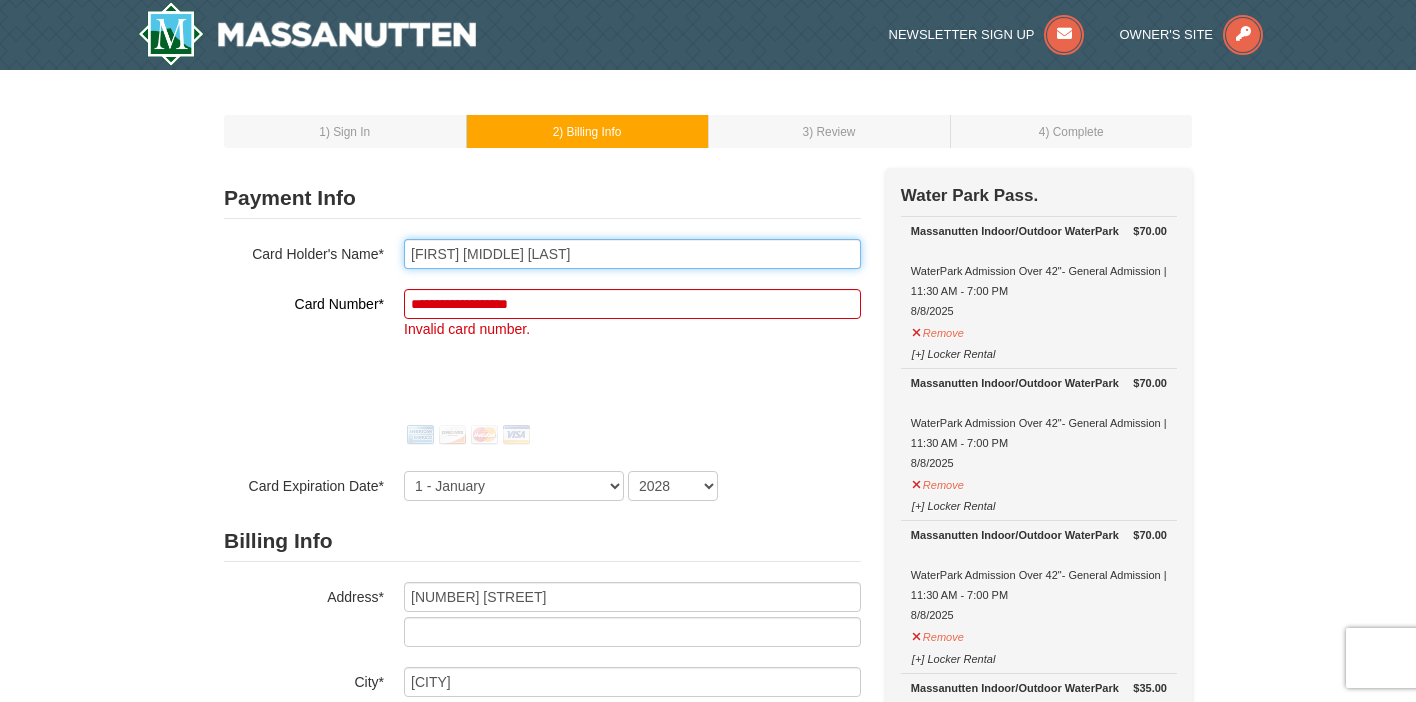 type on "Barbara L Grubb" 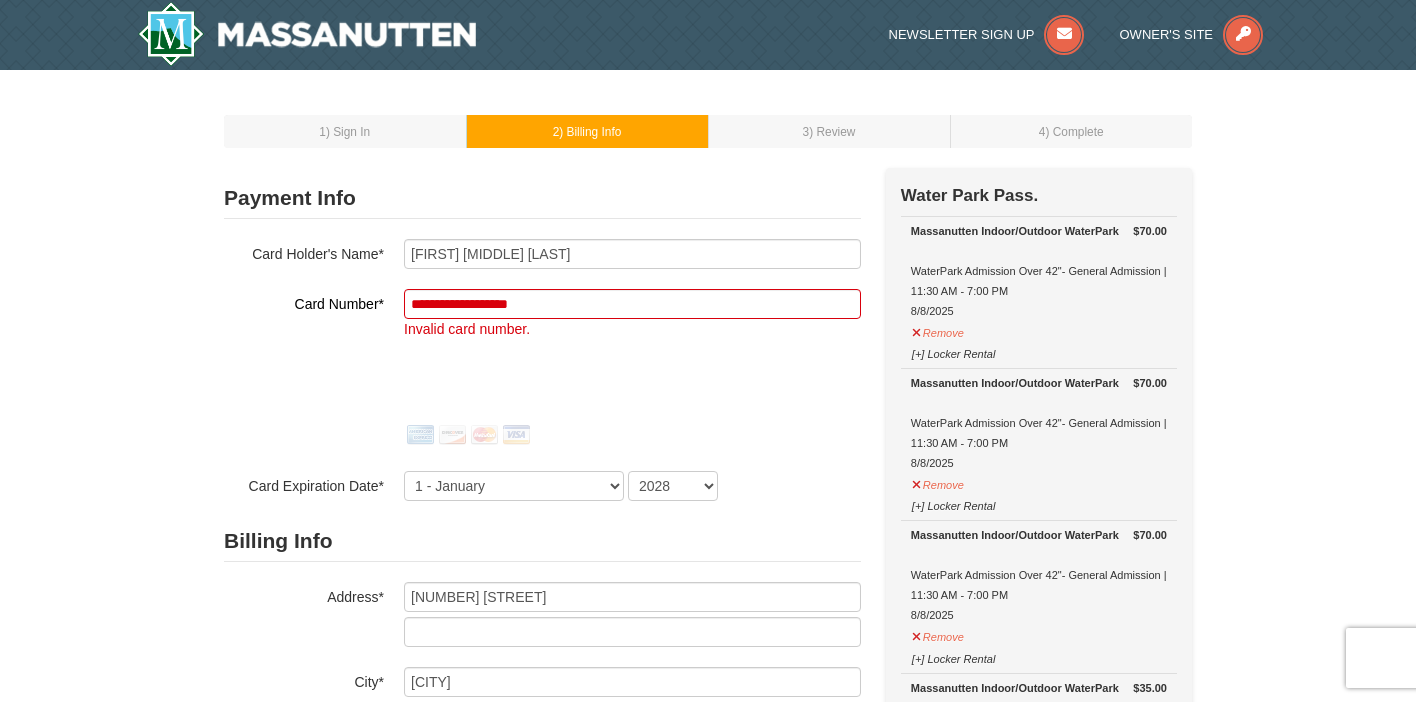 click at bounding box center (484, 435) 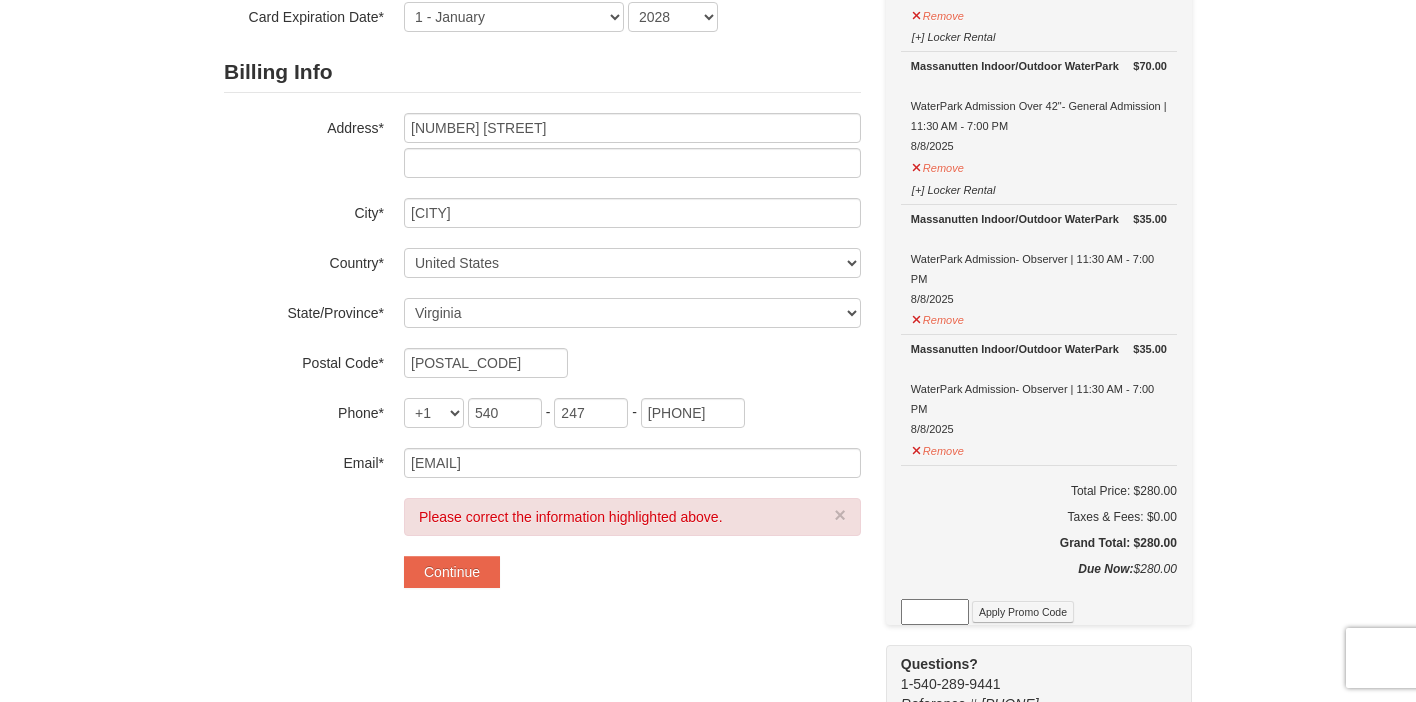 scroll, scrollTop: 471, scrollLeft: 0, axis: vertical 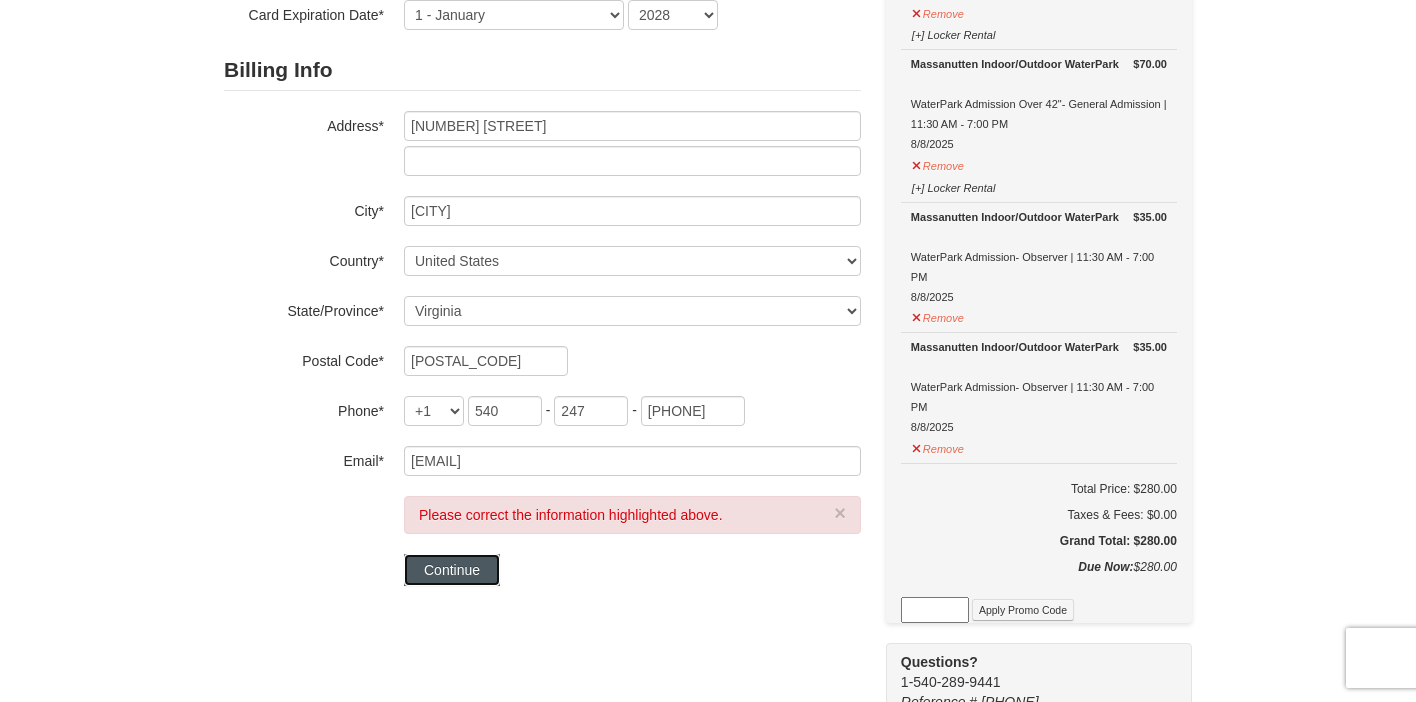 click on "Continue" at bounding box center (452, 570) 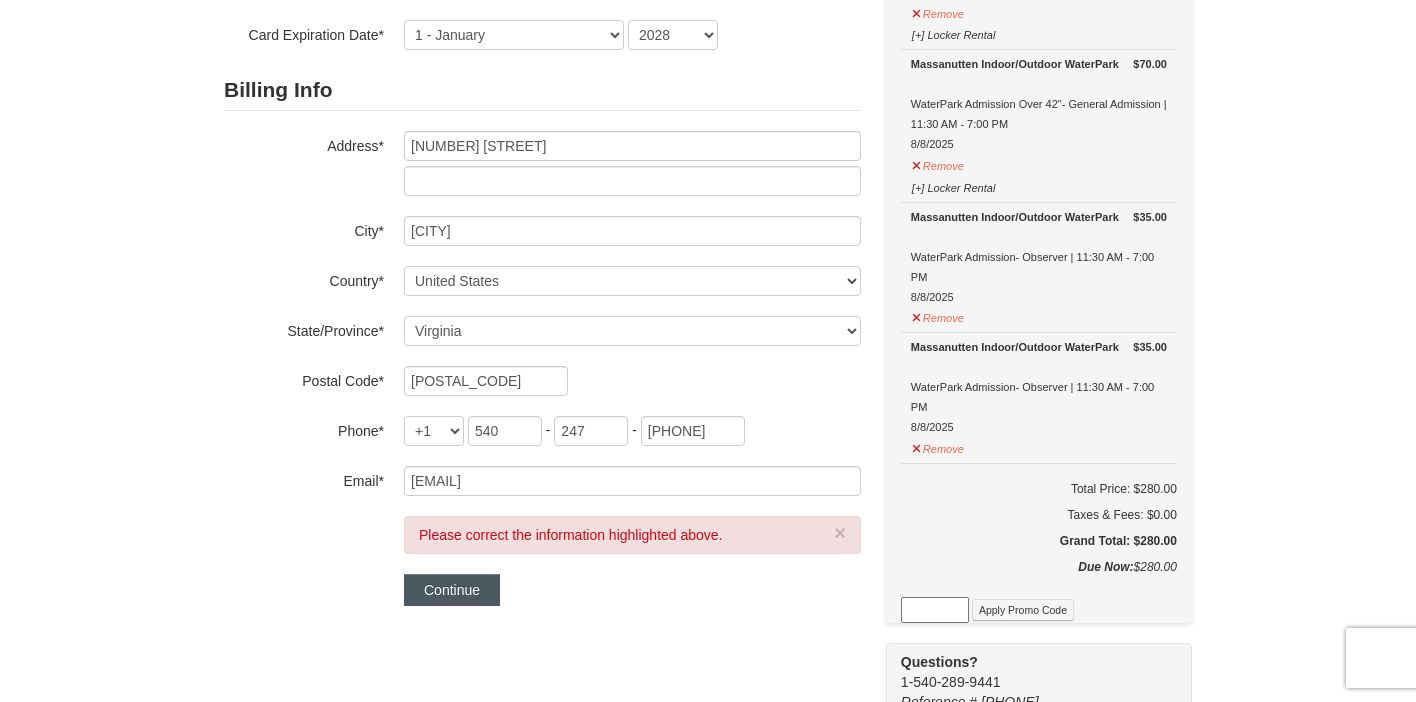 scroll, scrollTop: 491, scrollLeft: 0, axis: vertical 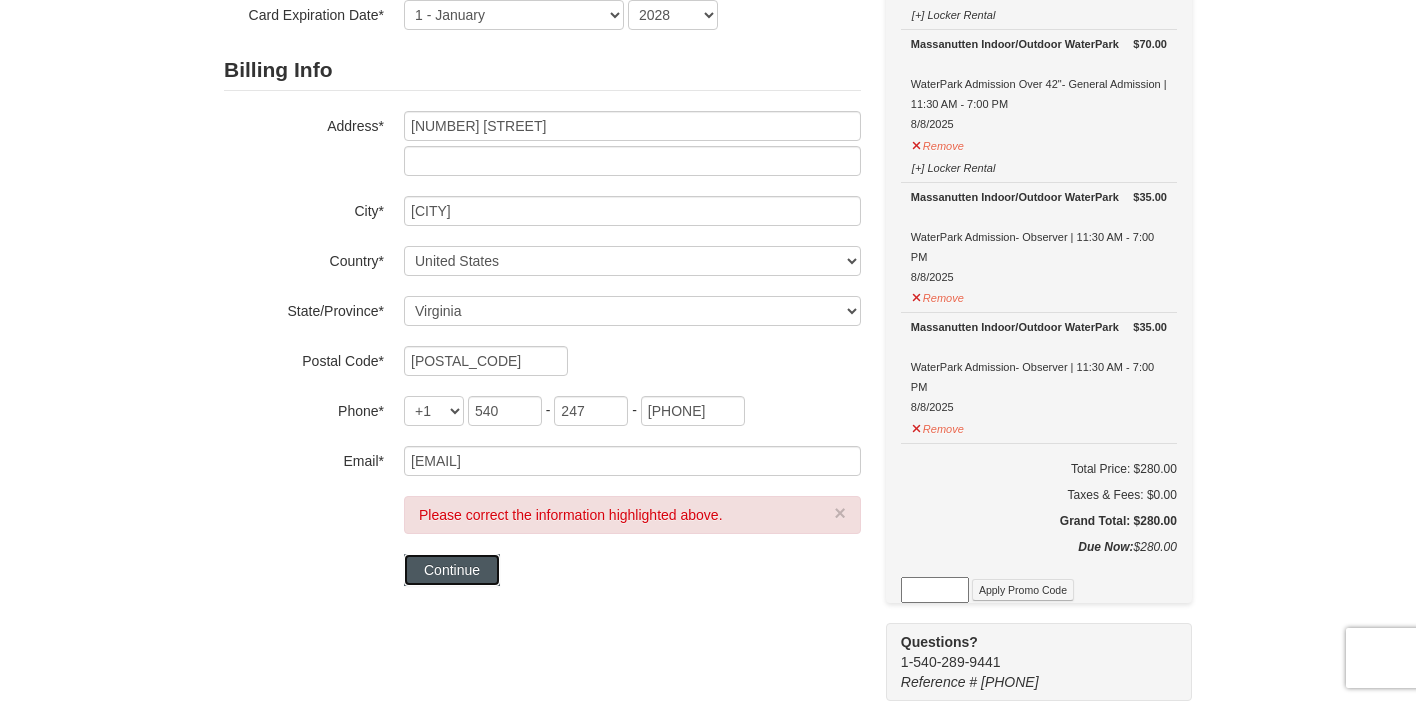click on "Continue" at bounding box center (452, 570) 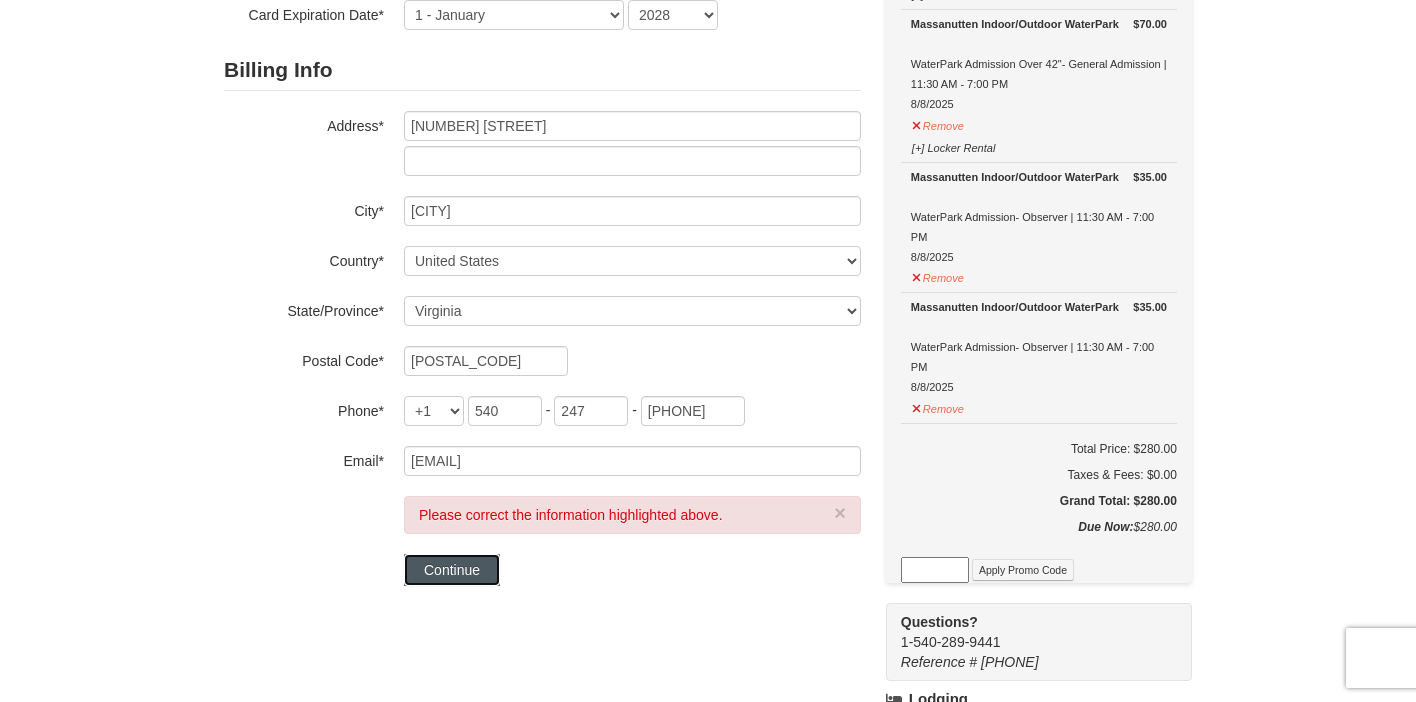 click on "Continue" at bounding box center [452, 570] 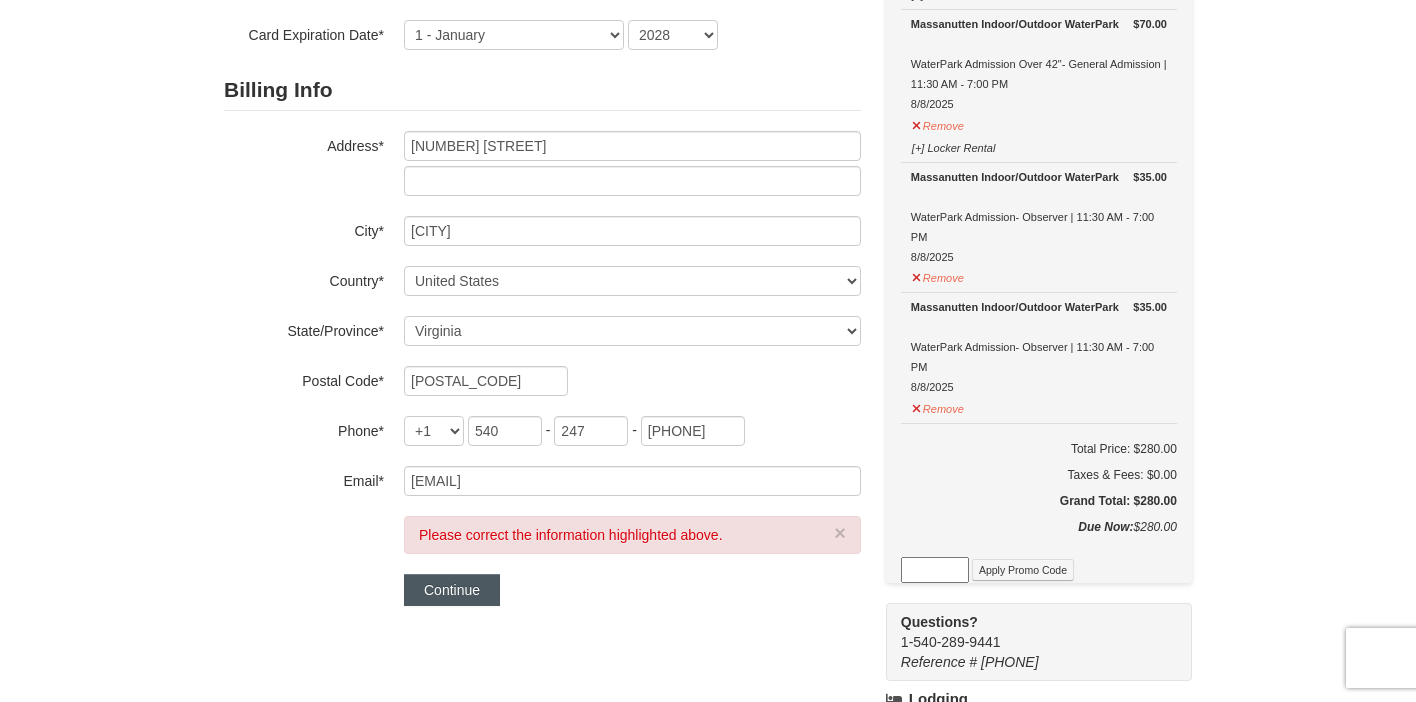 scroll, scrollTop: 531, scrollLeft: 0, axis: vertical 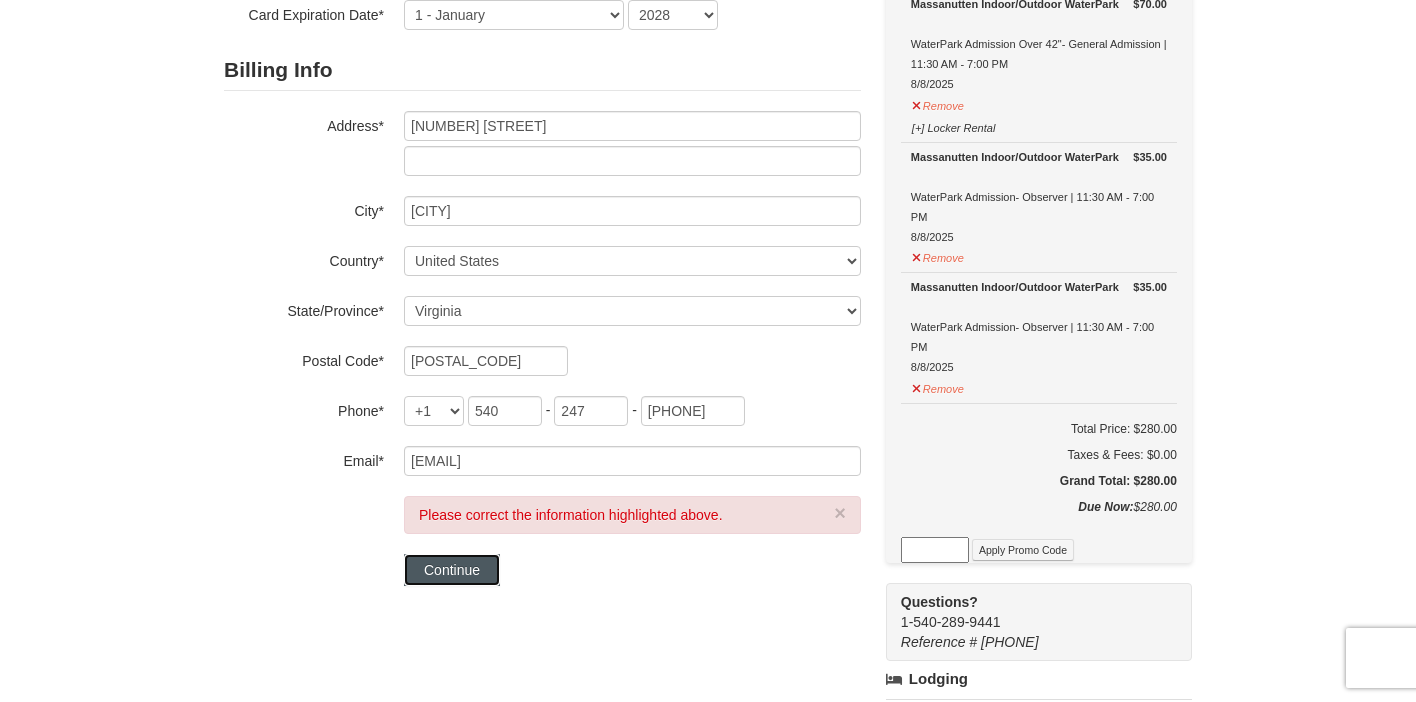 click on "Continue" at bounding box center (452, 570) 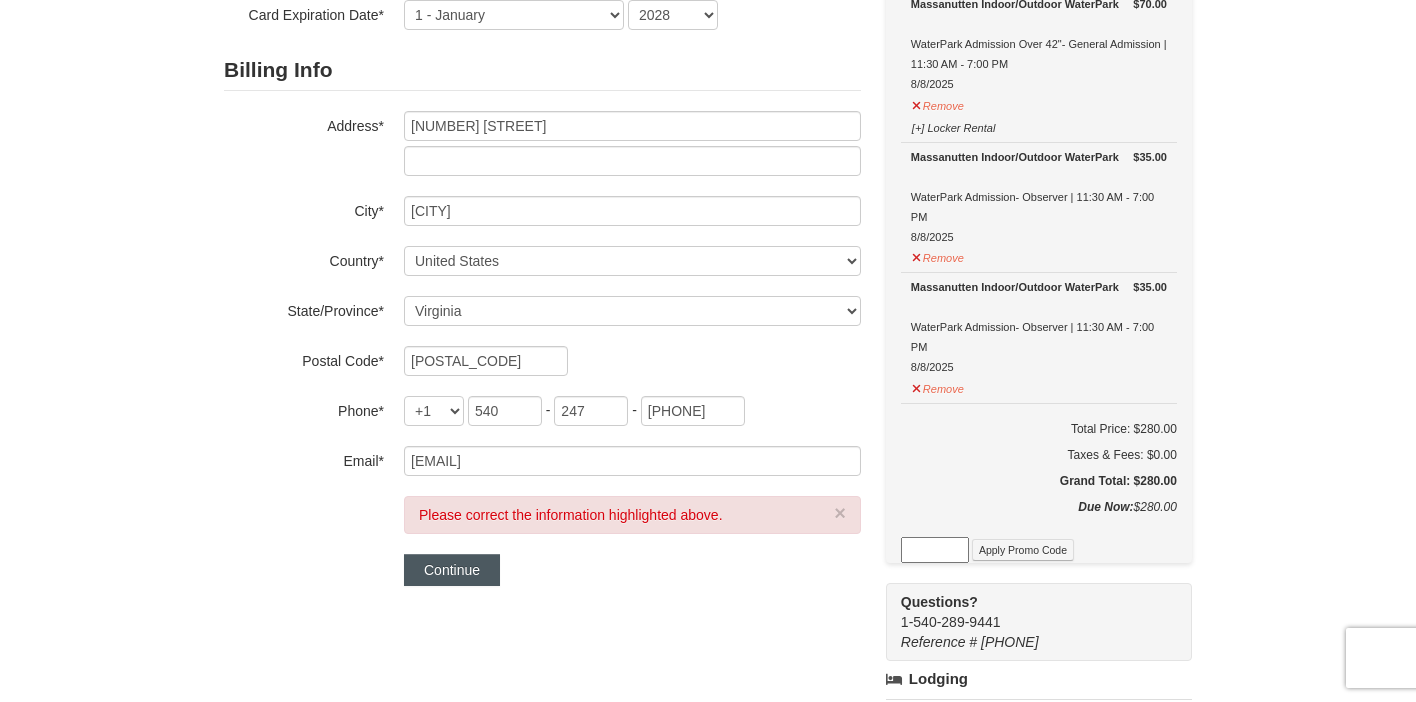 scroll, scrollTop: 551, scrollLeft: 0, axis: vertical 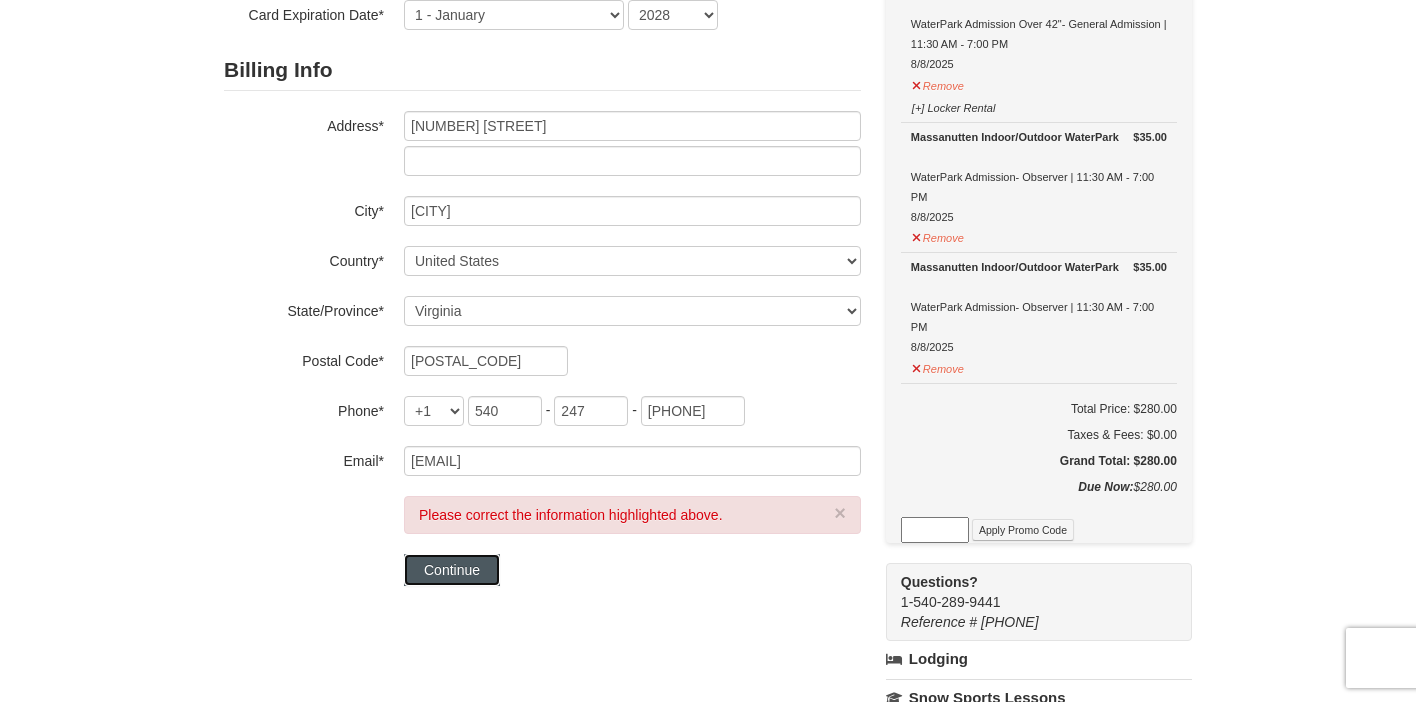 click on "Continue" at bounding box center [452, 570] 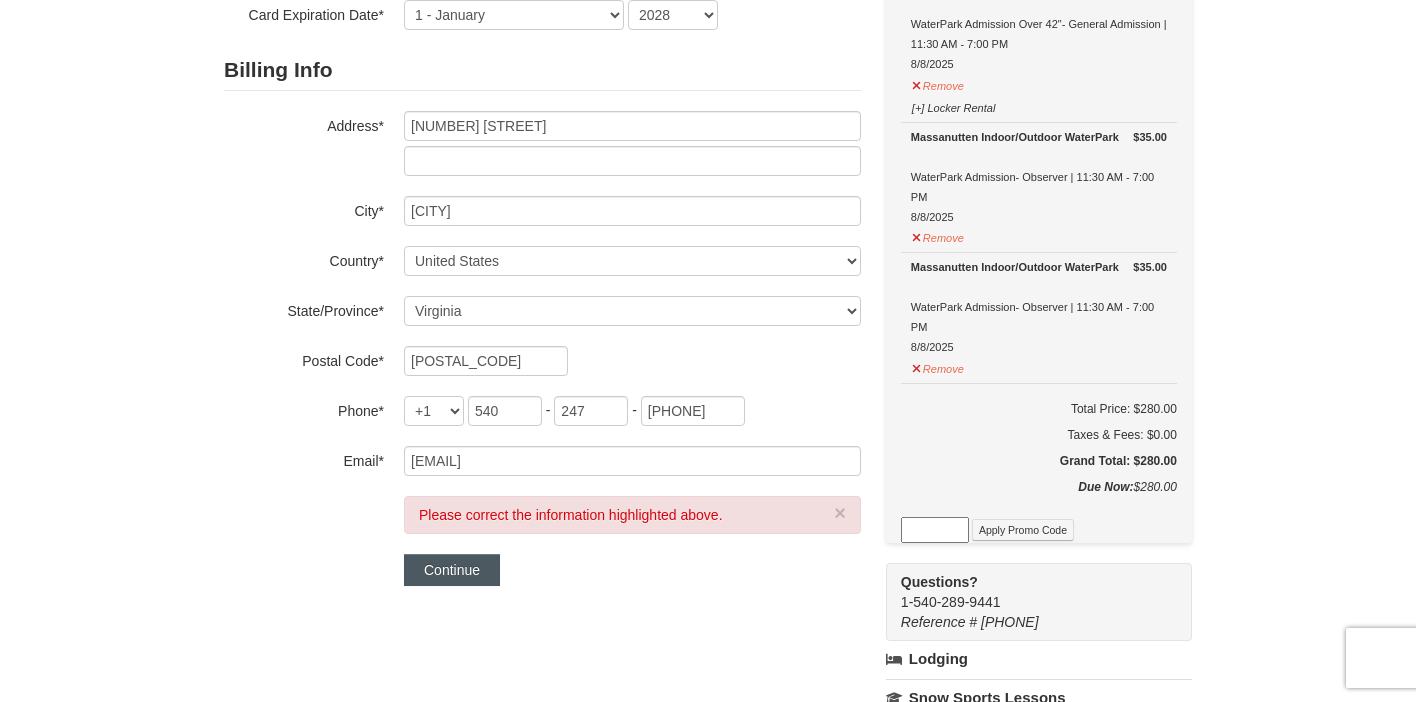 scroll, scrollTop: 571, scrollLeft: 0, axis: vertical 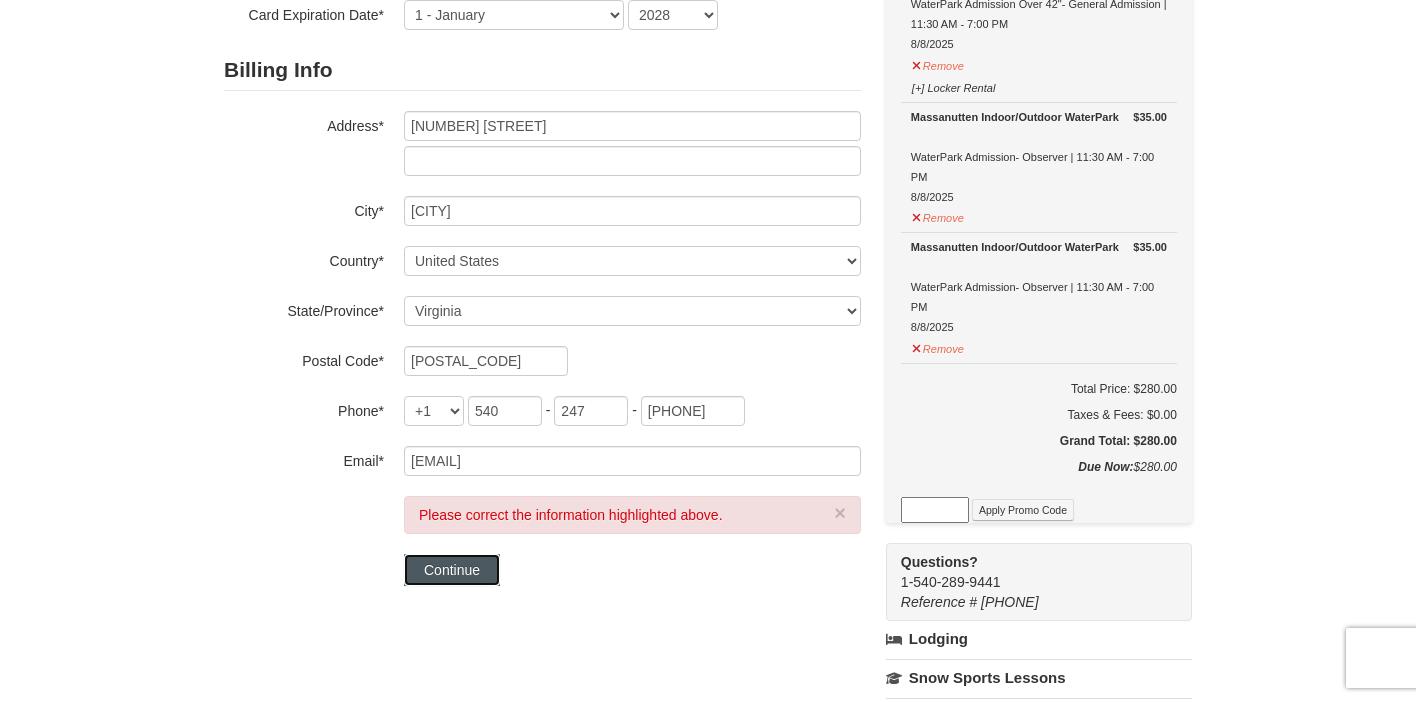 click on "Continue" at bounding box center (452, 570) 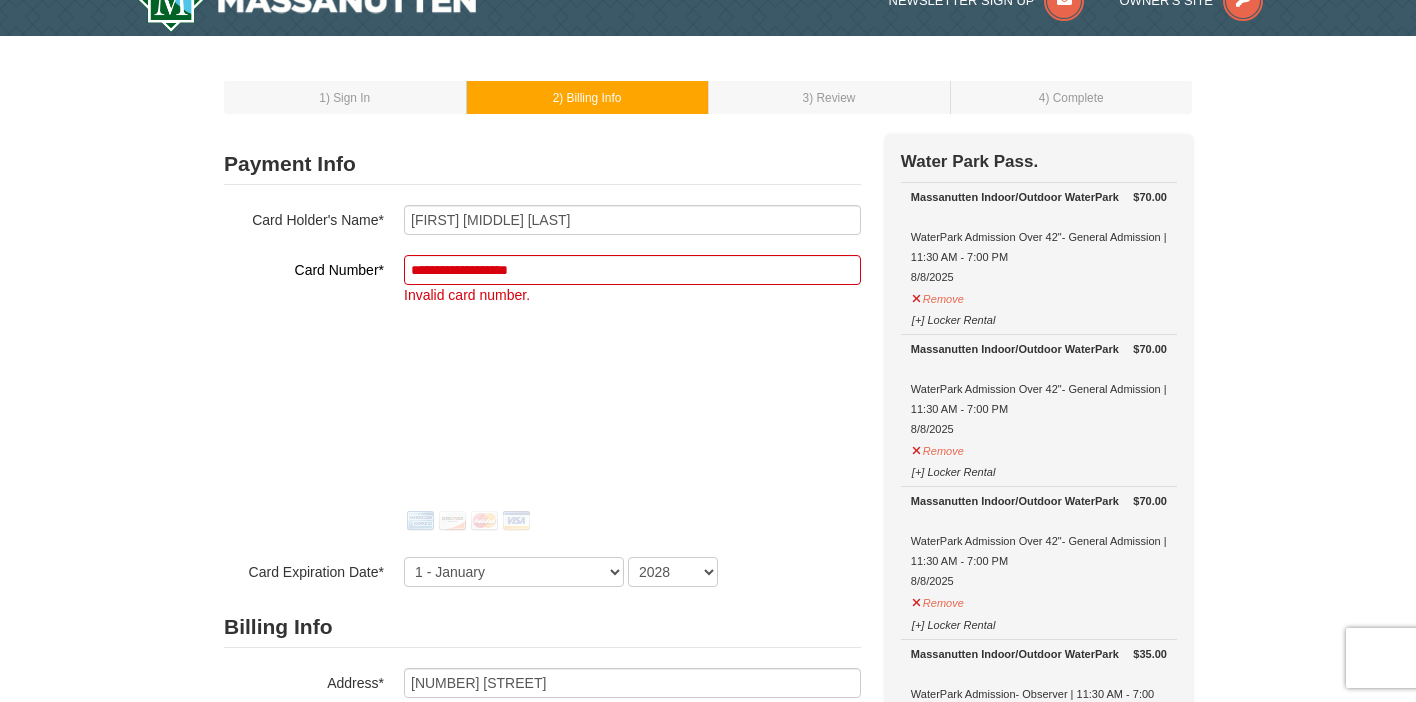 scroll, scrollTop: 32, scrollLeft: 0, axis: vertical 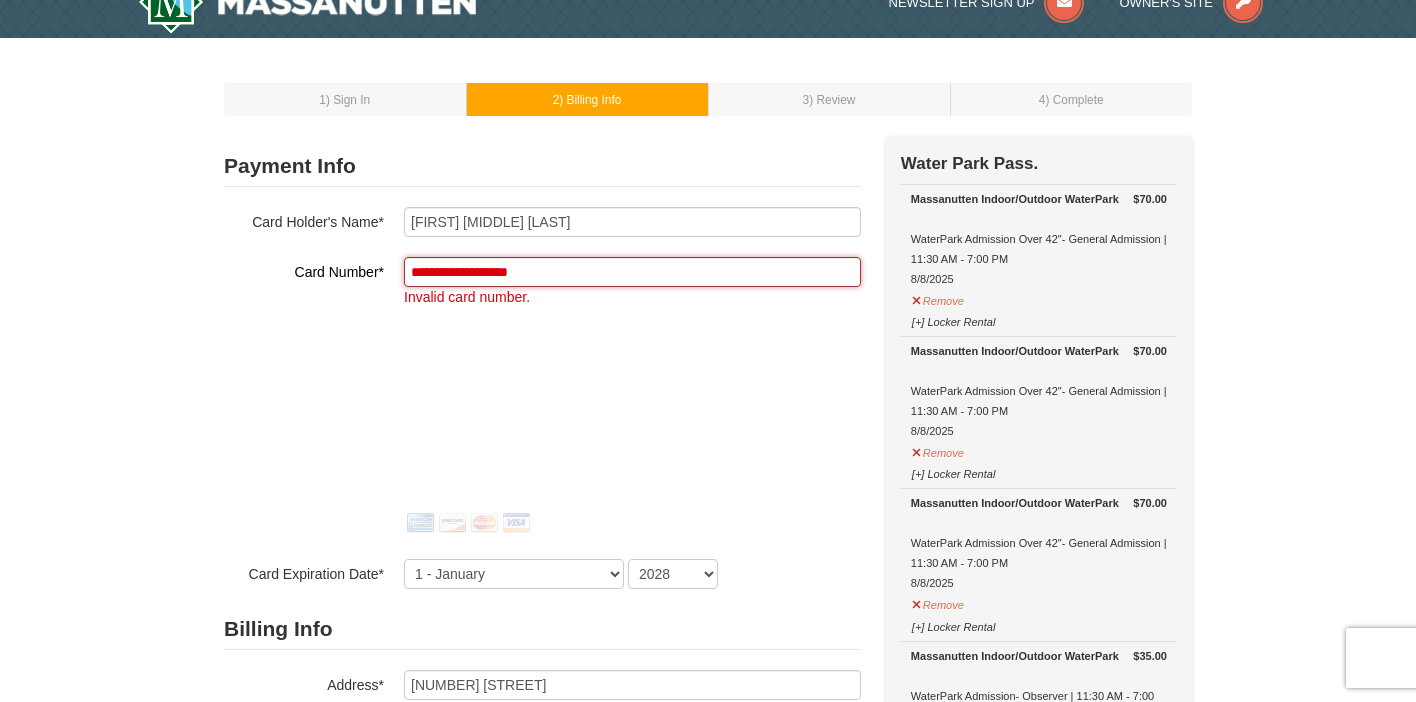 click on "**********" at bounding box center [632, 272] 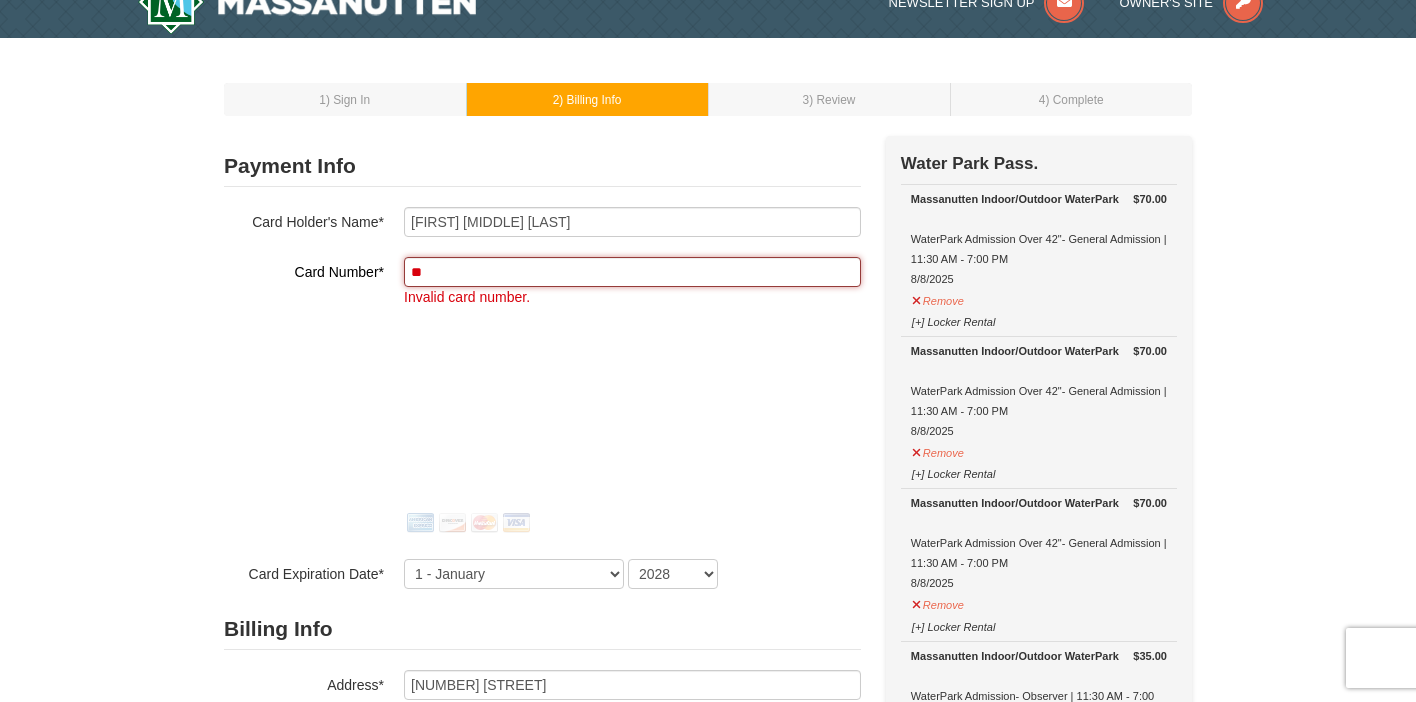 type on "*" 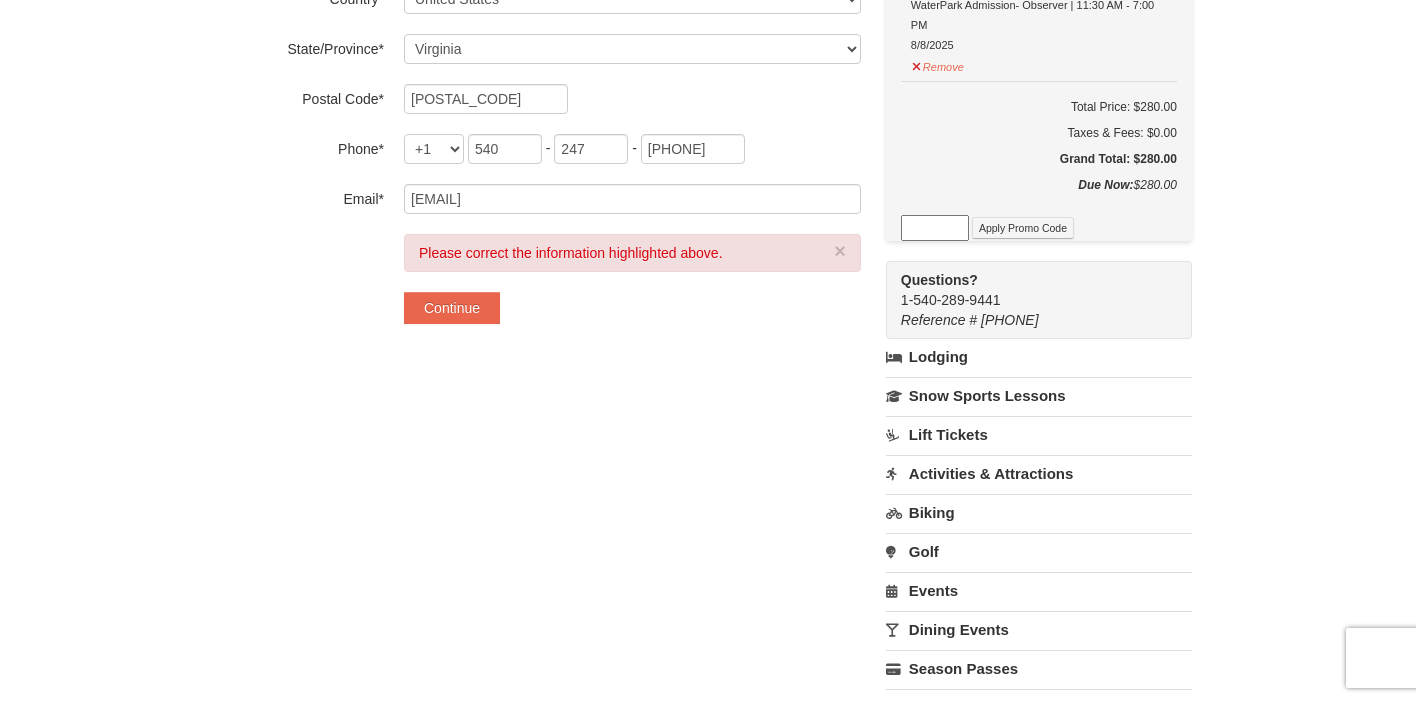 scroll, scrollTop: 894, scrollLeft: 0, axis: vertical 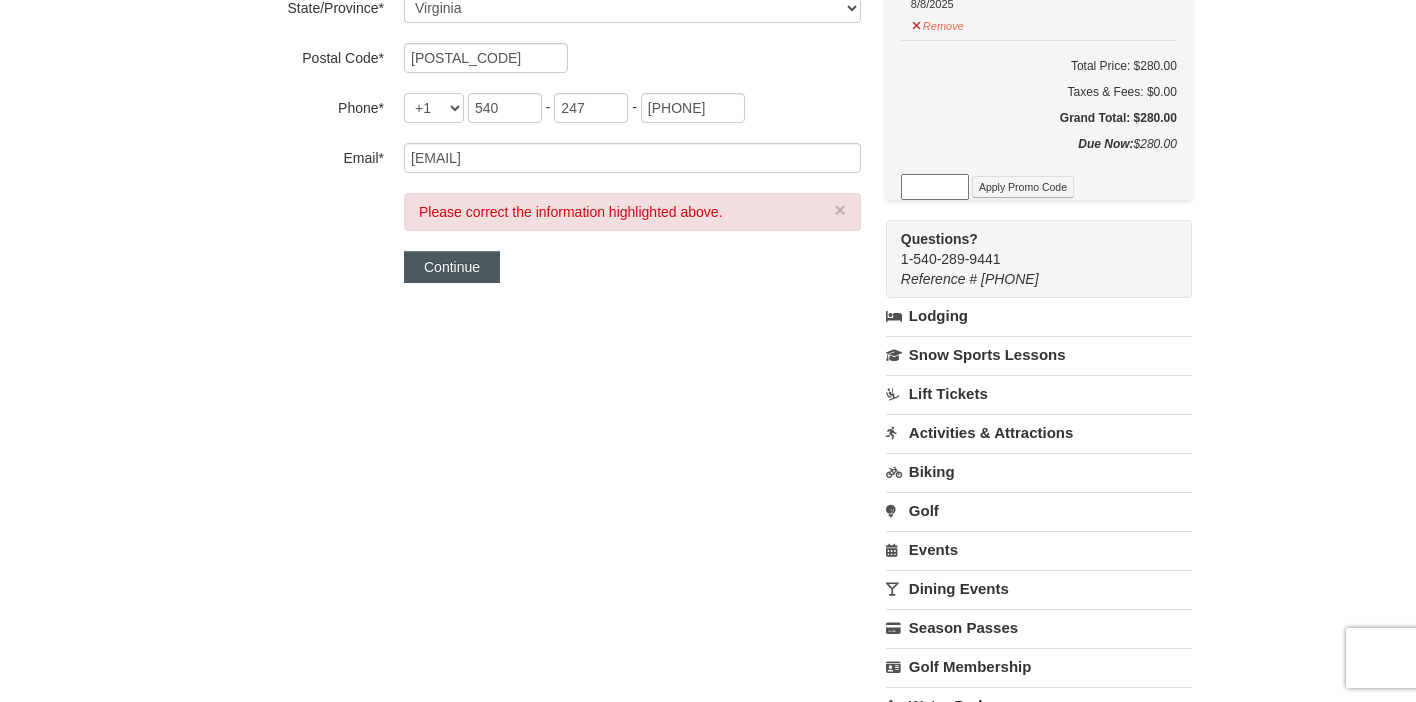 type on "**********" 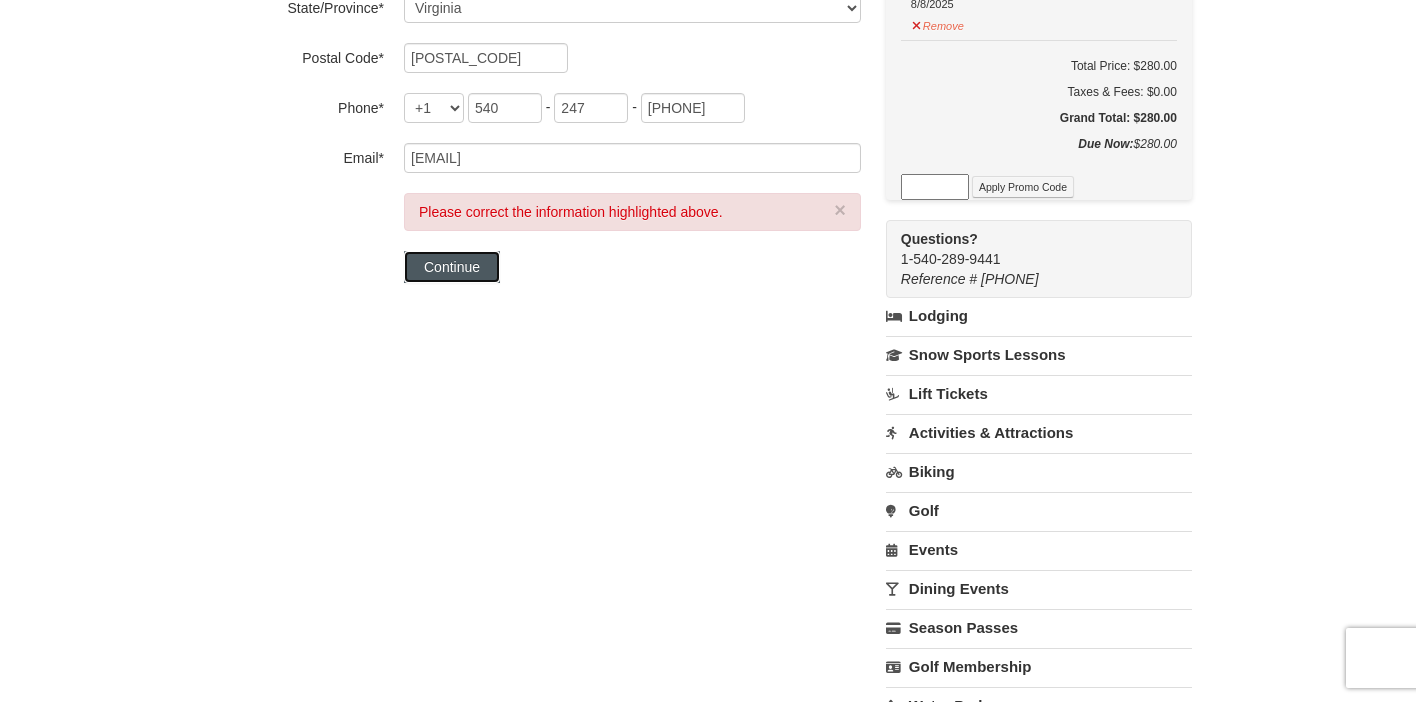 click on "Continue" at bounding box center [452, 267] 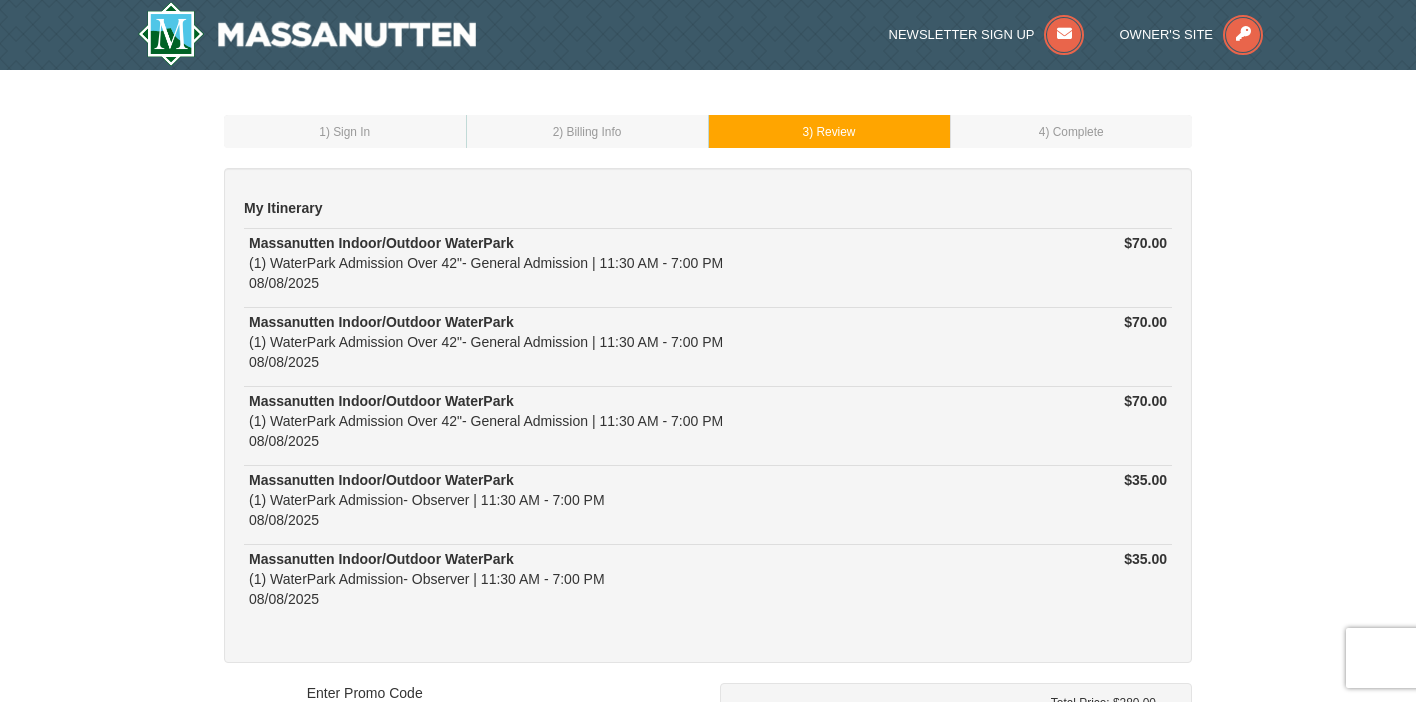 scroll, scrollTop: 0, scrollLeft: 0, axis: both 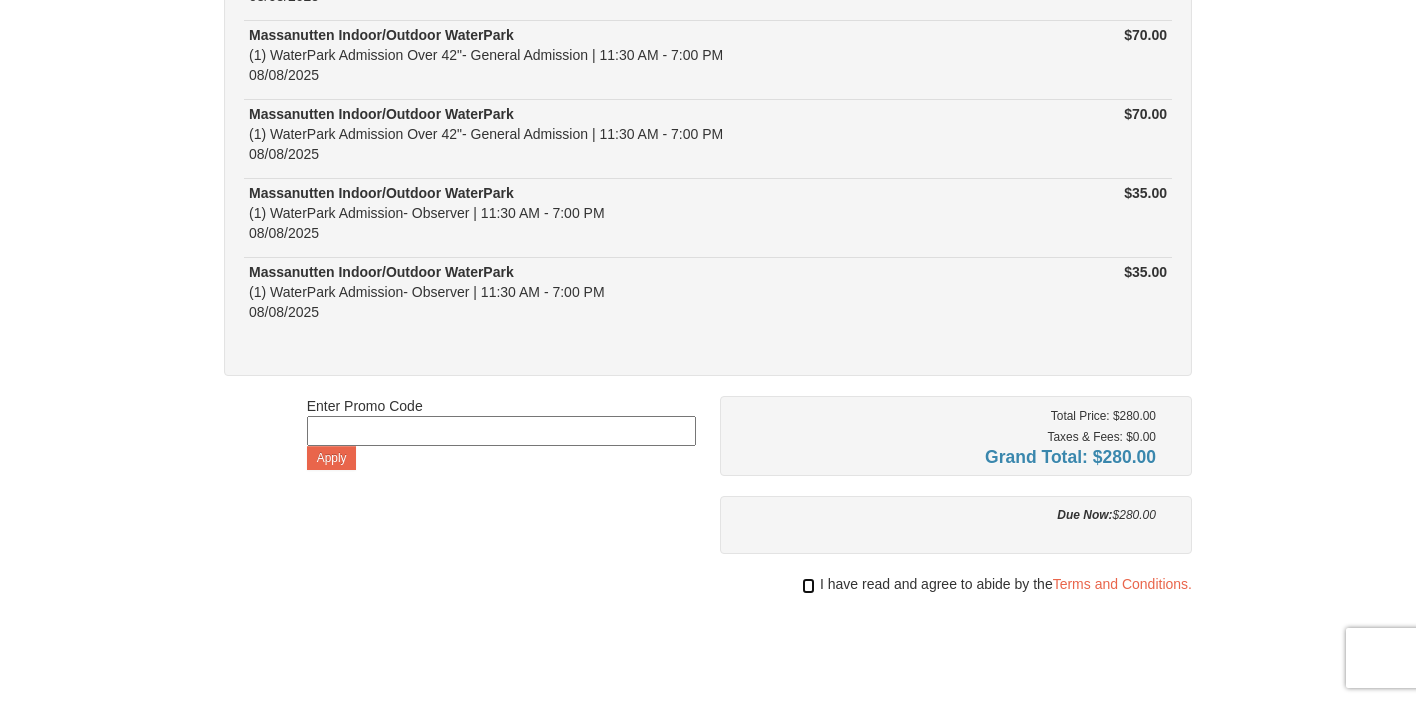 click at bounding box center [808, 586] 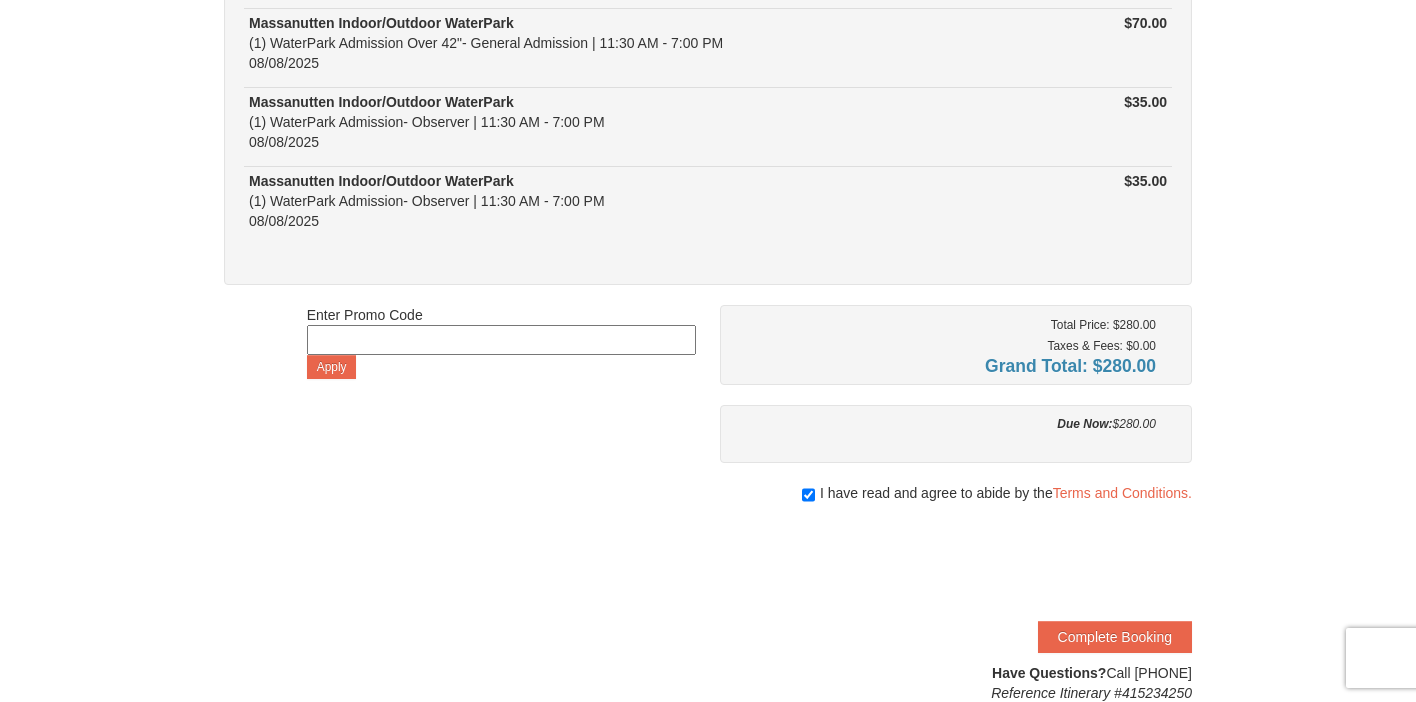 scroll, scrollTop: 384, scrollLeft: 0, axis: vertical 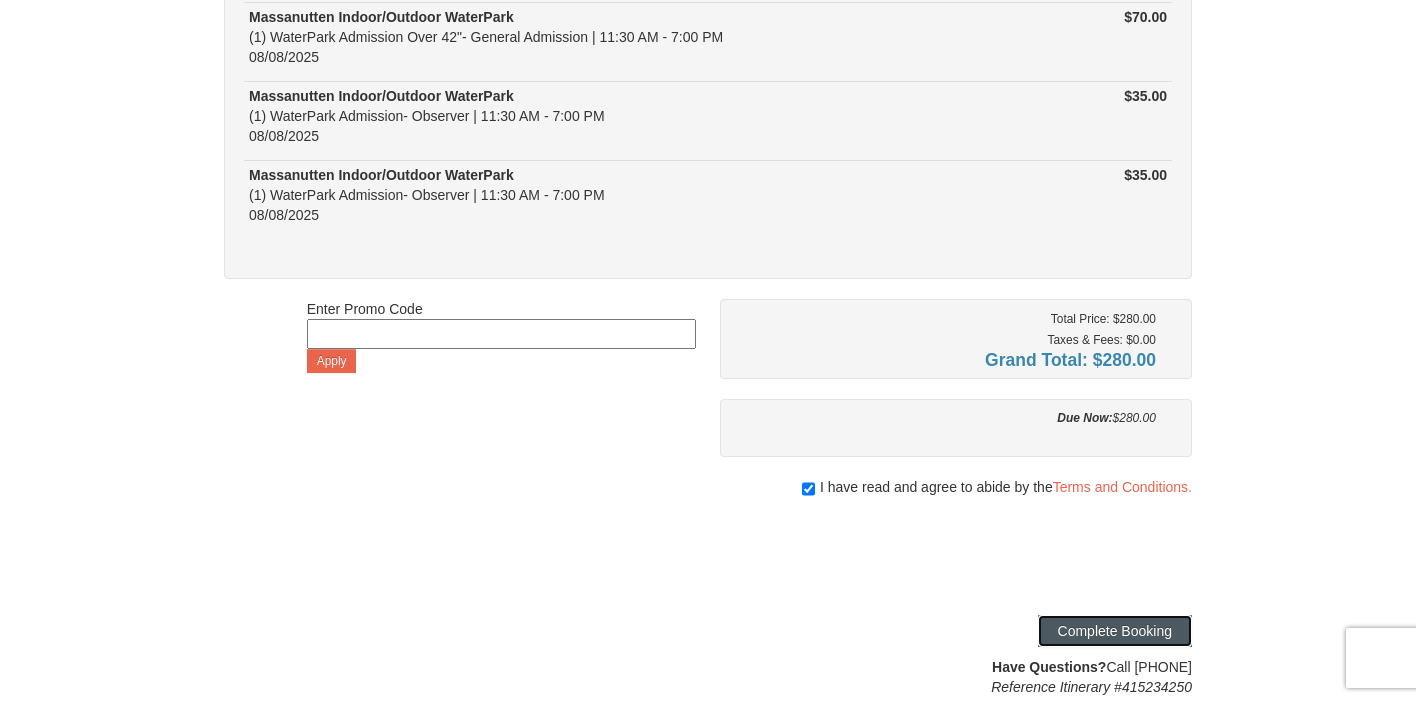 click on "Complete Booking" at bounding box center (1115, 631) 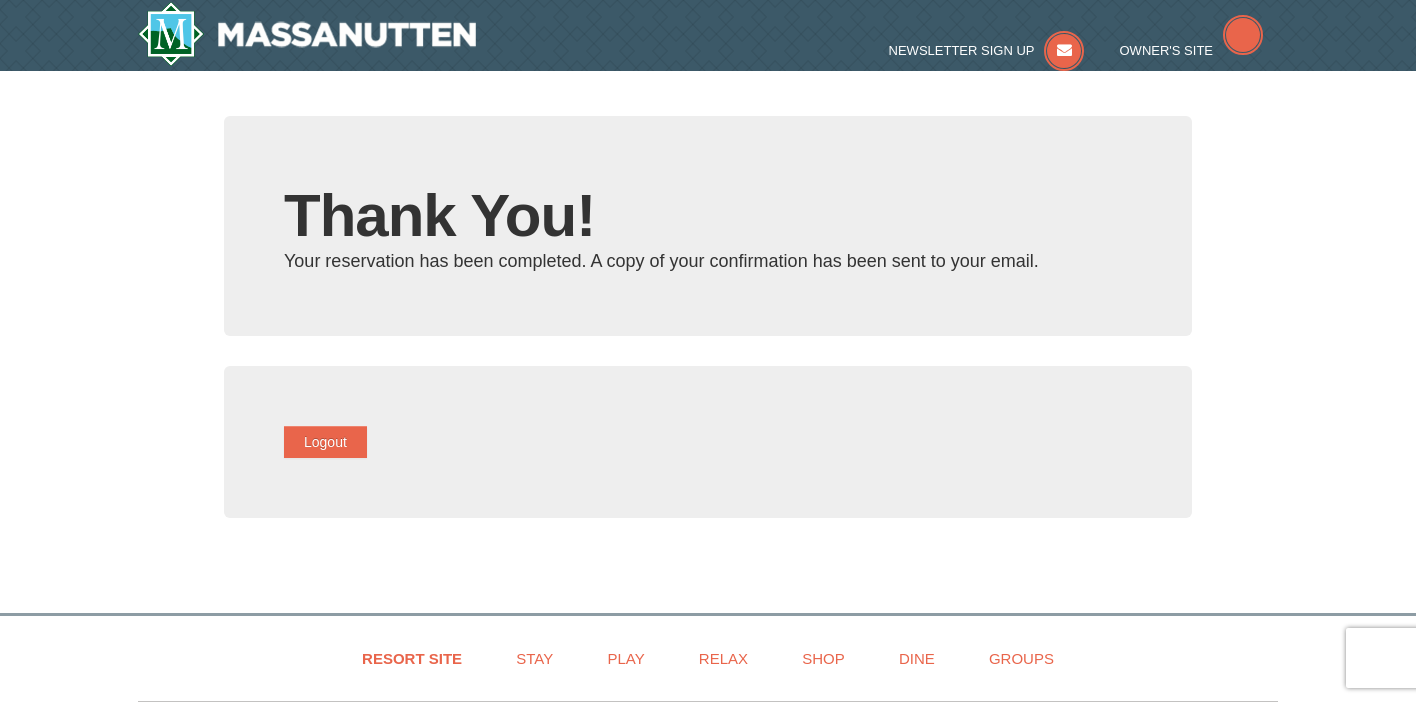scroll, scrollTop: 0, scrollLeft: 0, axis: both 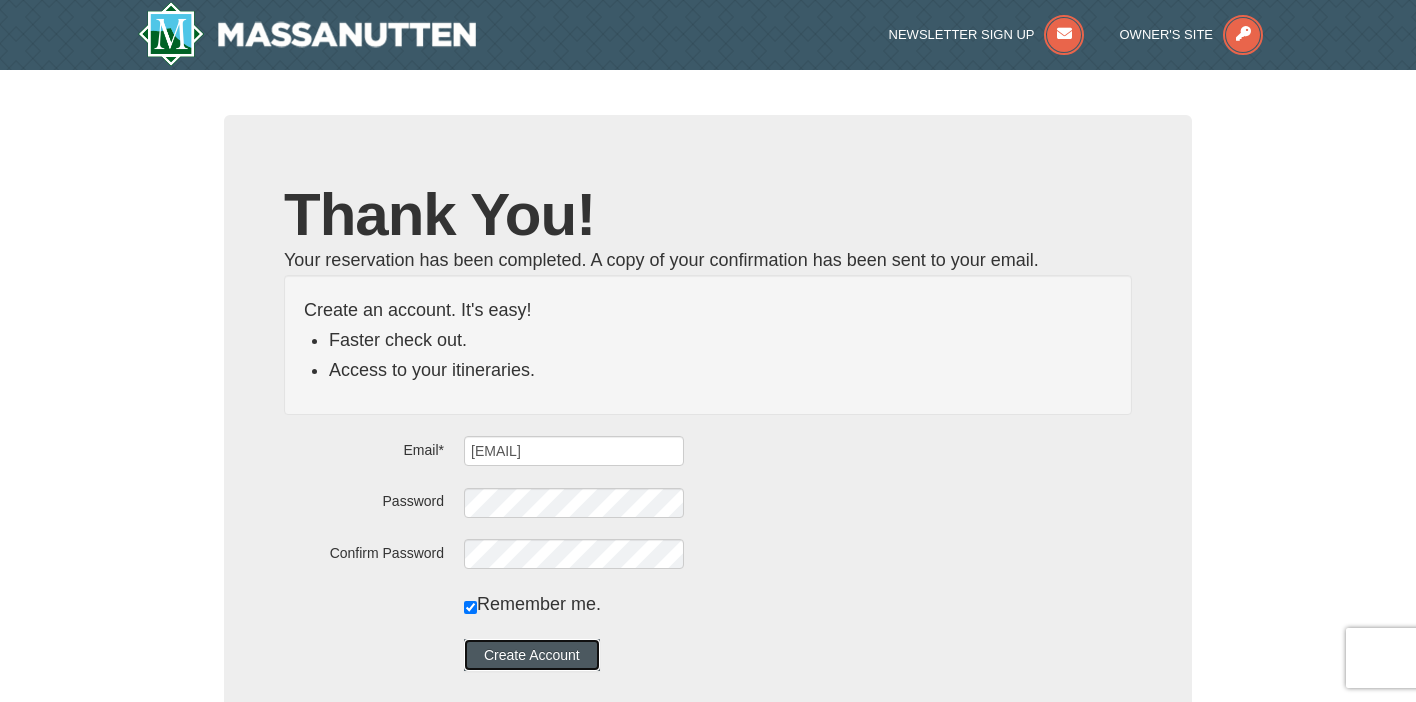 click on "Create Account" at bounding box center [532, 655] 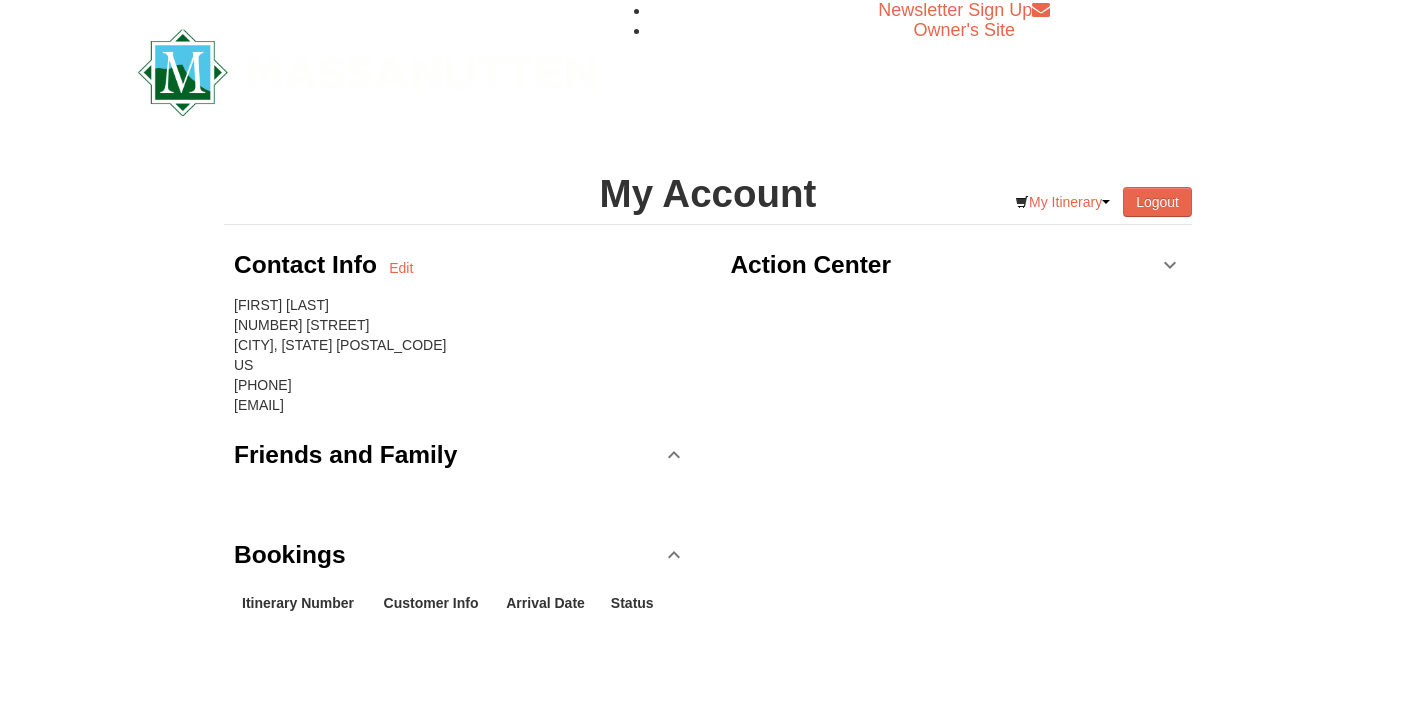 scroll, scrollTop: 0, scrollLeft: 0, axis: both 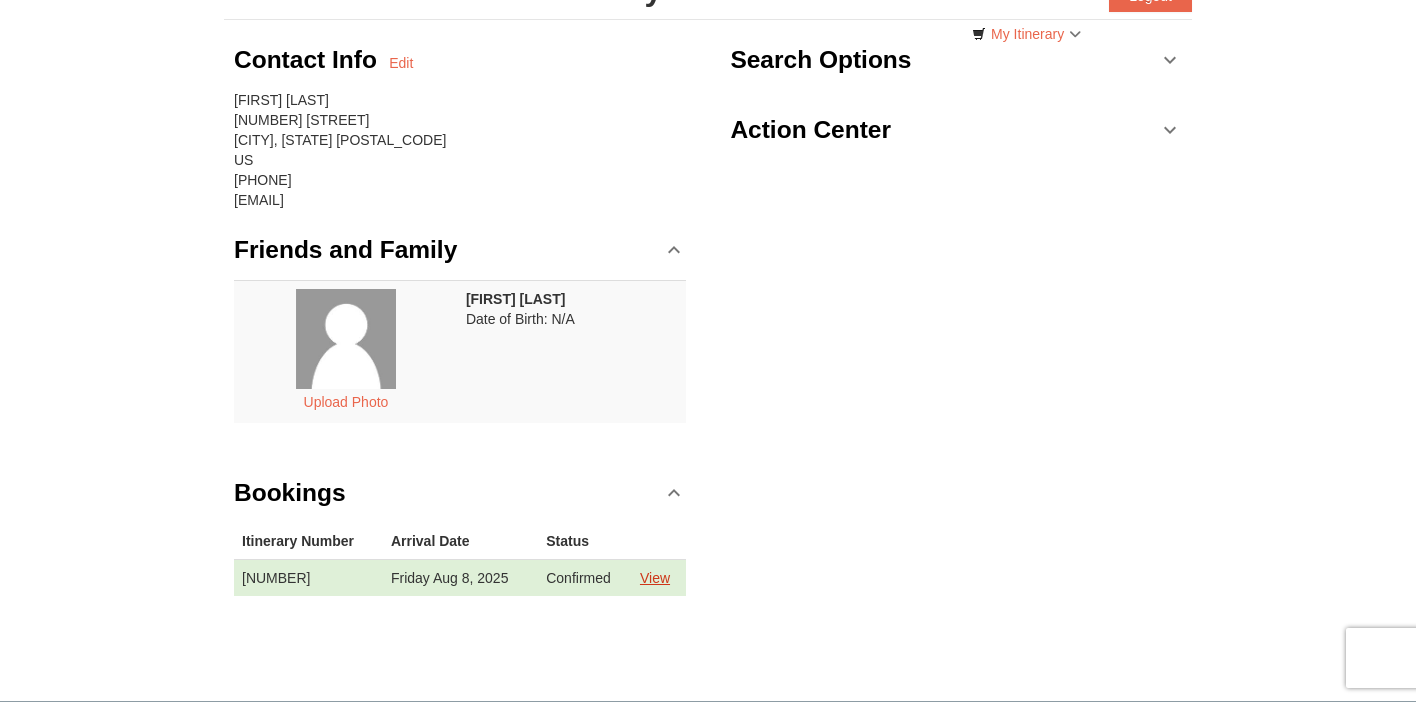 click on "View" at bounding box center [655, 578] 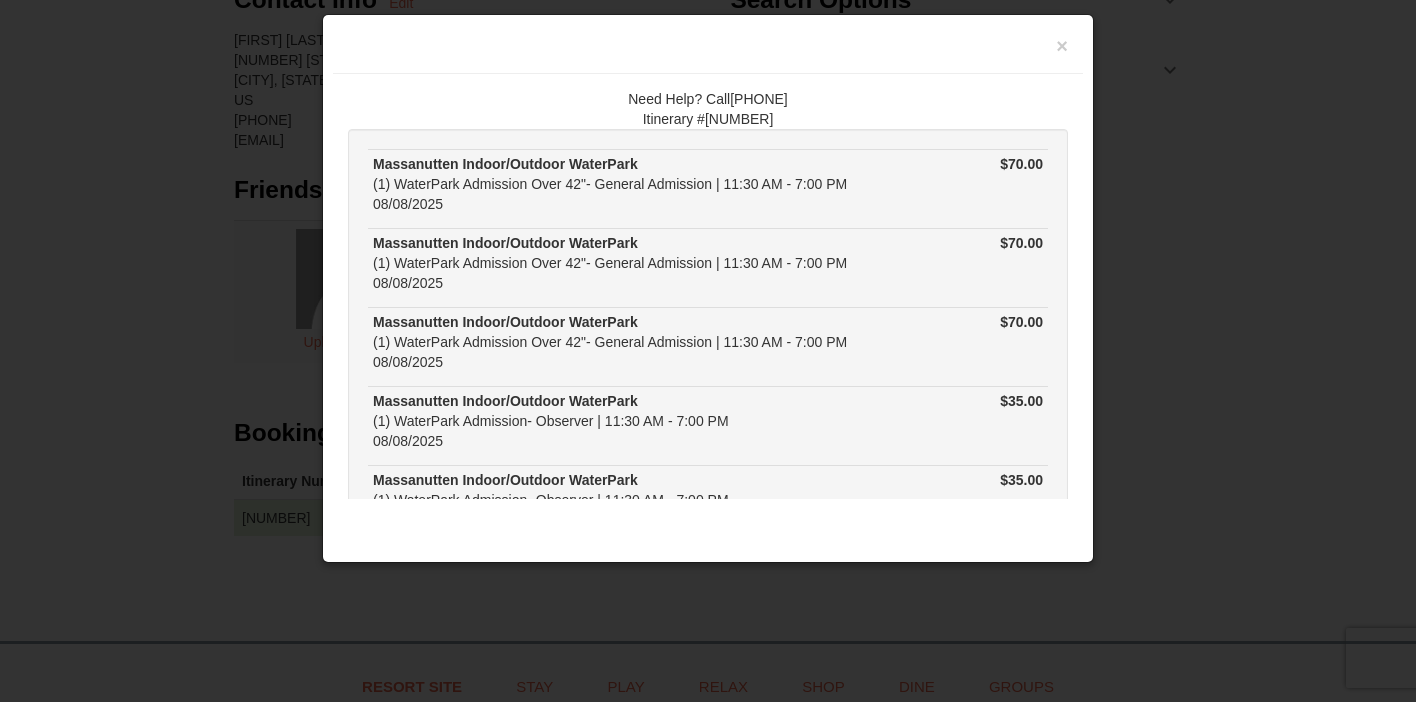 scroll, scrollTop: 209, scrollLeft: 0, axis: vertical 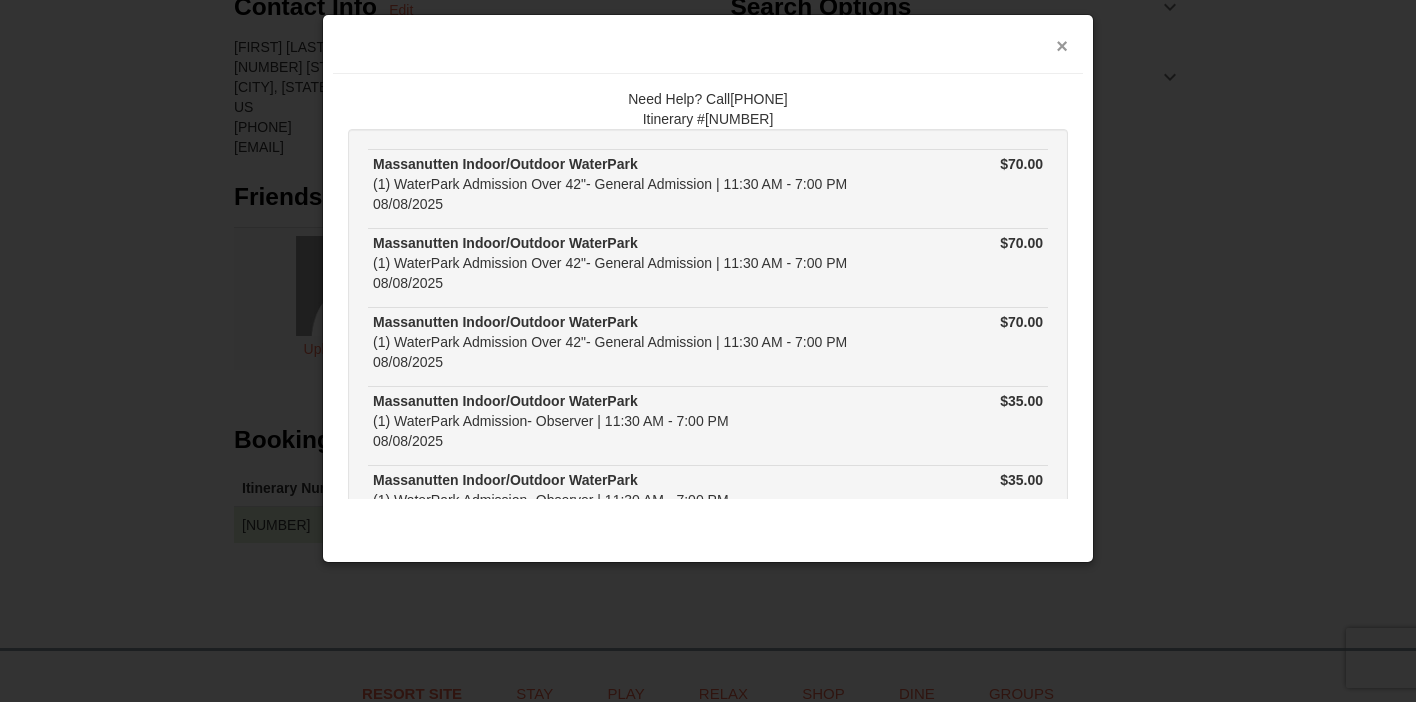 click on "×" at bounding box center [1062, 46] 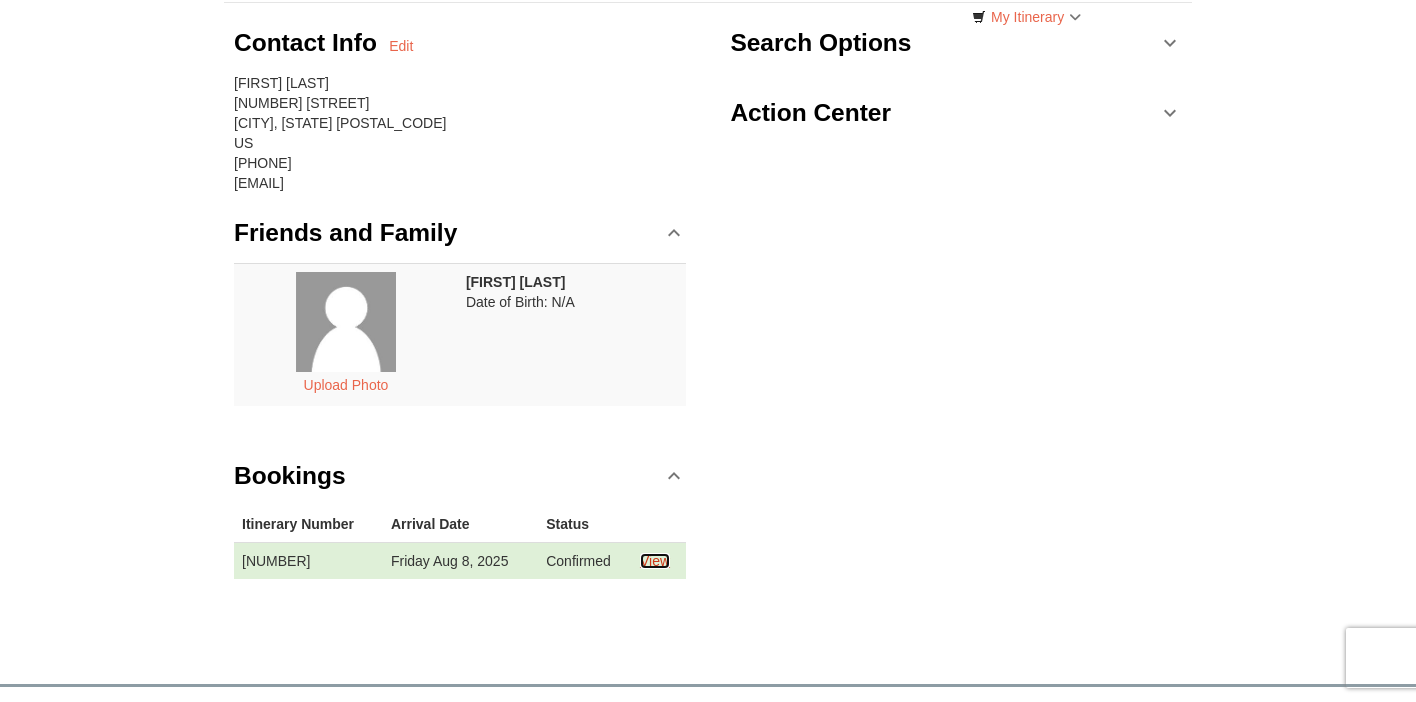 scroll, scrollTop: 160, scrollLeft: 0, axis: vertical 